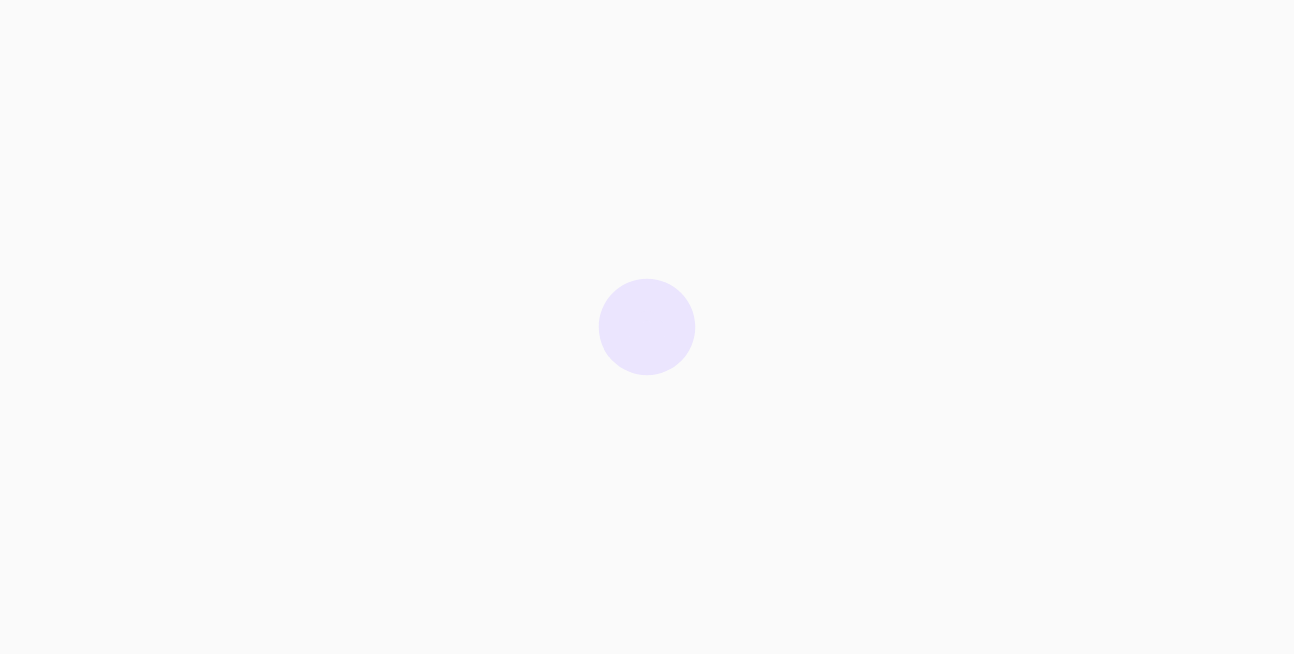 scroll, scrollTop: 0, scrollLeft: 0, axis: both 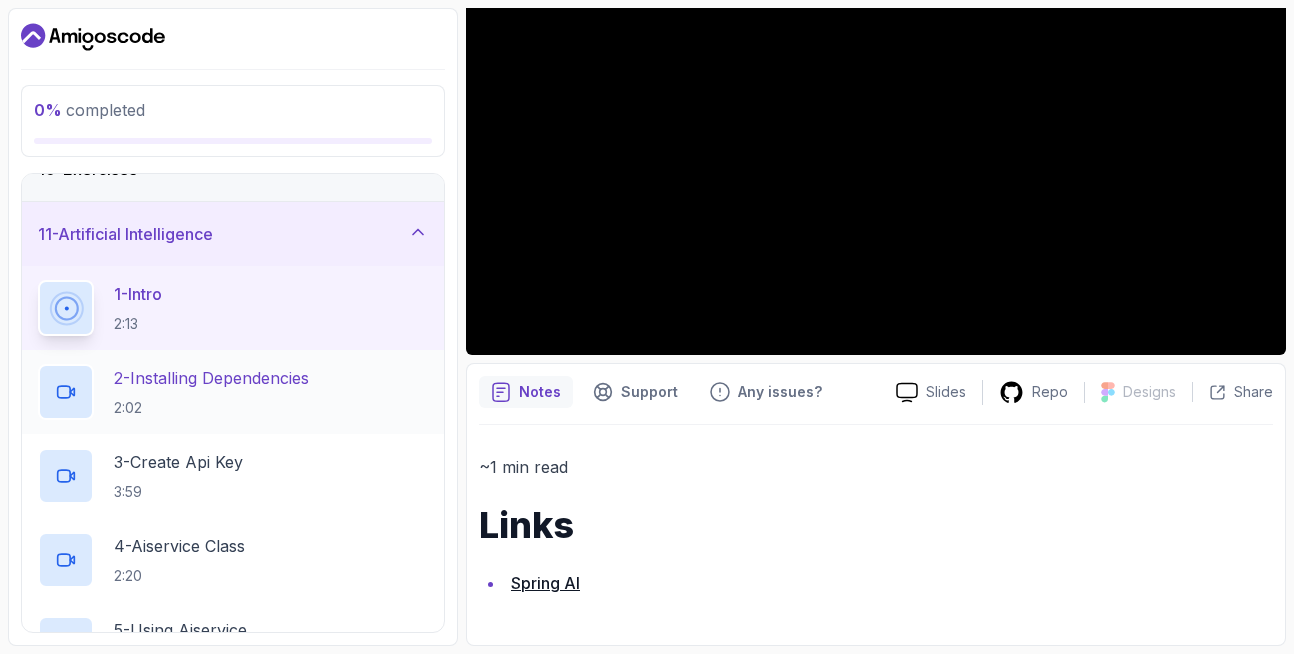 click on "2  -  Installing Dependencies" at bounding box center [211, 378] 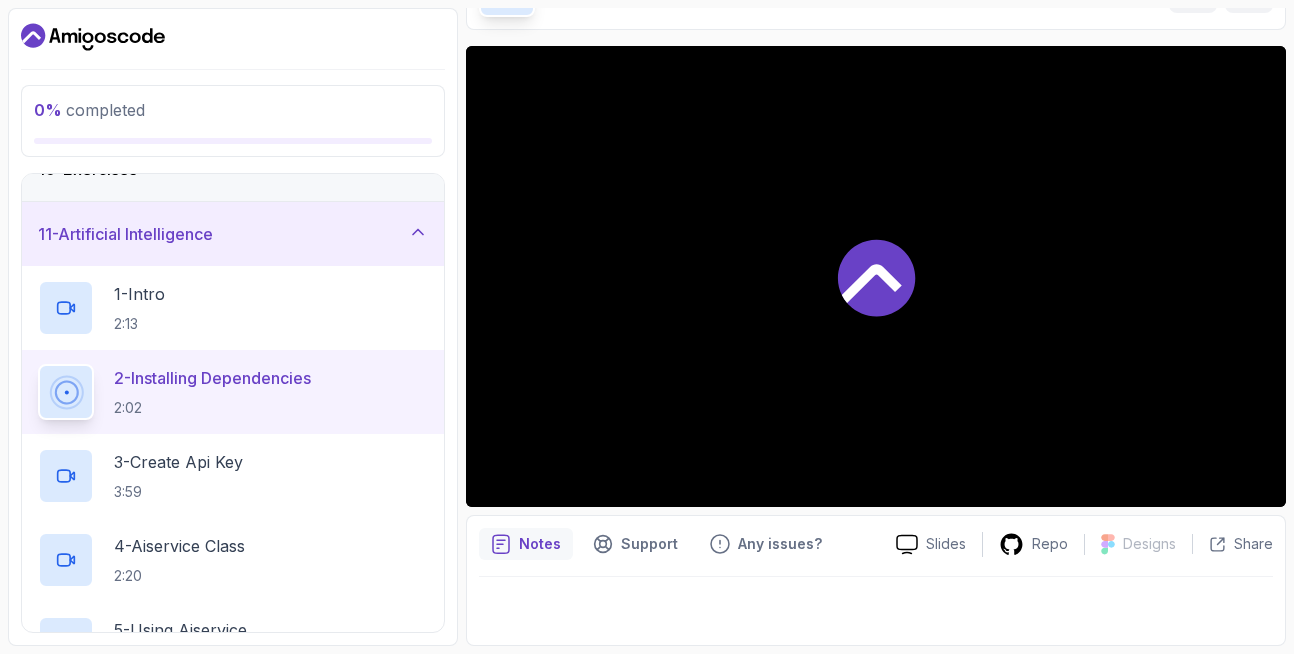 scroll, scrollTop: 132, scrollLeft: 0, axis: vertical 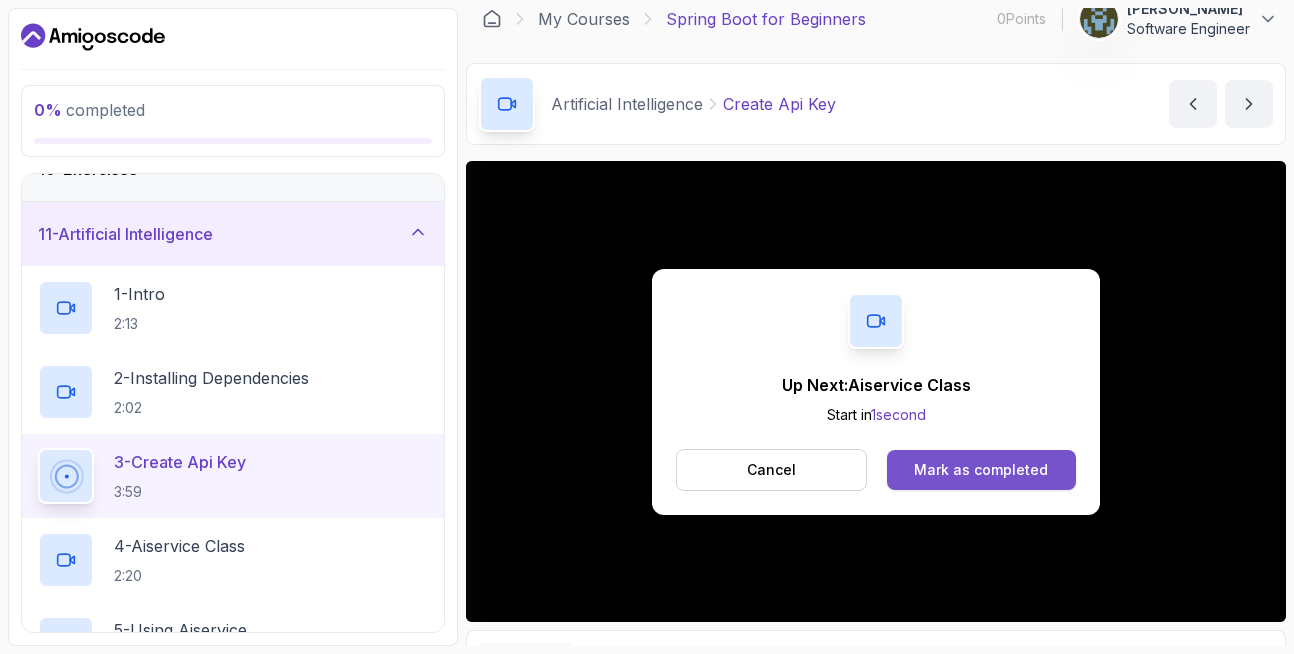 click on "Mark as completed" at bounding box center [981, 470] 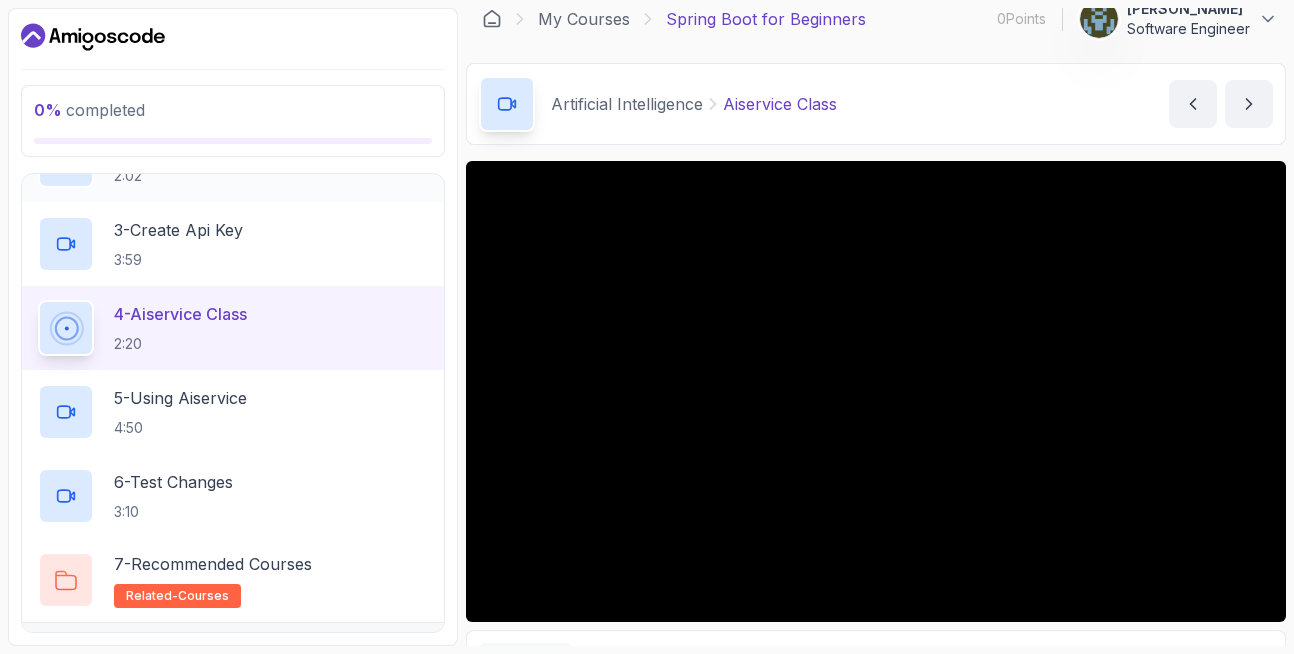 scroll, scrollTop: 858, scrollLeft: 0, axis: vertical 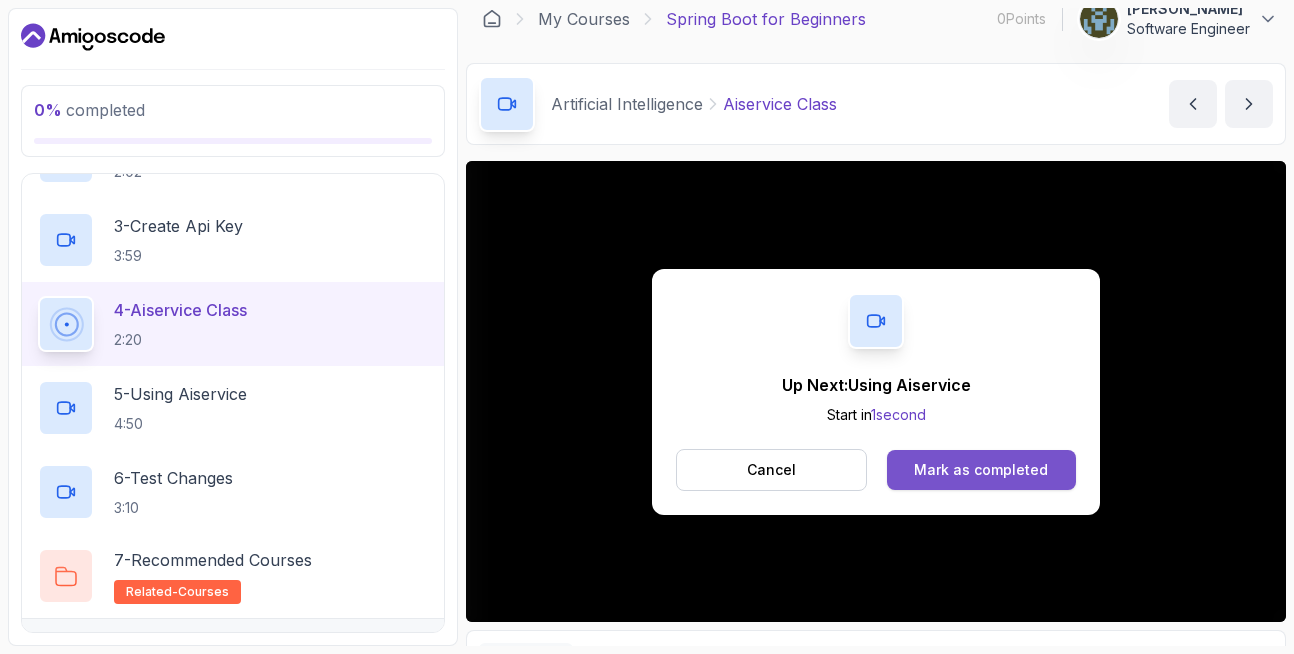 click on "Mark as completed" at bounding box center [981, 470] 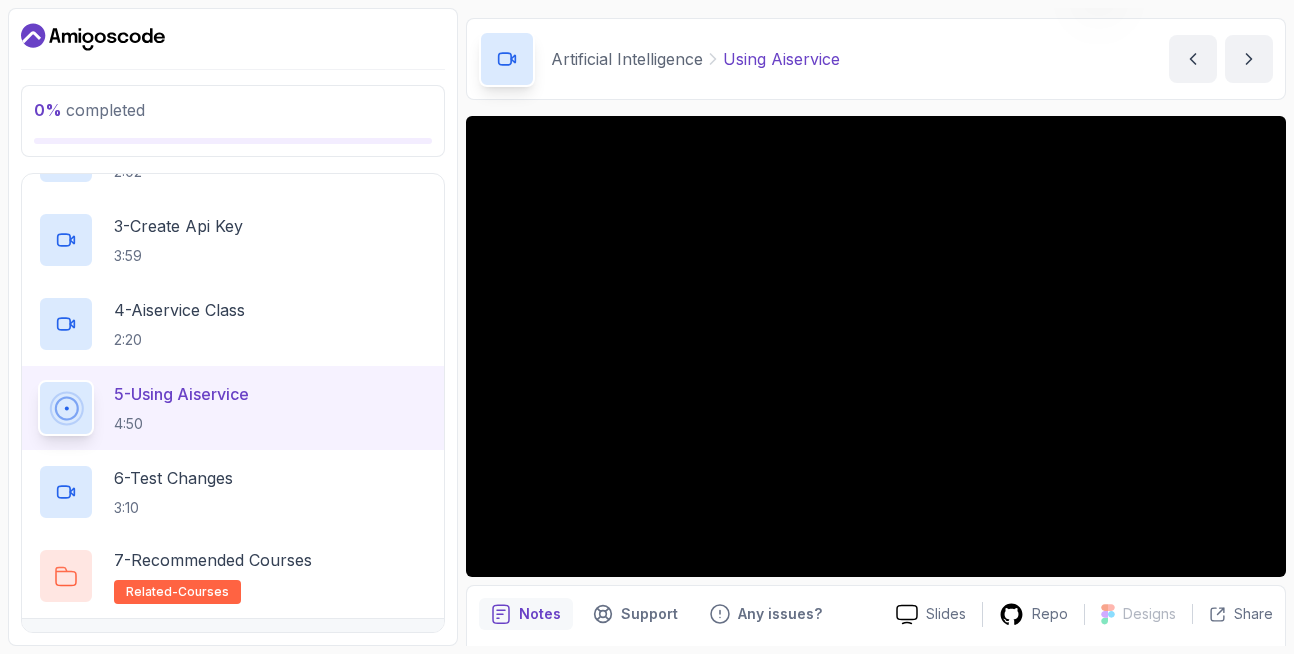 scroll, scrollTop: 132, scrollLeft: 0, axis: vertical 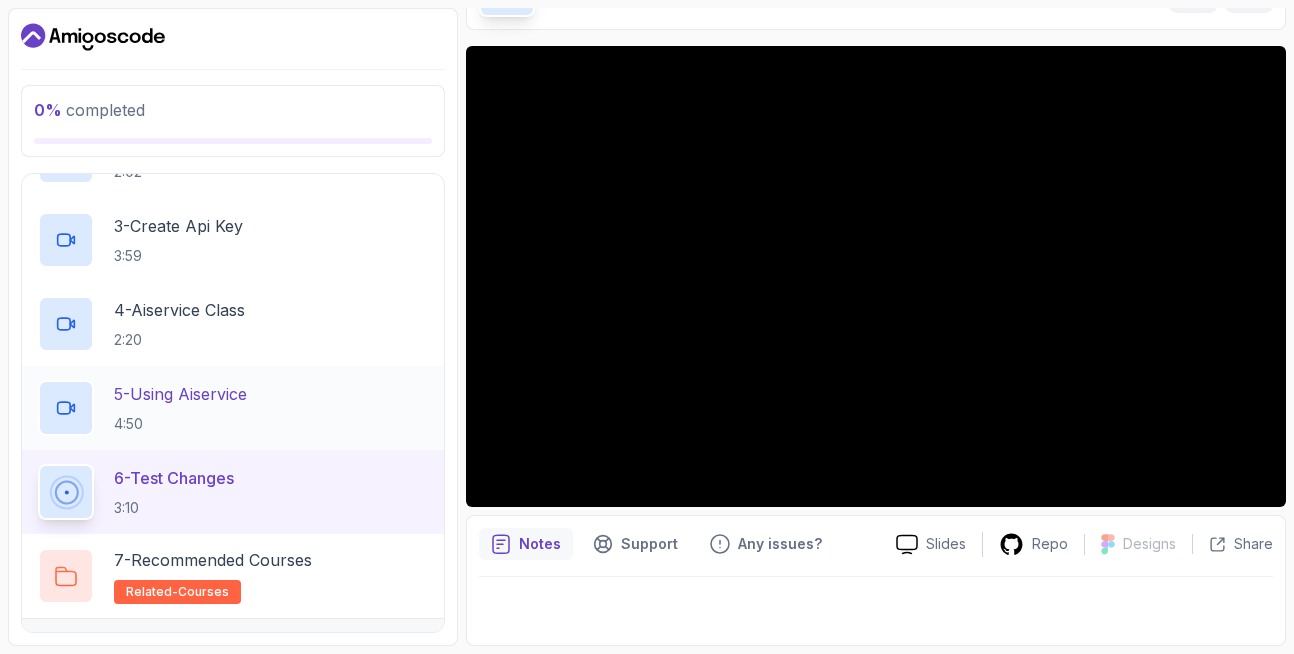 click on "5  -  Using Aiservice" at bounding box center (180, 394) 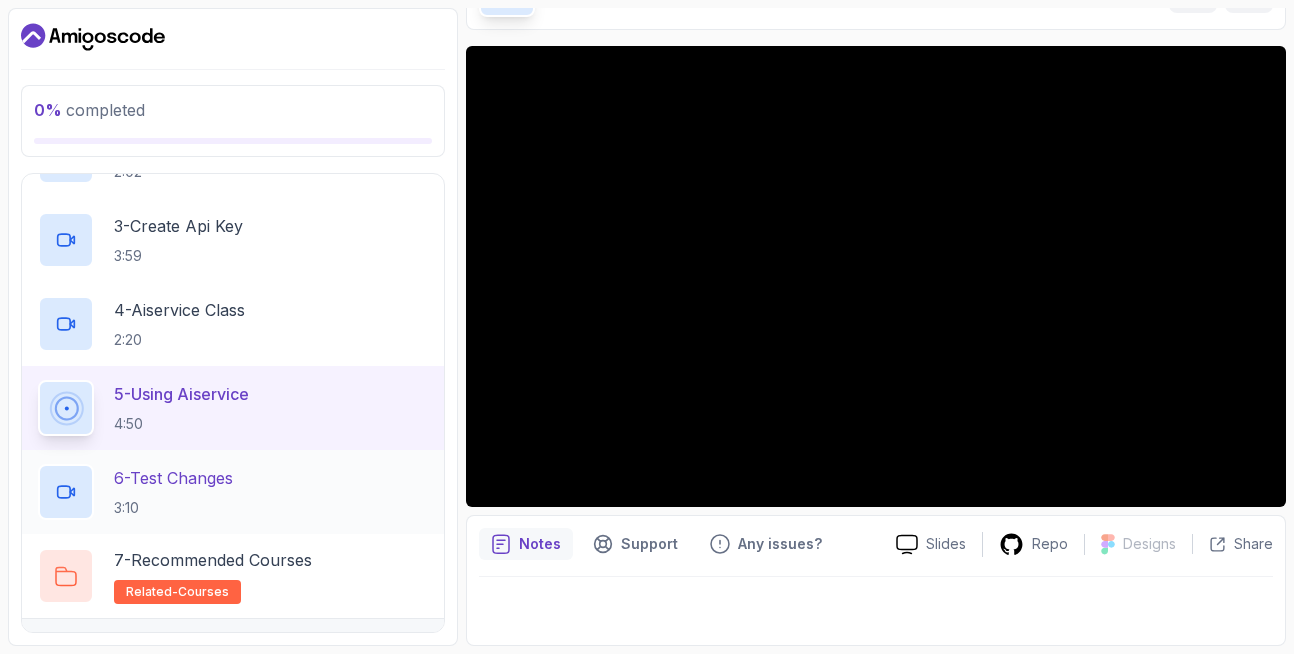 click on "6  -  Test Changes" at bounding box center [173, 478] 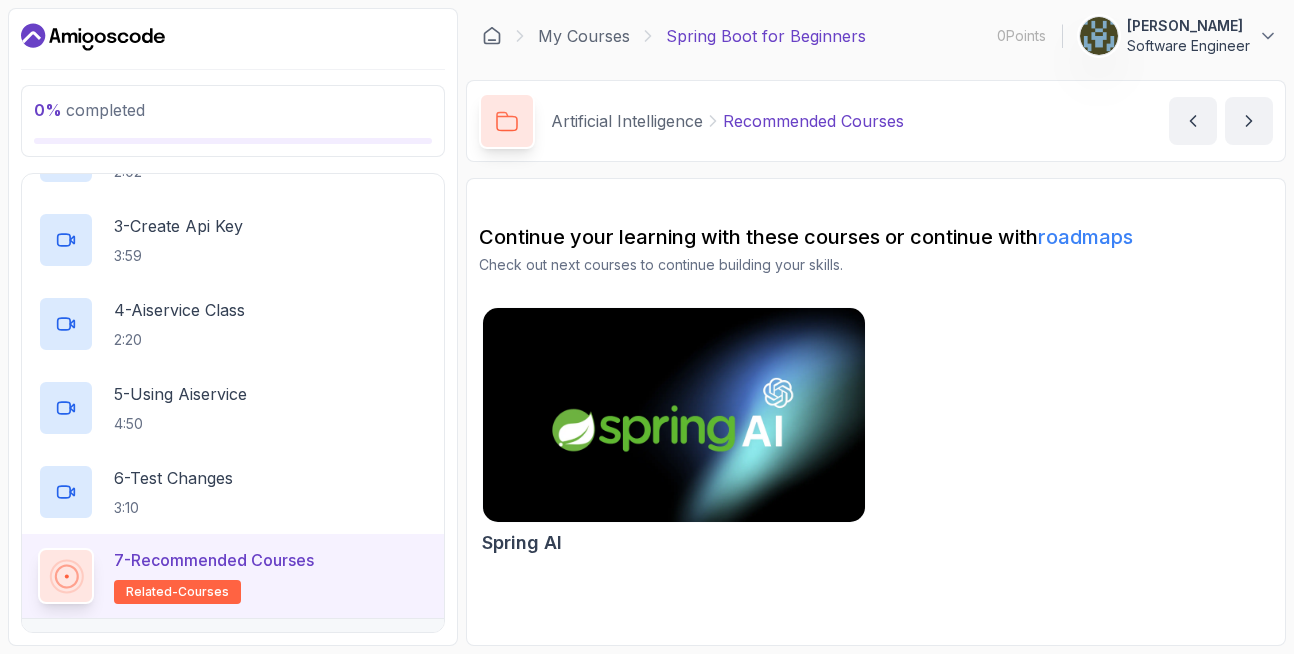 scroll, scrollTop: 0, scrollLeft: 0, axis: both 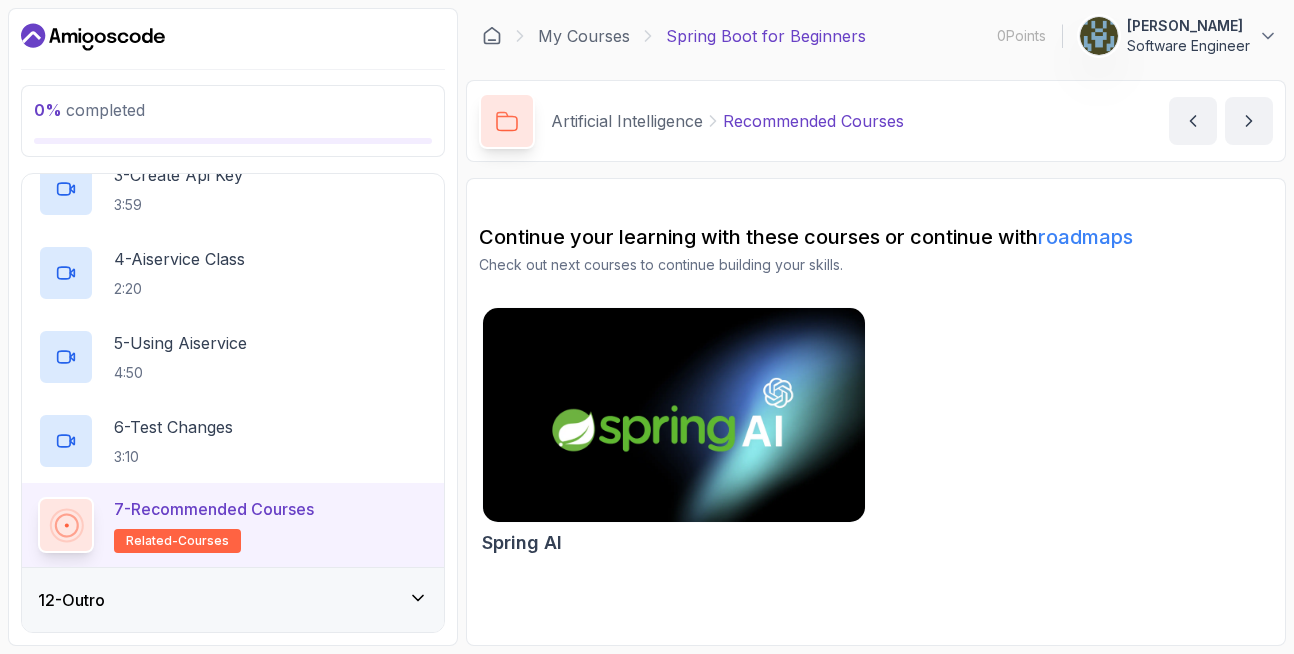 click 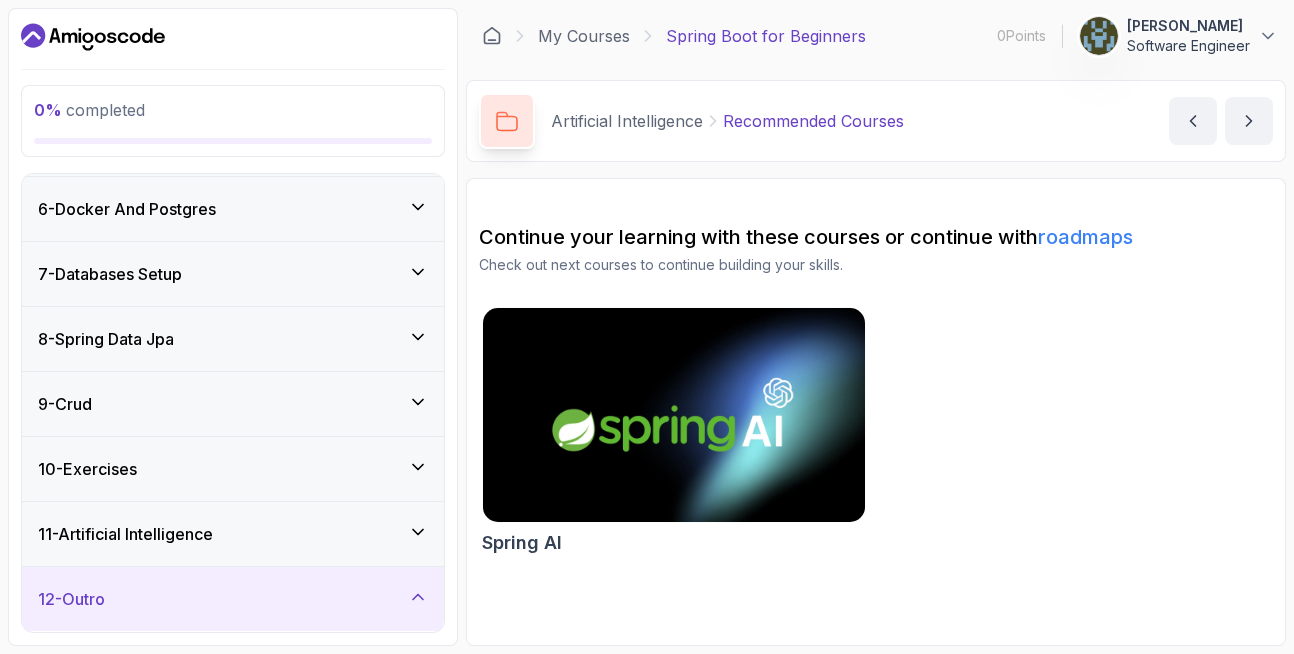 scroll, scrollTop: 489, scrollLeft: 0, axis: vertical 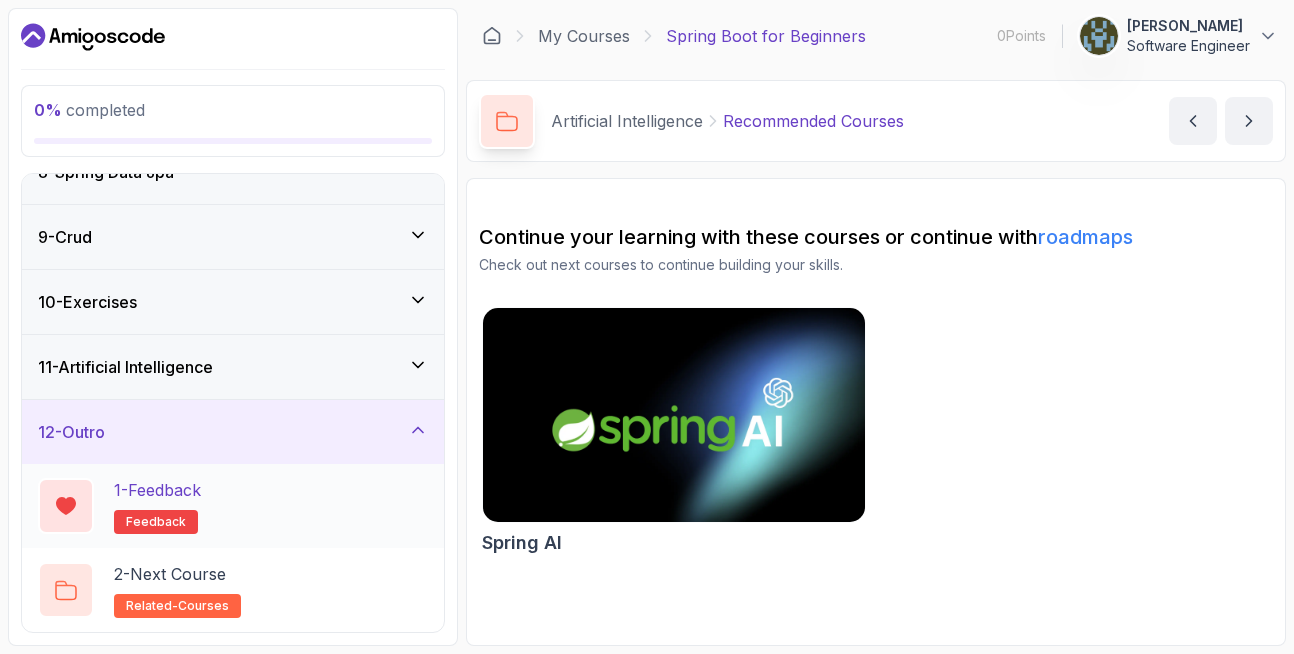 click on "1  -  Feedback feedback" at bounding box center [233, 506] 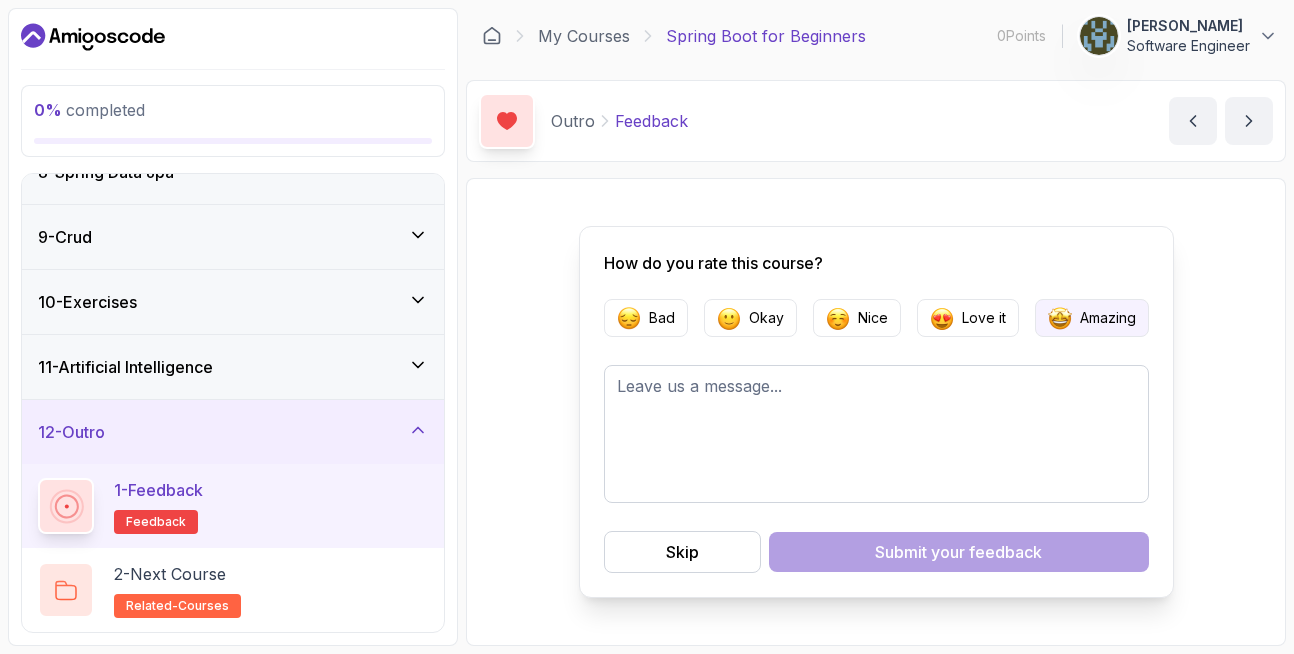 click on "Amazing" at bounding box center [1108, 318] 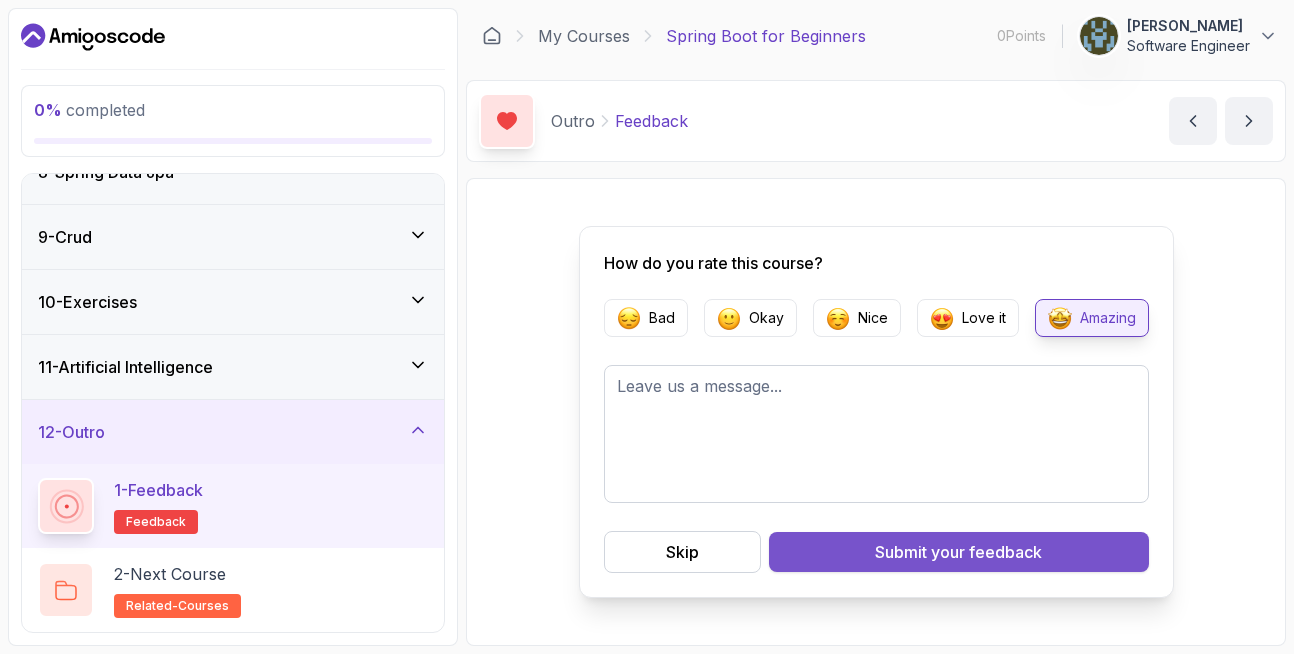 click on "Submit   your feedback" at bounding box center [958, 552] 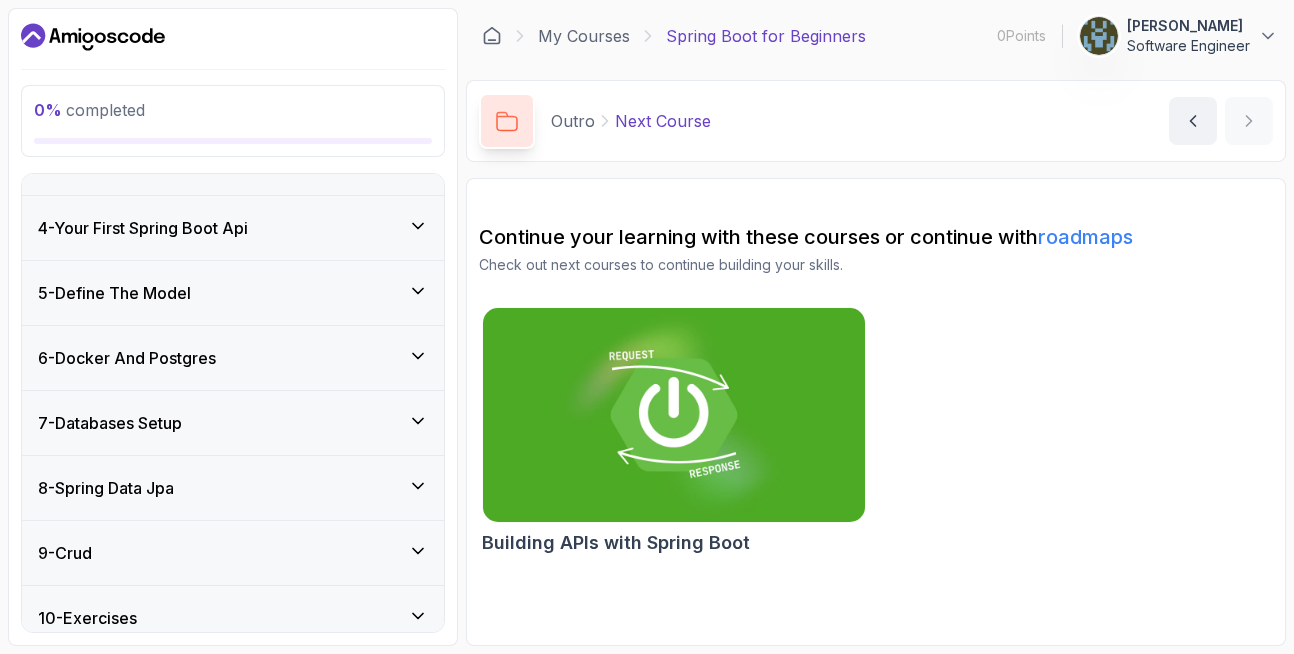 scroll, scrollTop: 489, scrollLeft: 0, axis: vertical 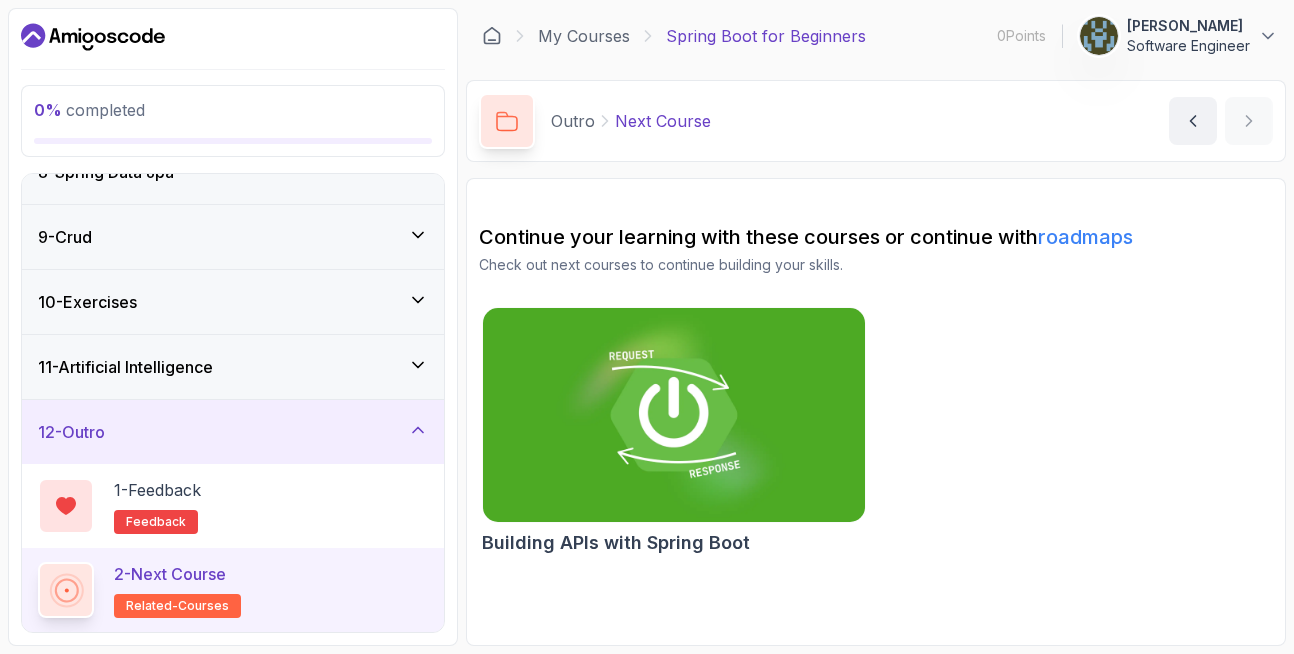 click on "2  -  Next Course" at bounding box center (170, 574) 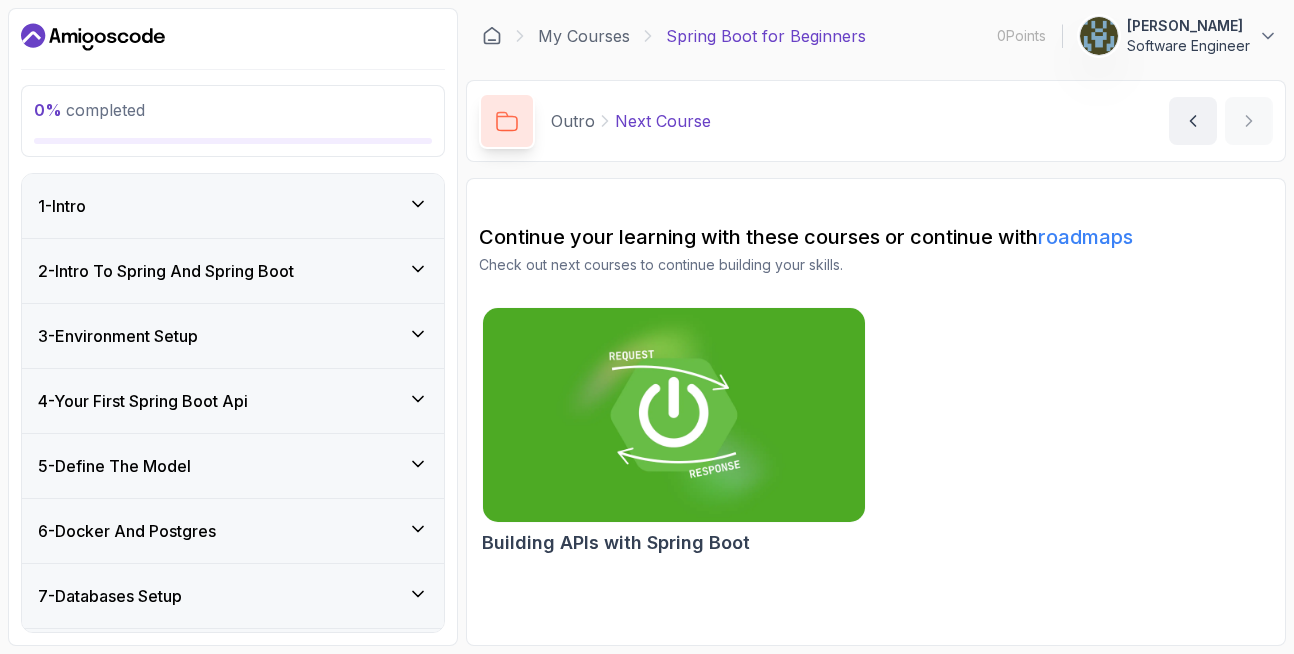 scroll, scrollTop: 4, scrollLeft: 0, axis: vertical 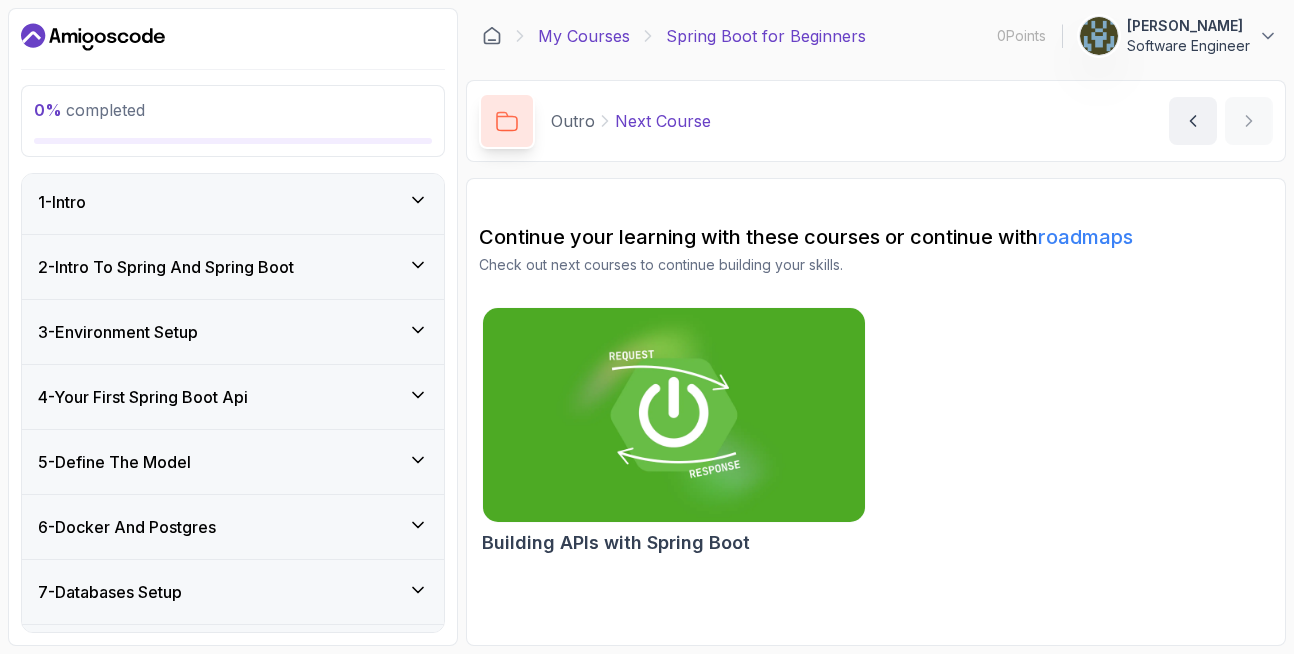 click on "My Courses" at bounding box center [584, 36] 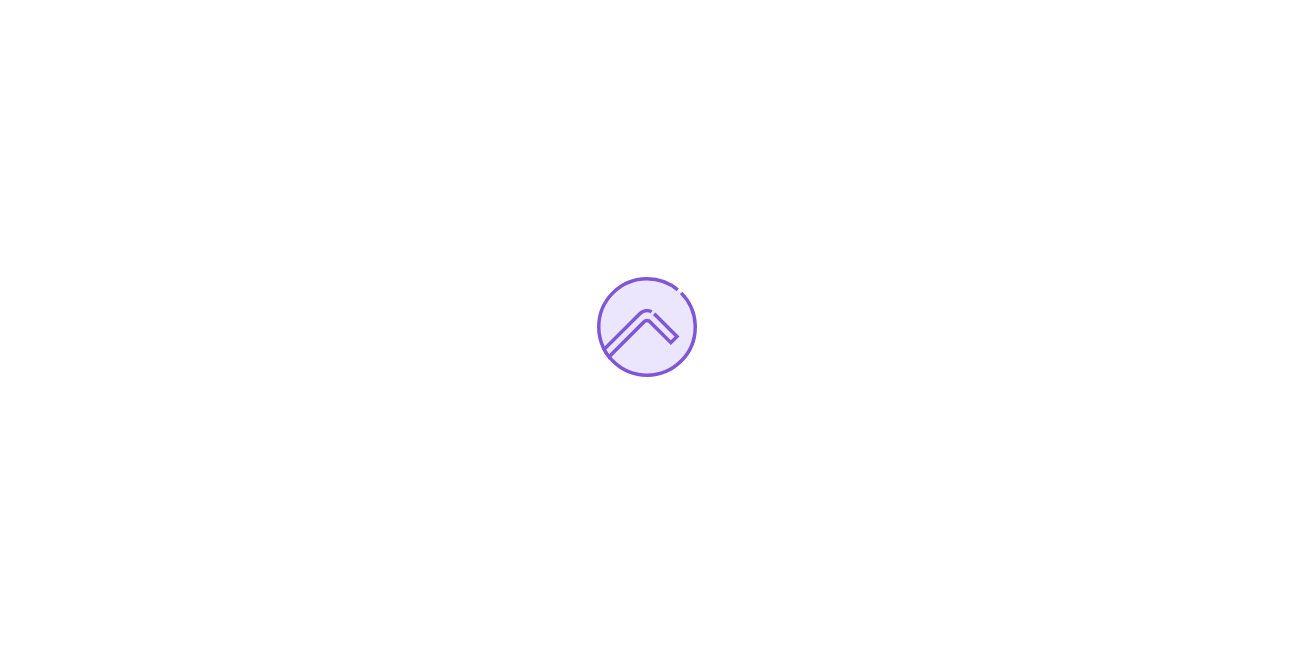 scroll, scrollTop: 0, scrollLeft: 0, axis: both 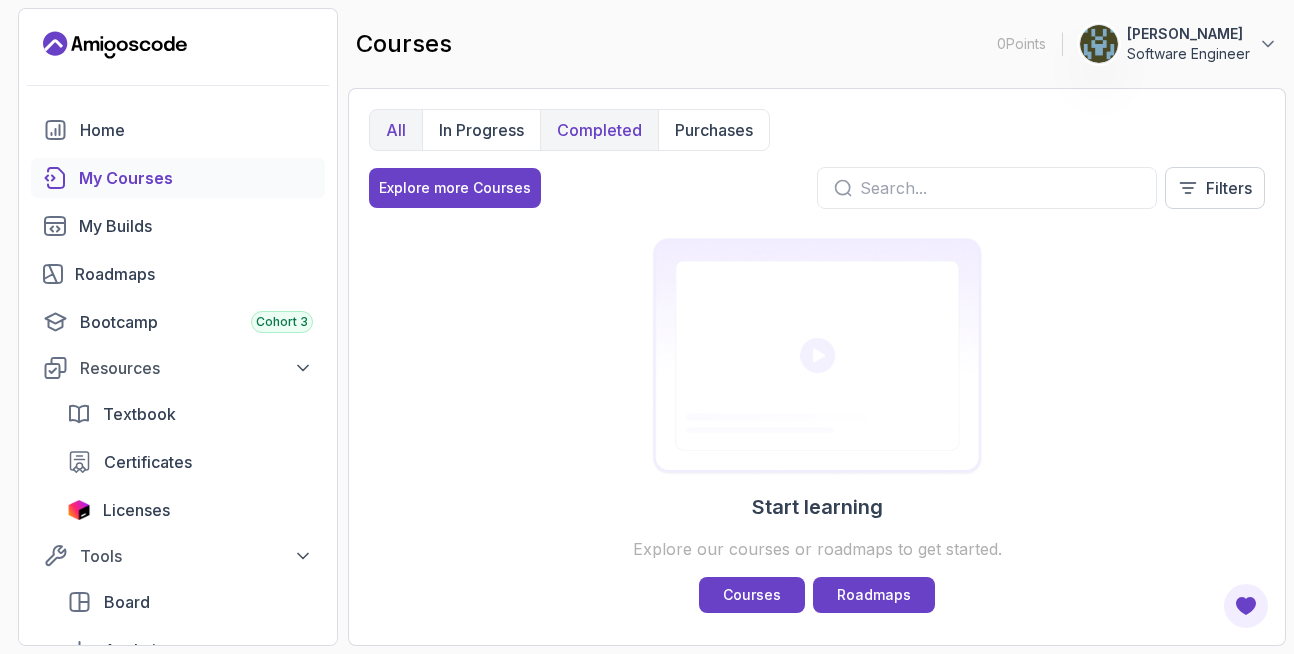 click on "Completed" at bounding box center [599, 130] 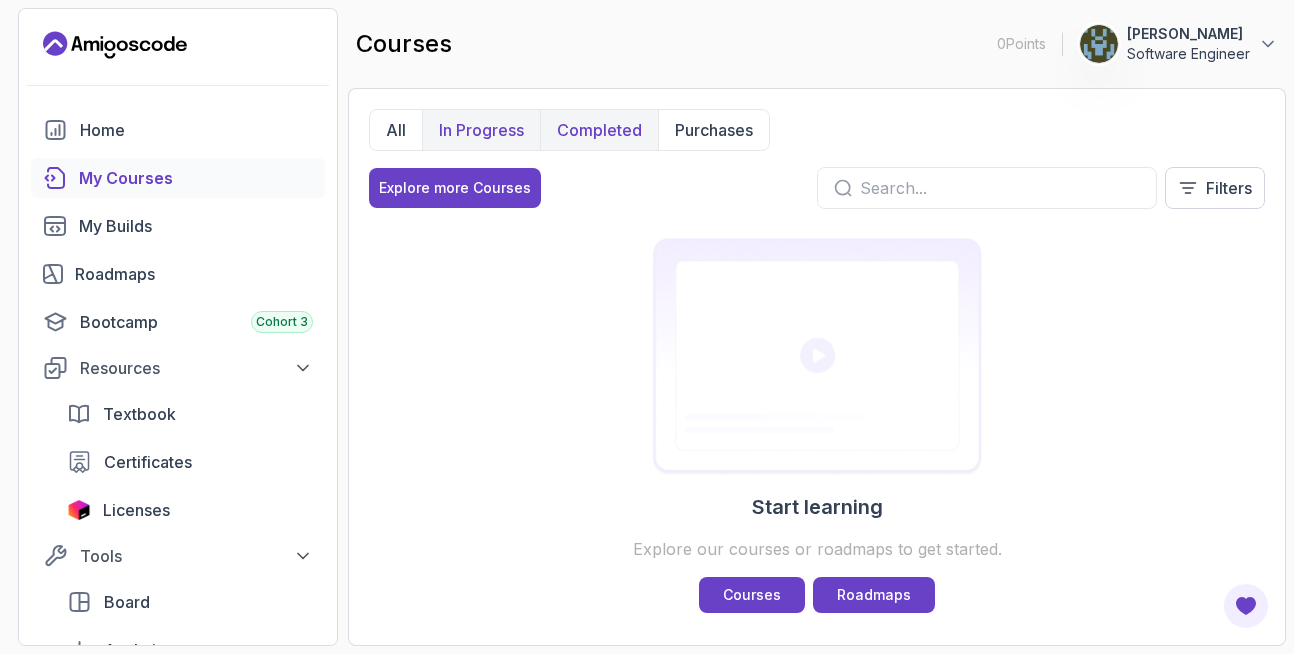 click on "In Progress" at bounding box center (481, 130) 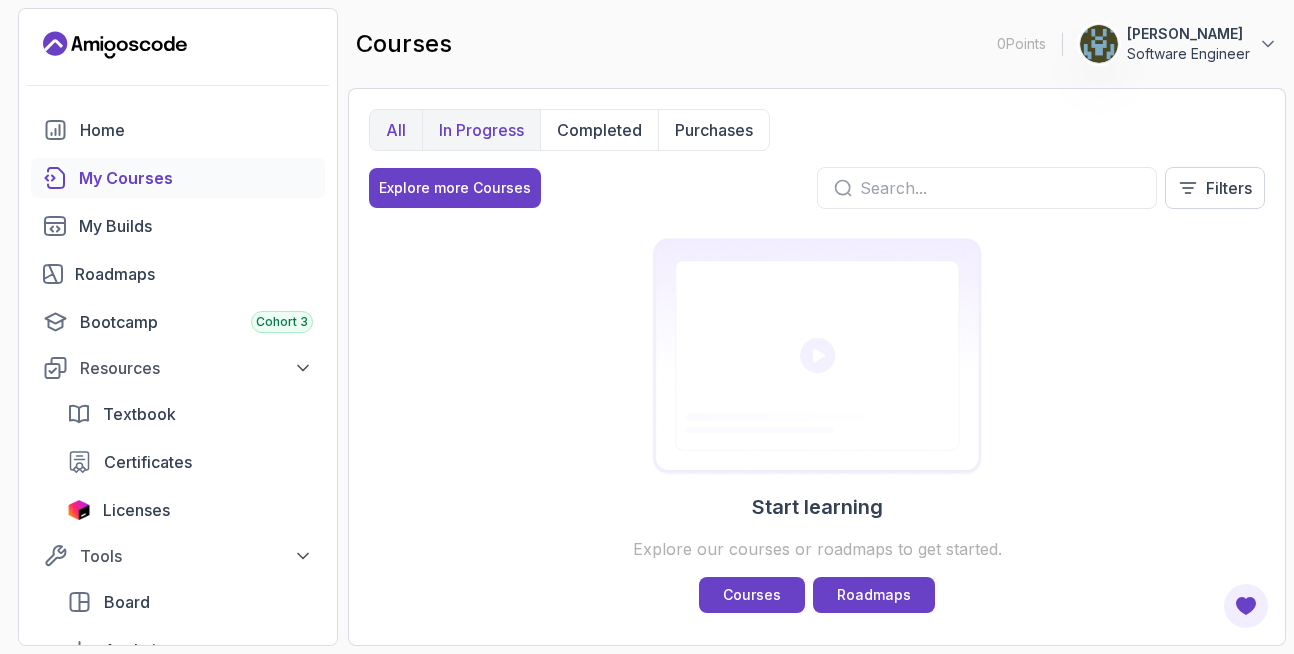 click on "All" at bounding box center (396, 130) 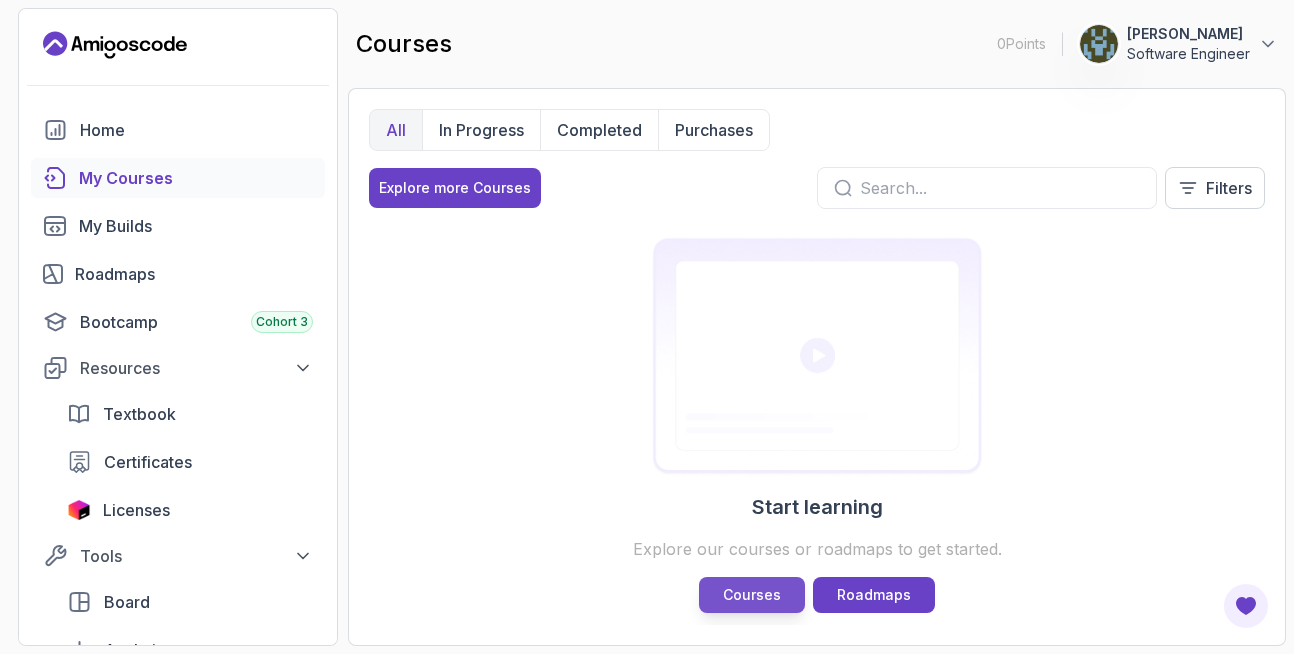 click on "Courses" at bounding box center [752, 595] 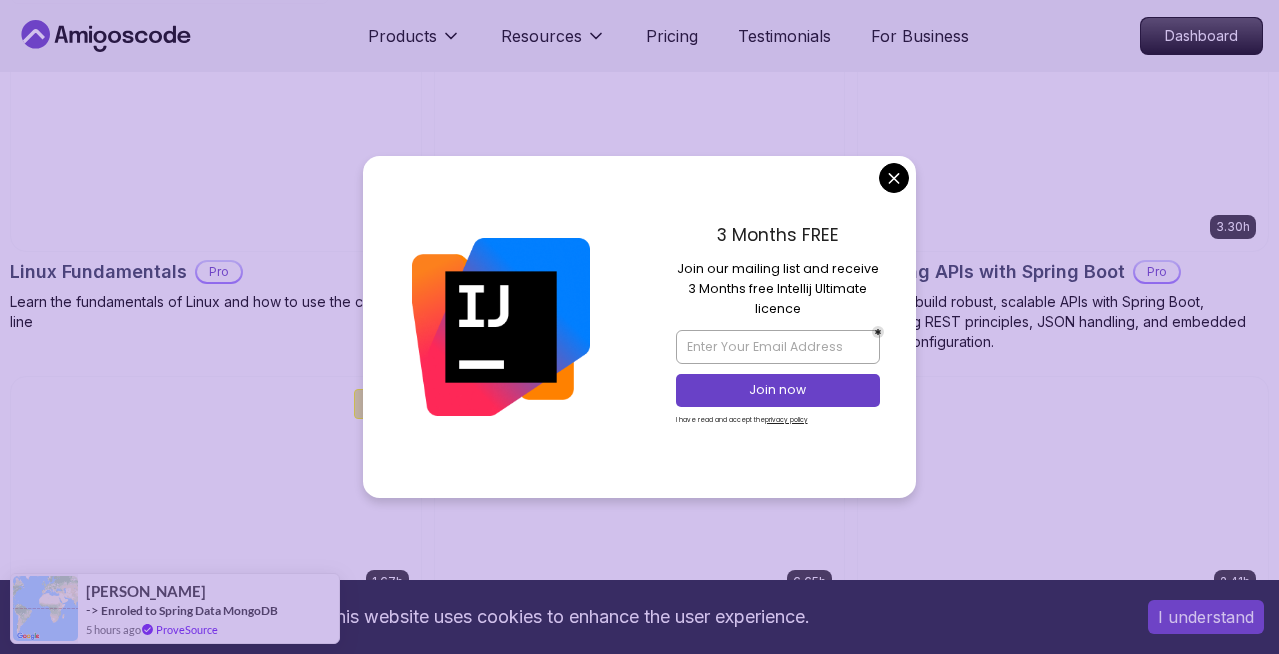 scroll, scrollTop: 696, scrollLeft: 0, axis: vertical 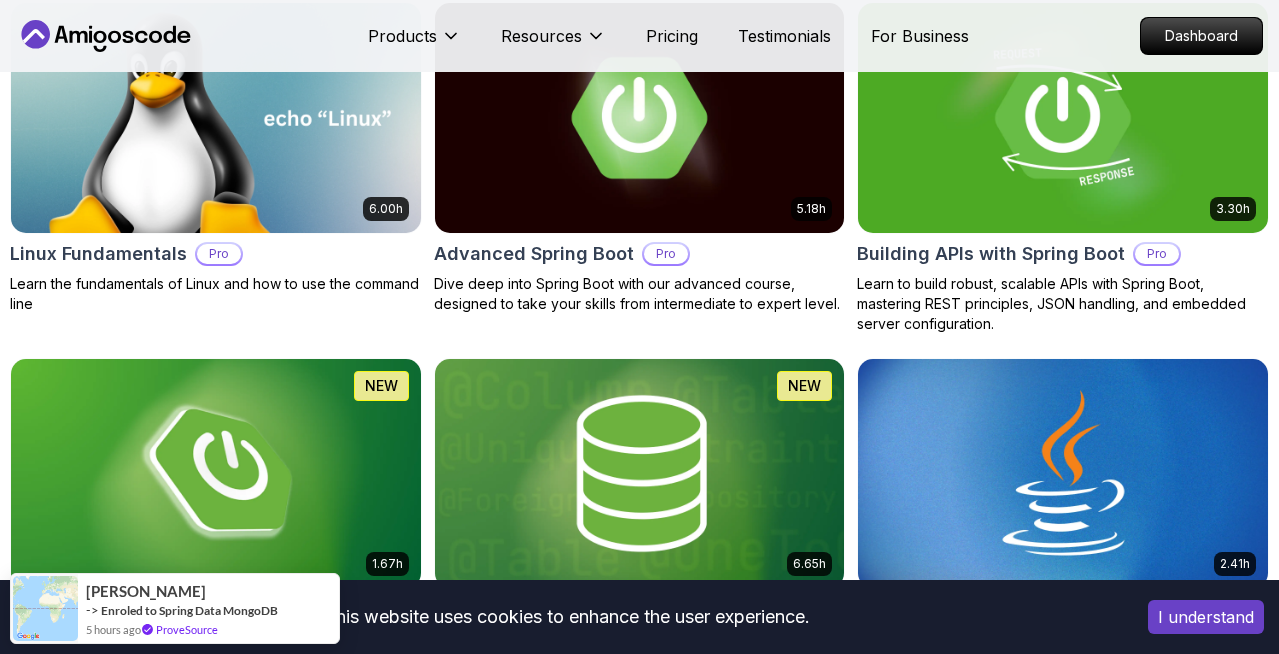 click on "This website uses cookies to enhance the user experience. I understand Products Resources Pricing Testimonials For Business Dashboard Products Resources Pricing Testimonials For Business Dashboard All Courses Learn Java, Spring Boot, DevOps & More with Amigoscode Premium Courses Master in-demand skills like Java, Spring Boot, DevOps, React, and more through hands-on, expert-led courses. Advance your software development career with real-world projects and practical learning. Filters Filters Type Course Build Price Pro Free Instructors [PERSON_NAME] [PERSON_NAME] Duration 0-1 Hour 1-3 Hours +3 Hours Track Front End Back End Dev Ops Full Stack Level Junior Mid-level Senior 6.00h Linux Fundamentals Pro Learn the fundamentals of Linux and how to use the command line 5.18h Advanced Spring Boot Pro Dive deep into Spring Boot with our advanced course, designed to take your skills from intermediate to expert level. 3.30h Building APIs with Spring Boot Pro 1.67h NEW Spring Boot for Beginners 6.65h NEW Spring Data JPA Pro" at bounding box center [639, 4208] 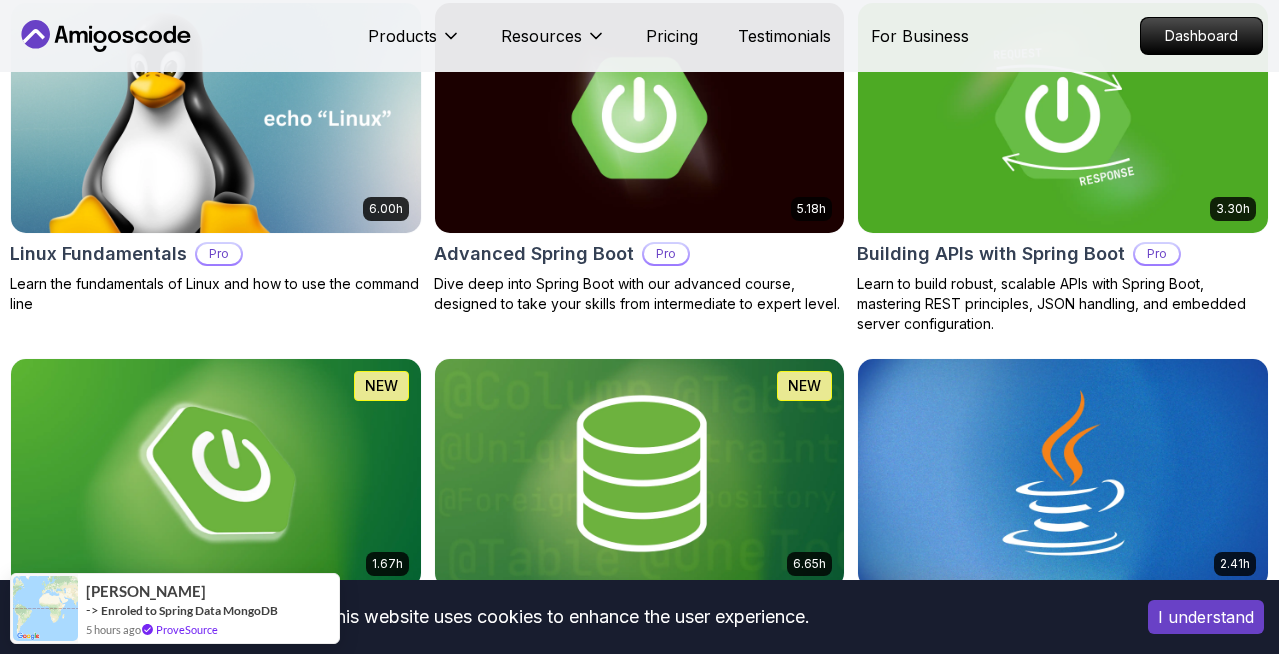 click on "Spring Boot for Beginners" at bounding box center (124, 609) 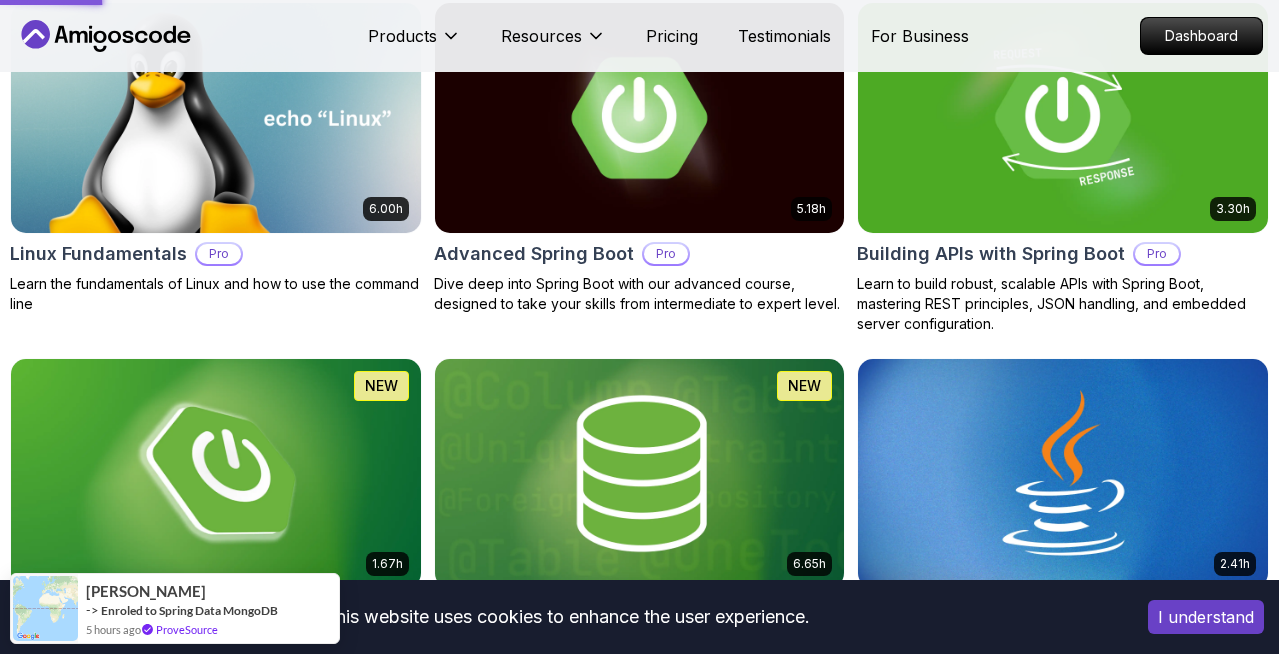scroll, scrollTop: 0, scrollLeft: 0, axis: both 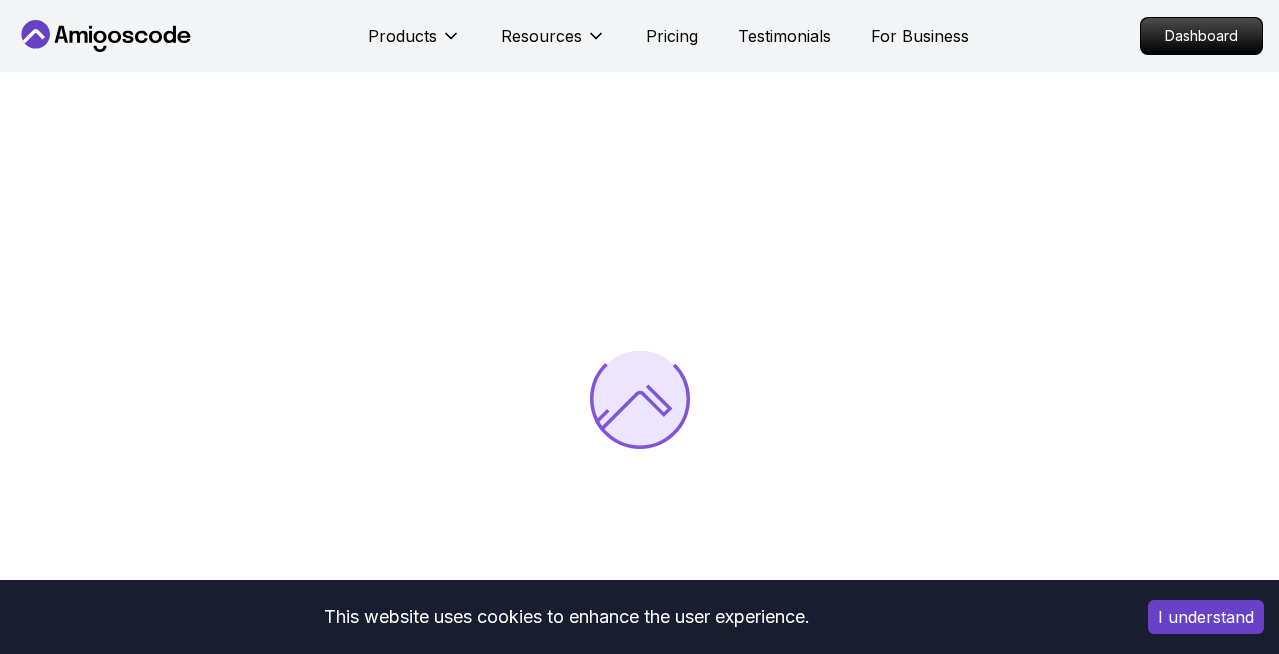 click on "I understand" at bounding box center [1206, 617] 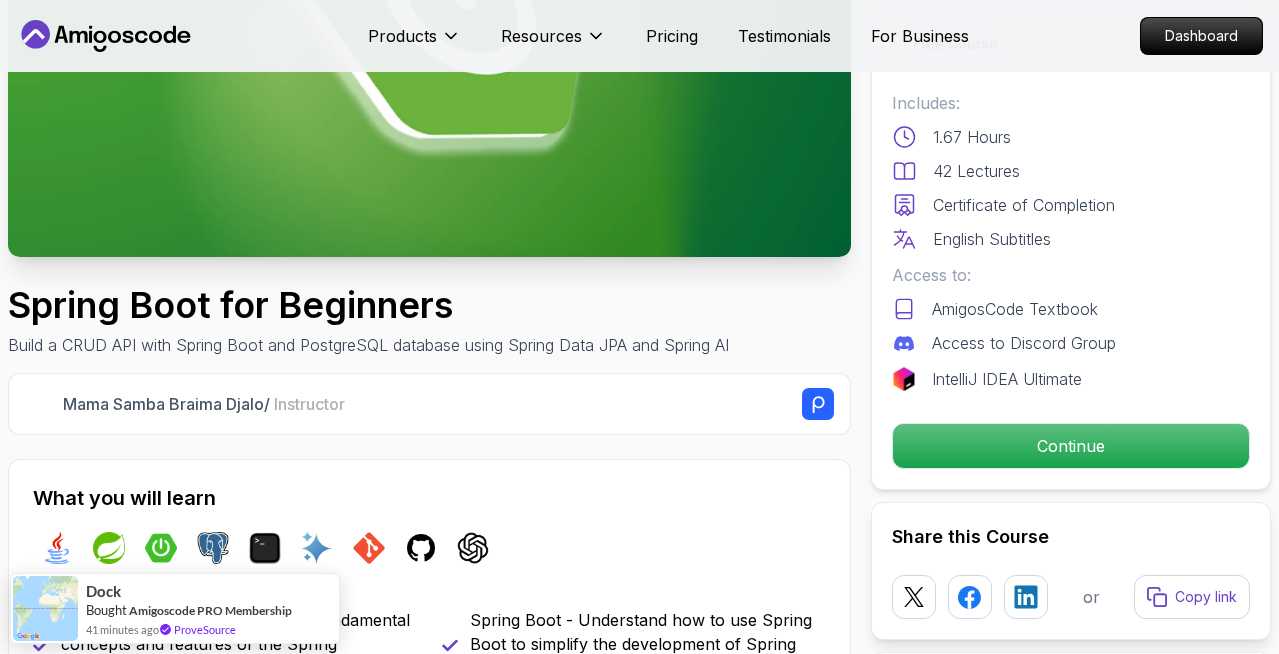 scroll, scrollTop: 285, scrollLeft: 0, axis: vertical 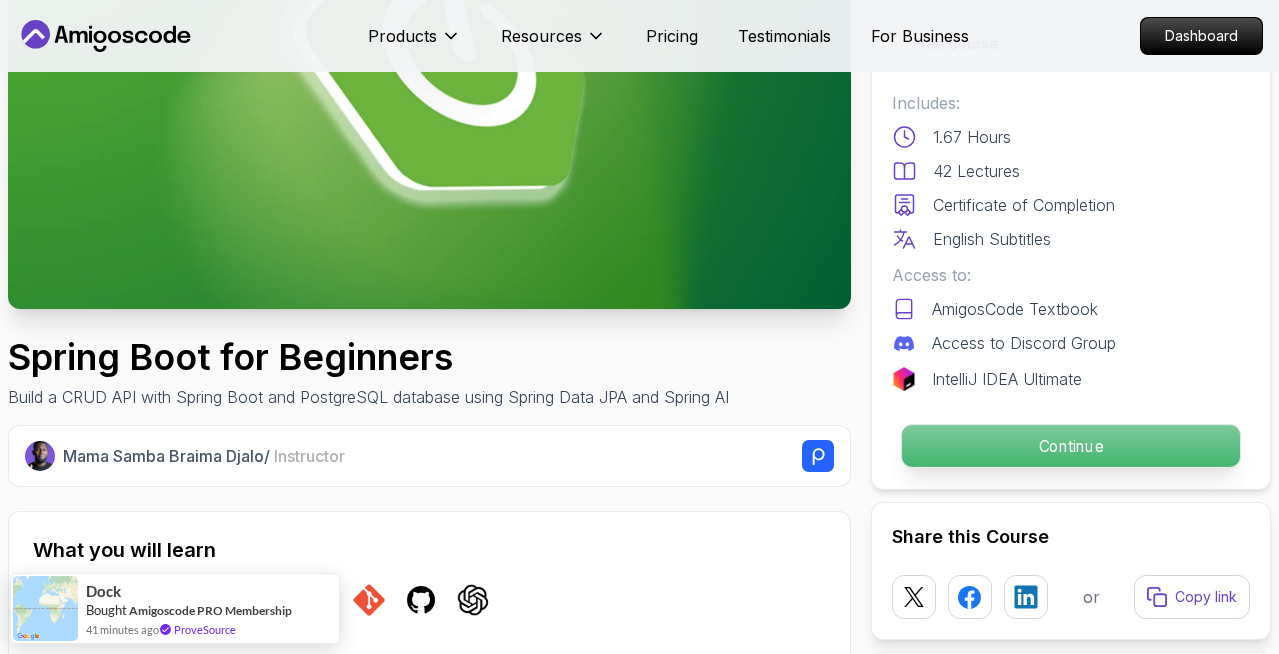 click on "Continue" at bounding box center [1071, 446] 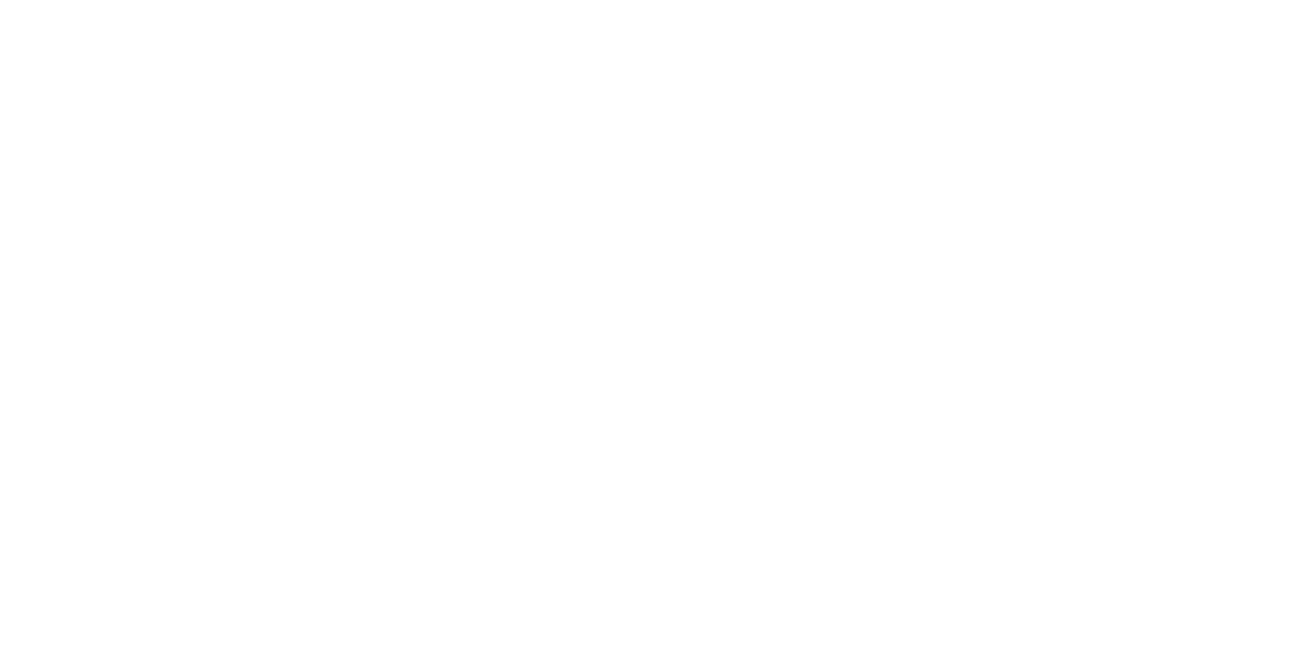 scroll, scrollTop: 0, scrollLeft: 0, axis: both 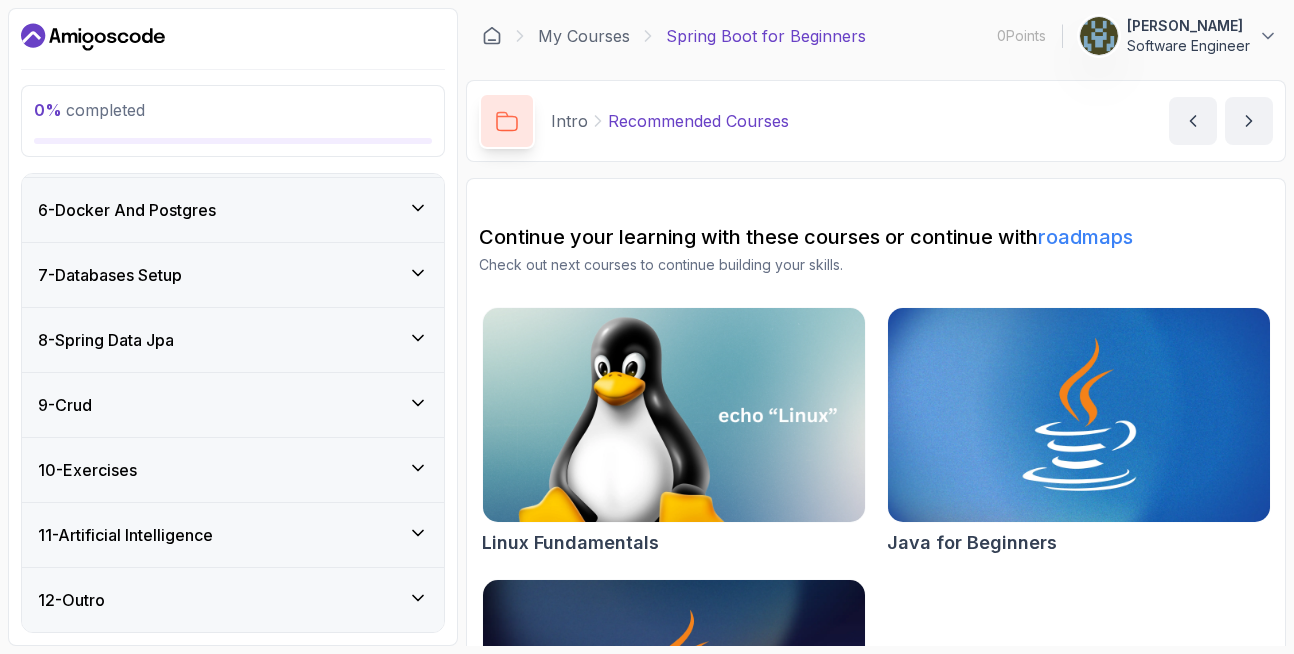 click on "12  -  Outro" at bounding box center (233, 600) 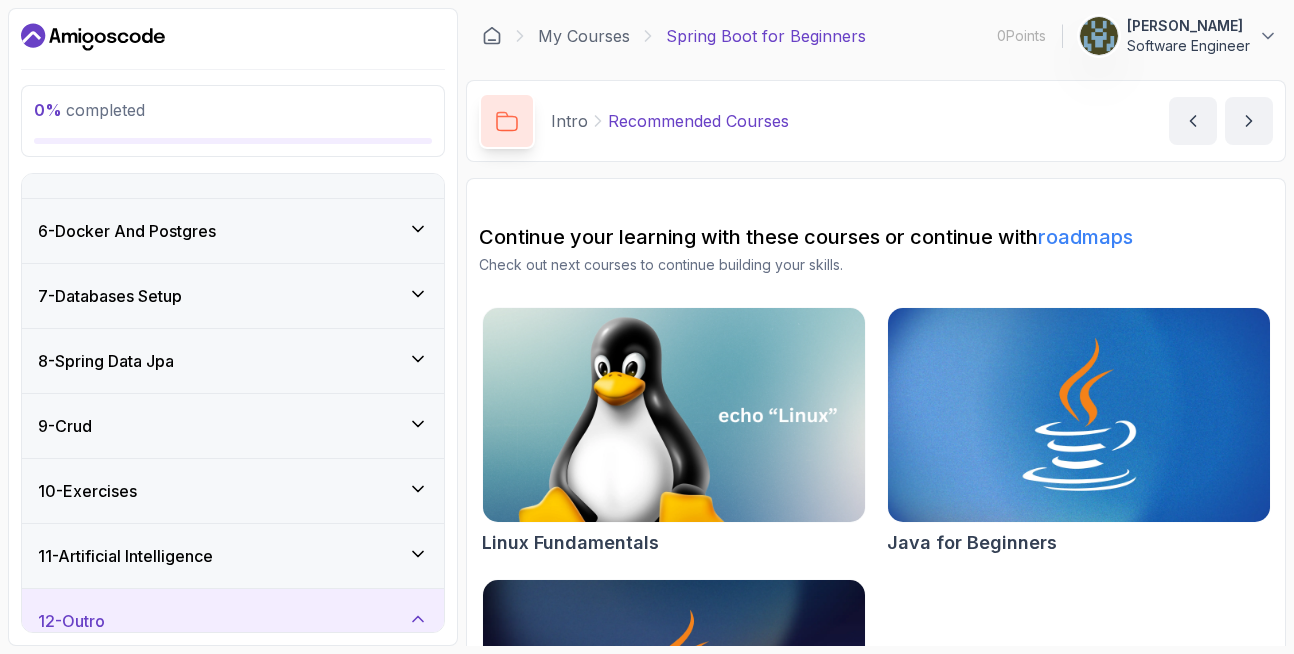 scroll, scrollTop: 321, scrollLeft: 0, axis: vertical 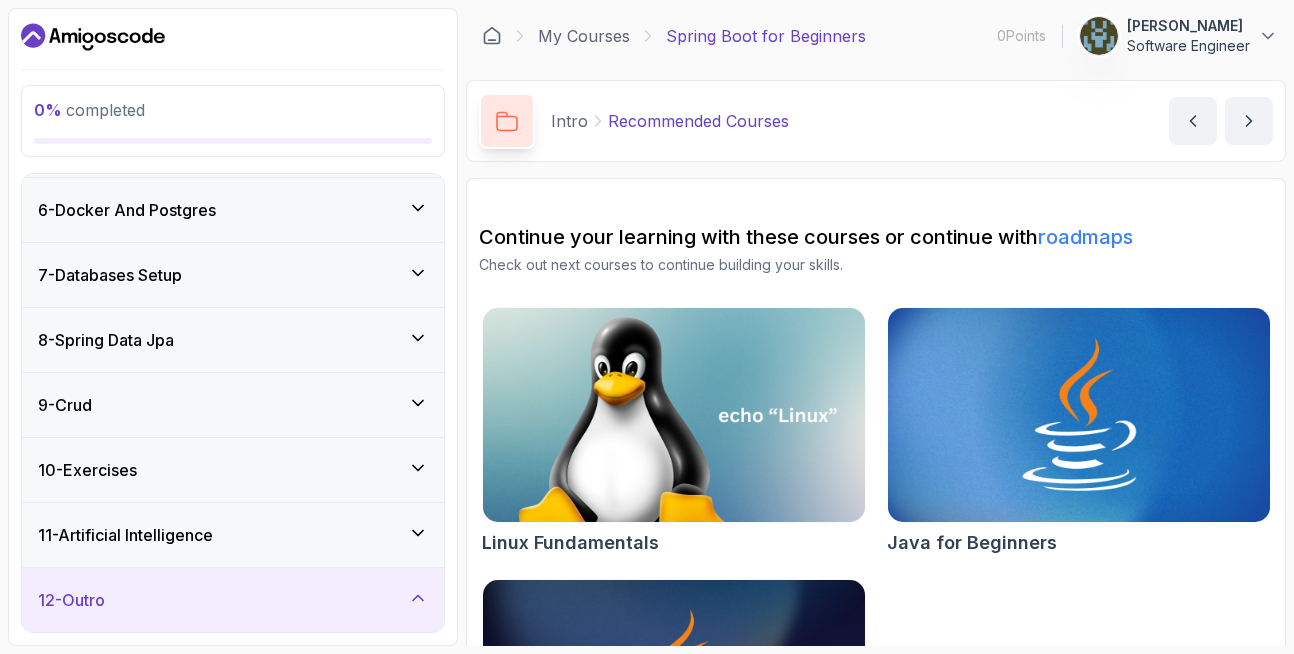 click on "12  -  Outro" at bounding box center [233, 600] 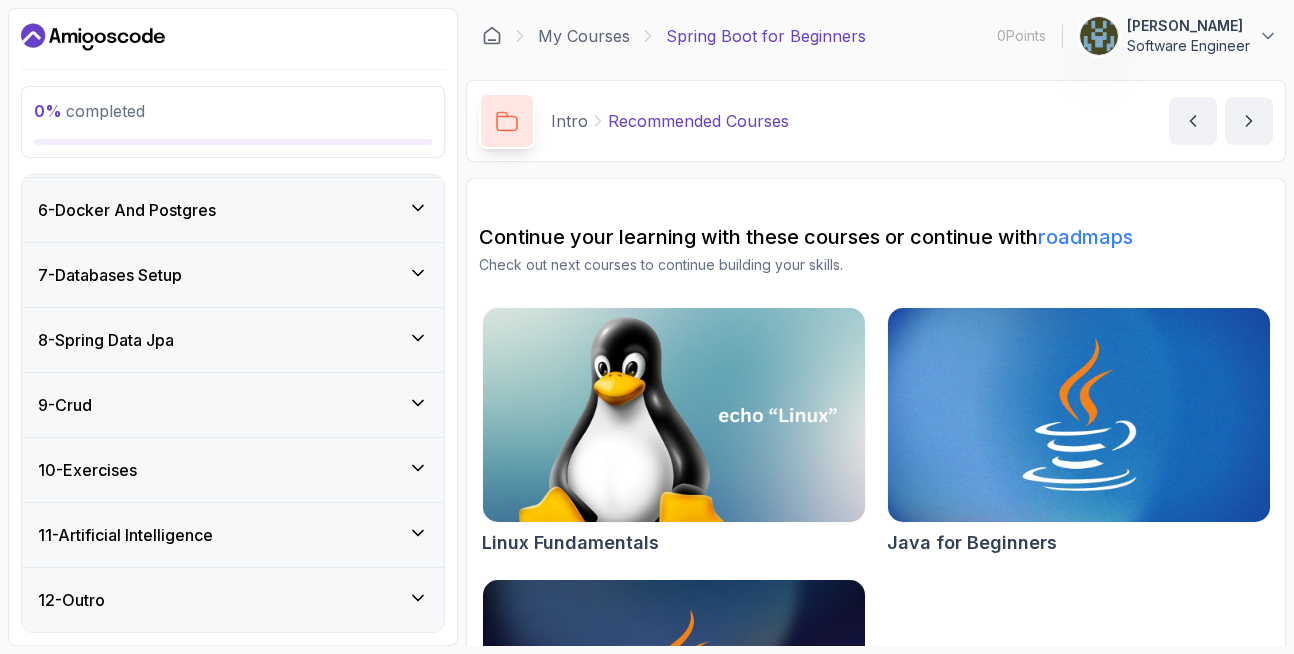 scroll, scrollTop: 0, scrollLeft: 0, axis: both 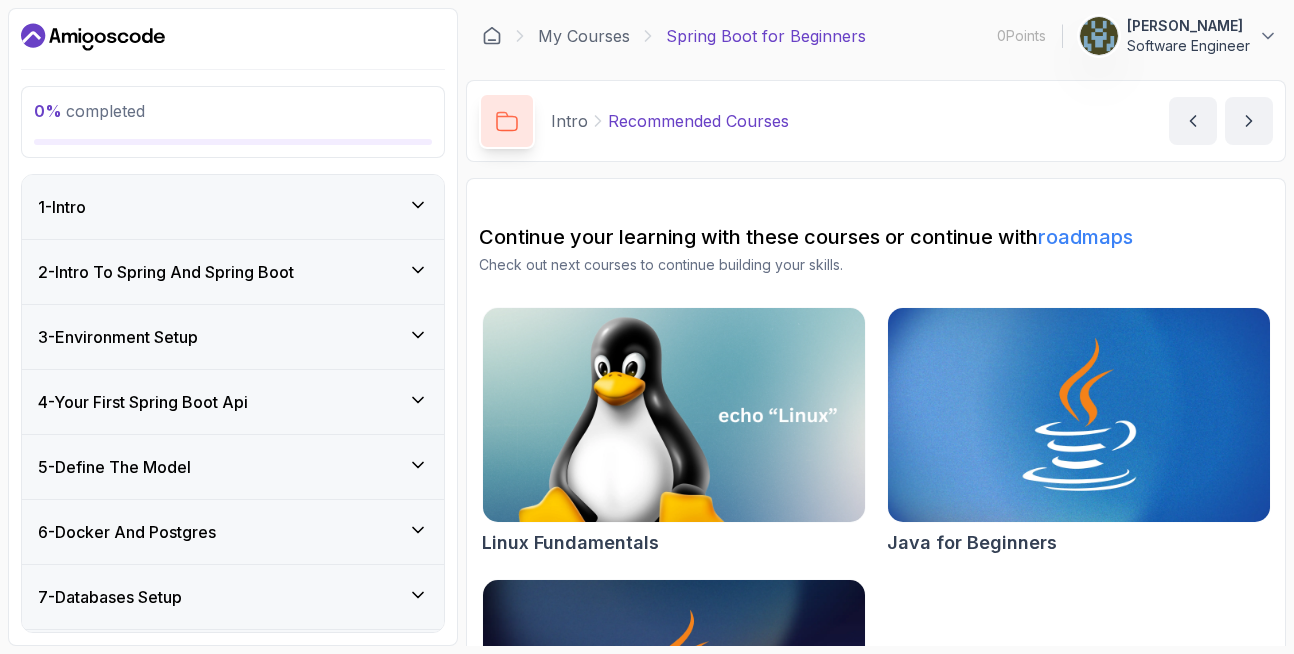 click on "1  -  Intro" at bounding box center (233, 207) 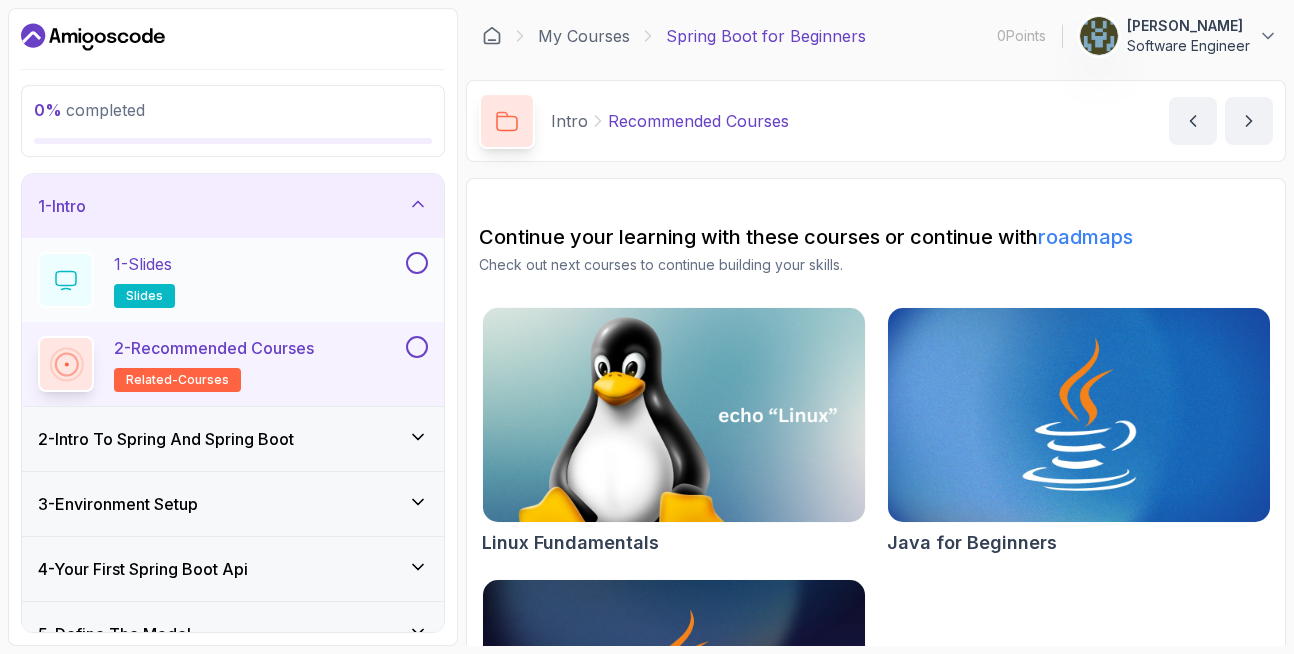click on "1  -  Slides slides" at bounding box center (220, 280) 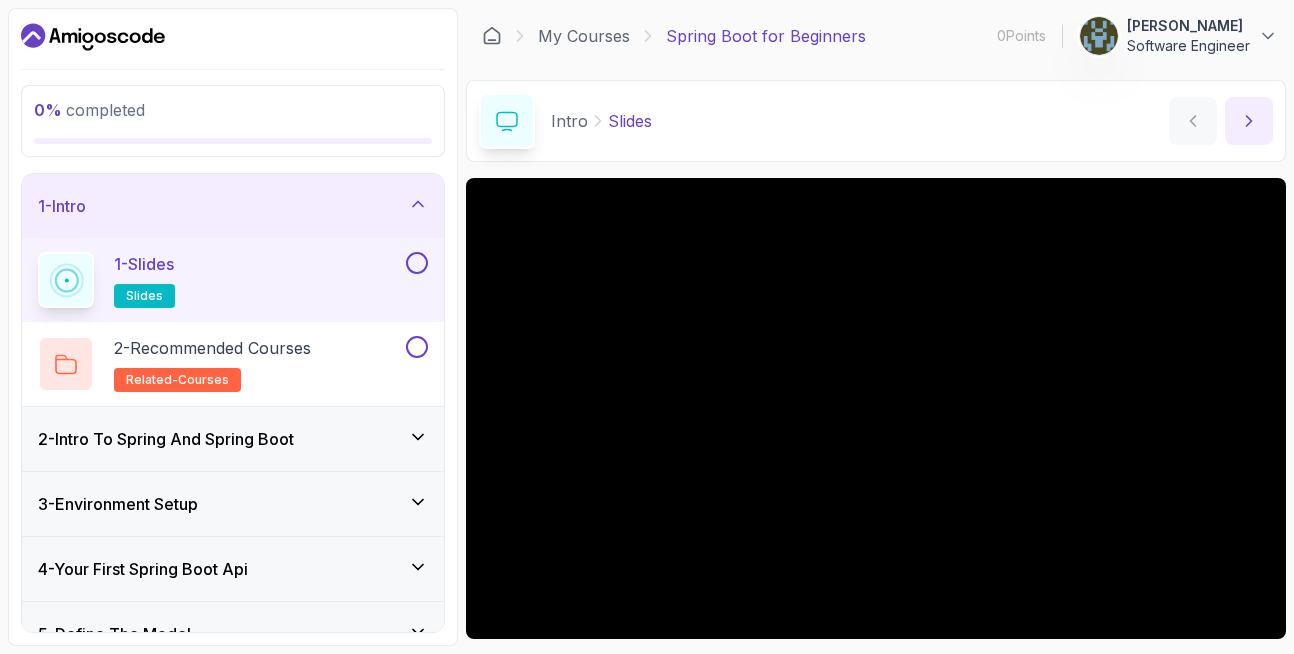 click at bounding box center [1249, 121] 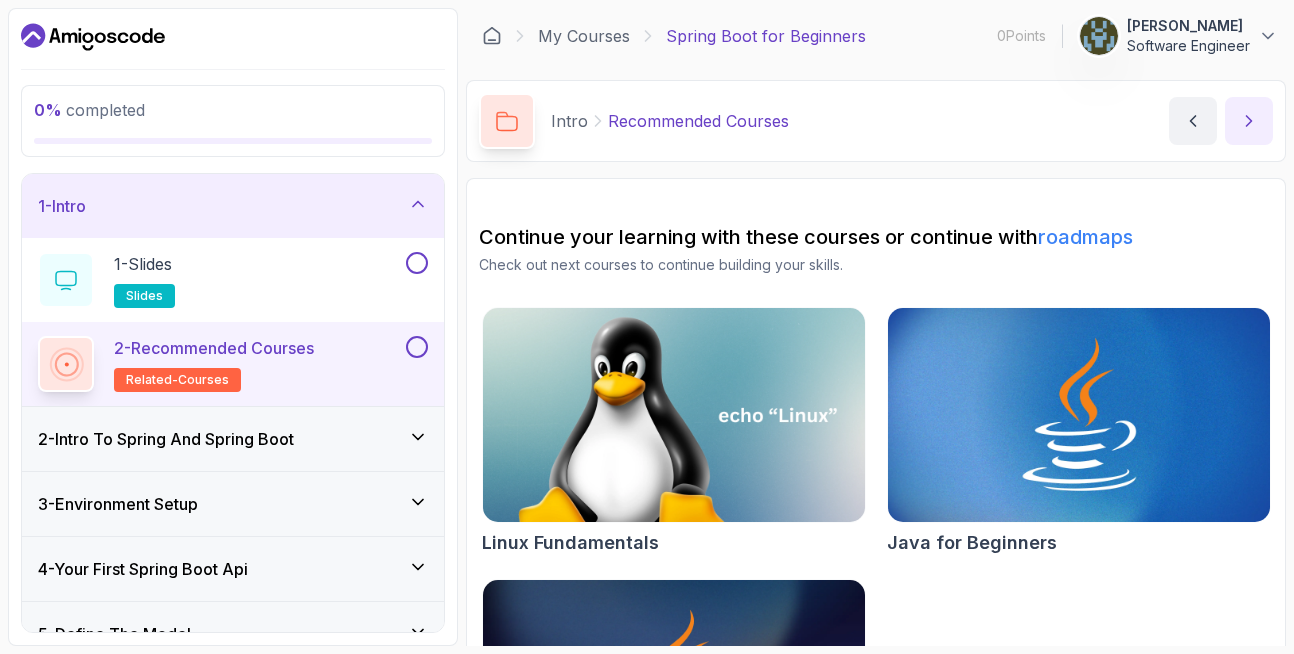 click 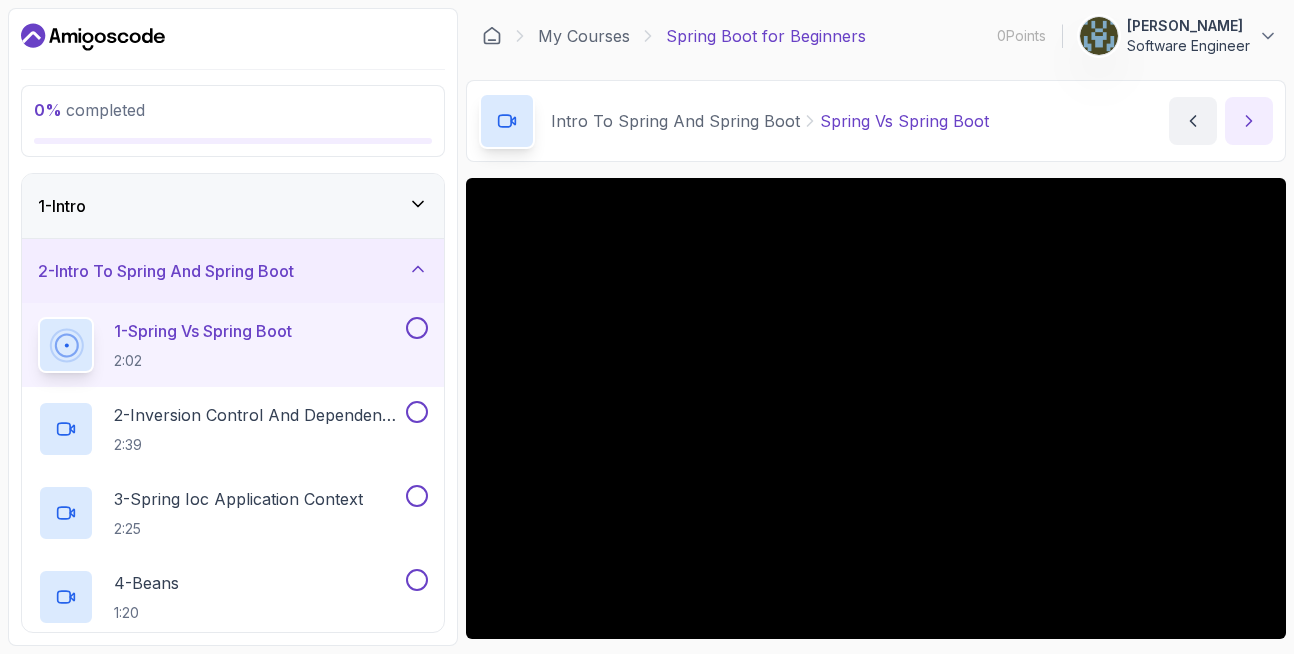 click 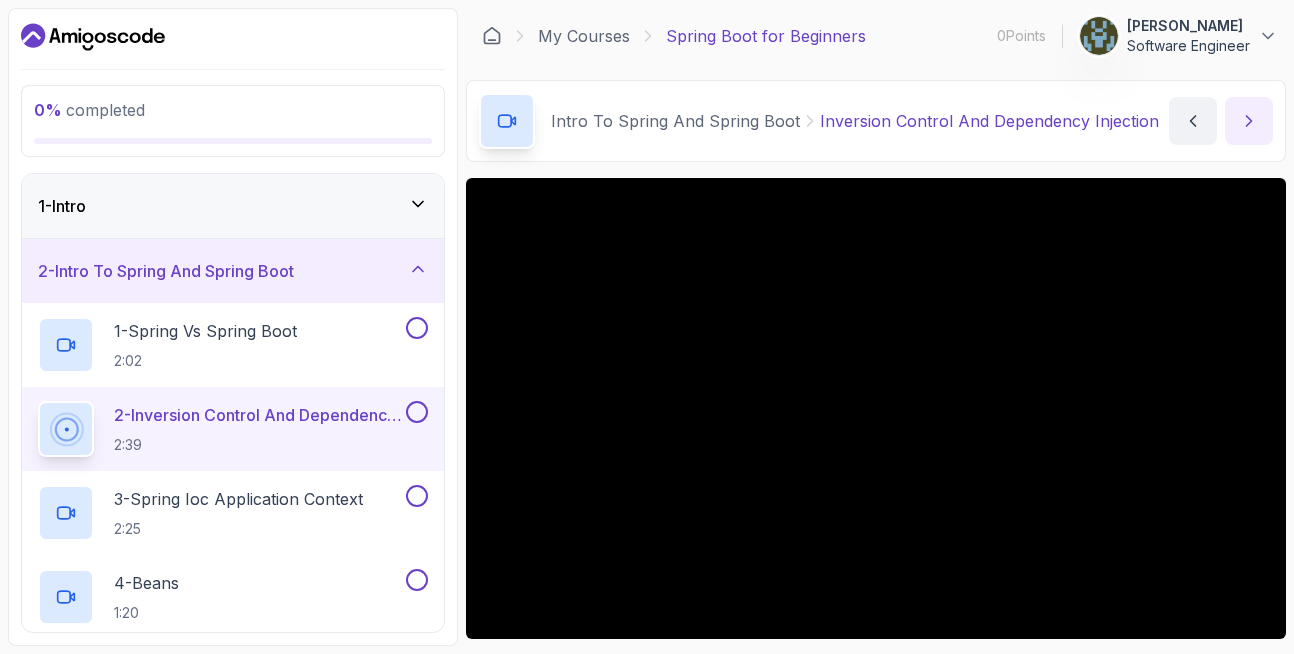 click 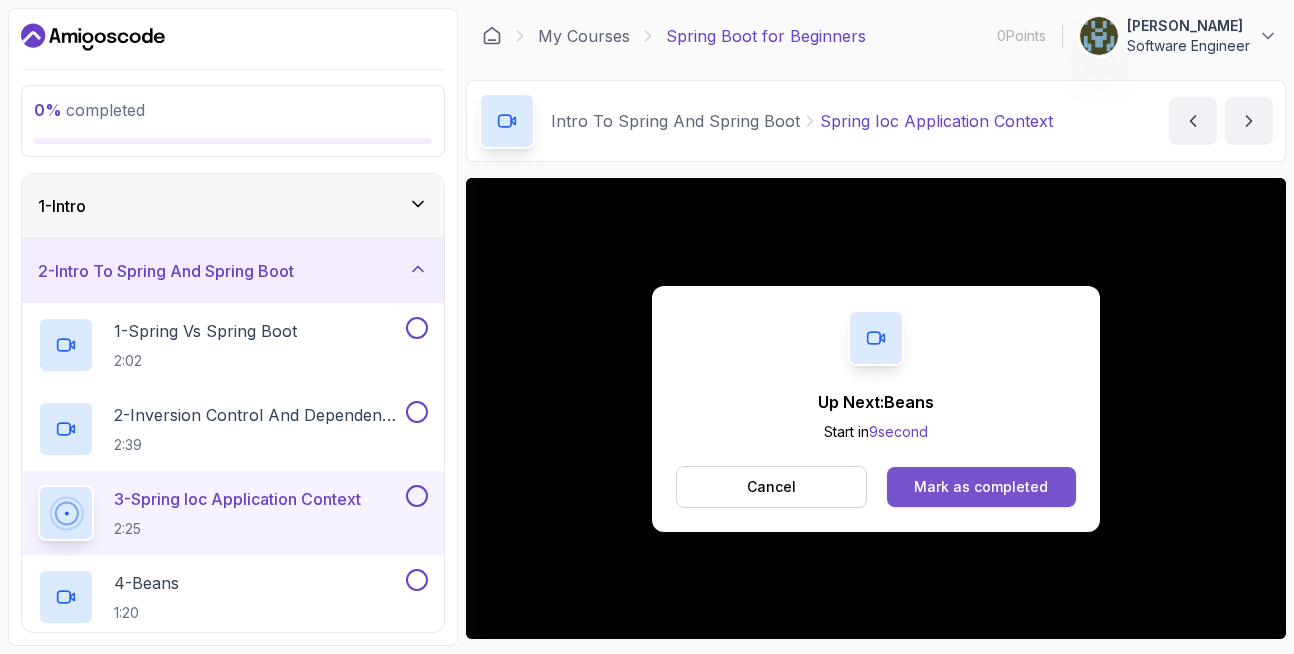 click on "Mark as completed" at bounding box center (981, 487) 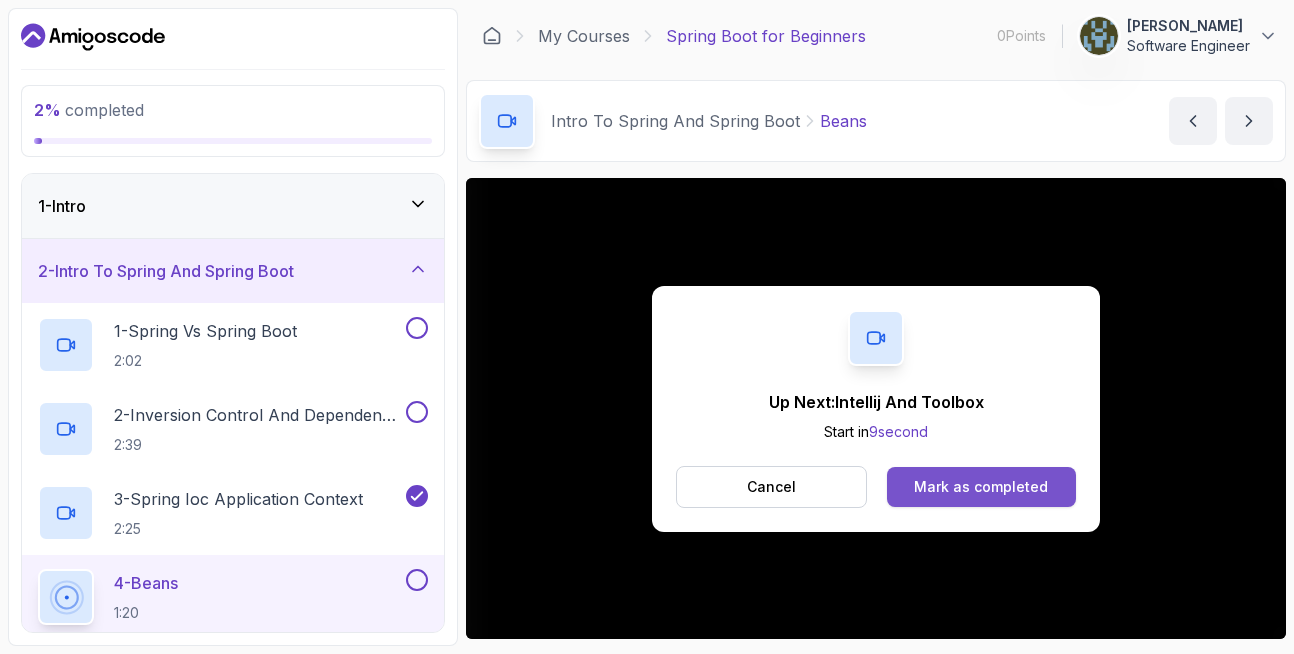 click on "Mark as completed" at bounding box center [981, 487] 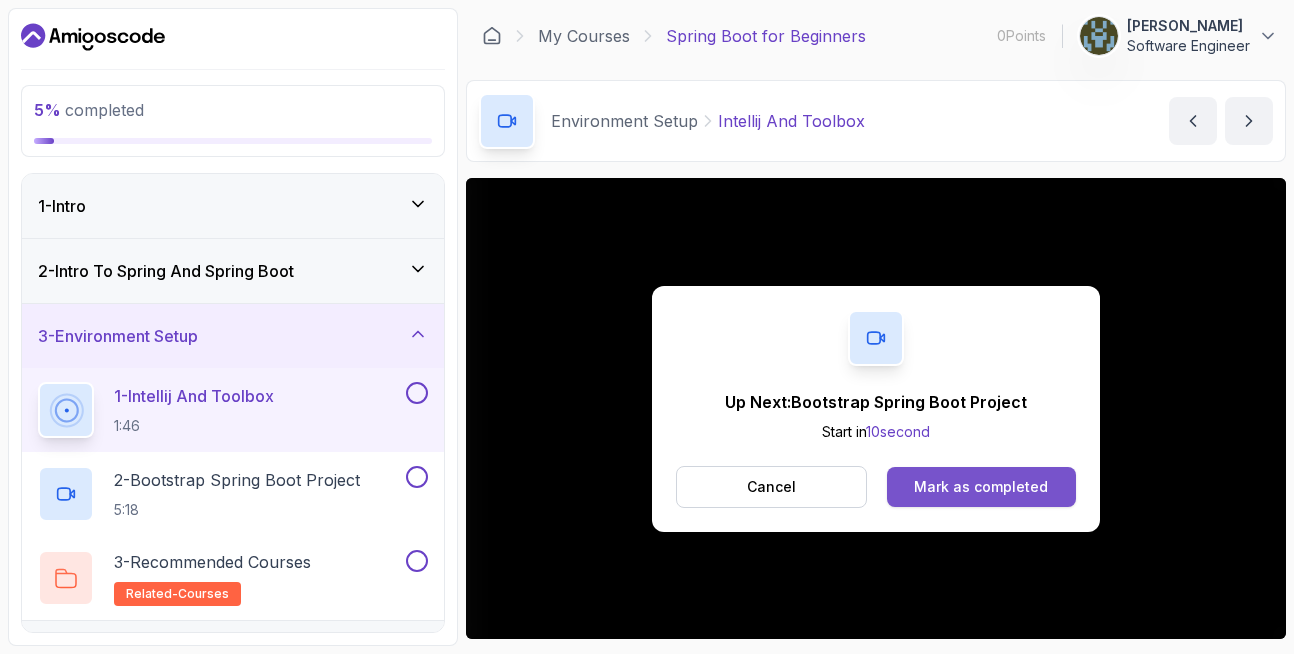 click on "Mark as completed" at bounding box center (981, 487) 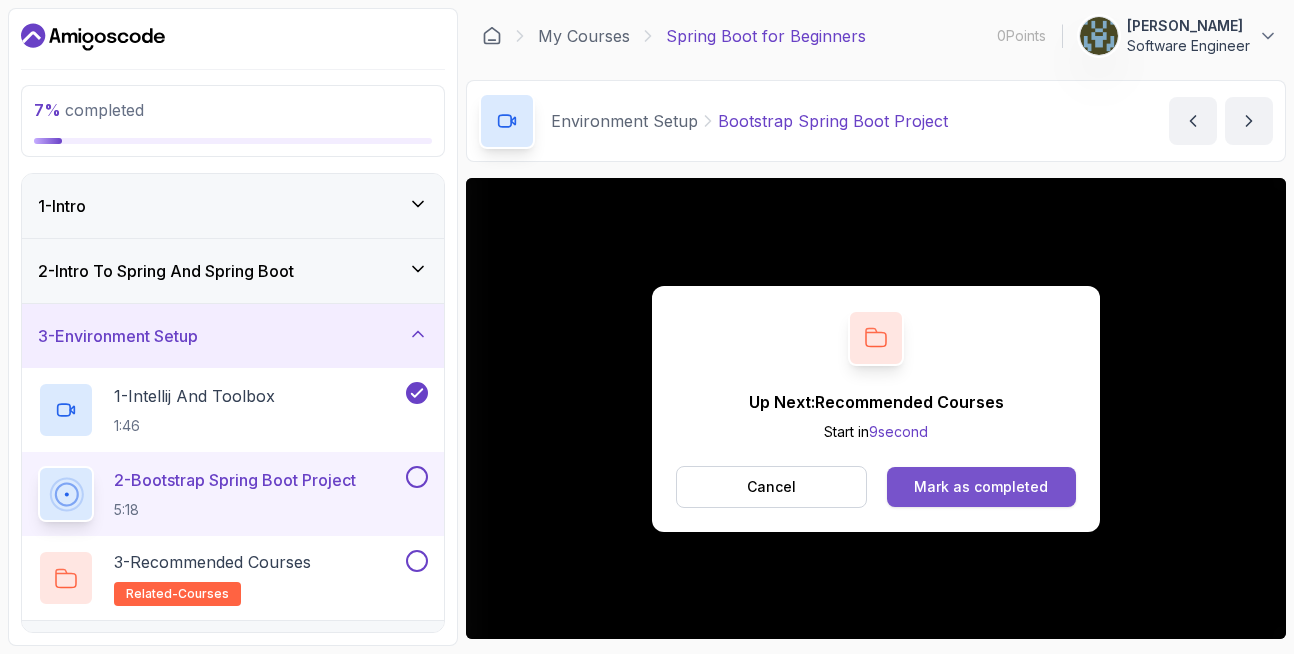 click on "Mark as completed" at bounding box center [981, 487] 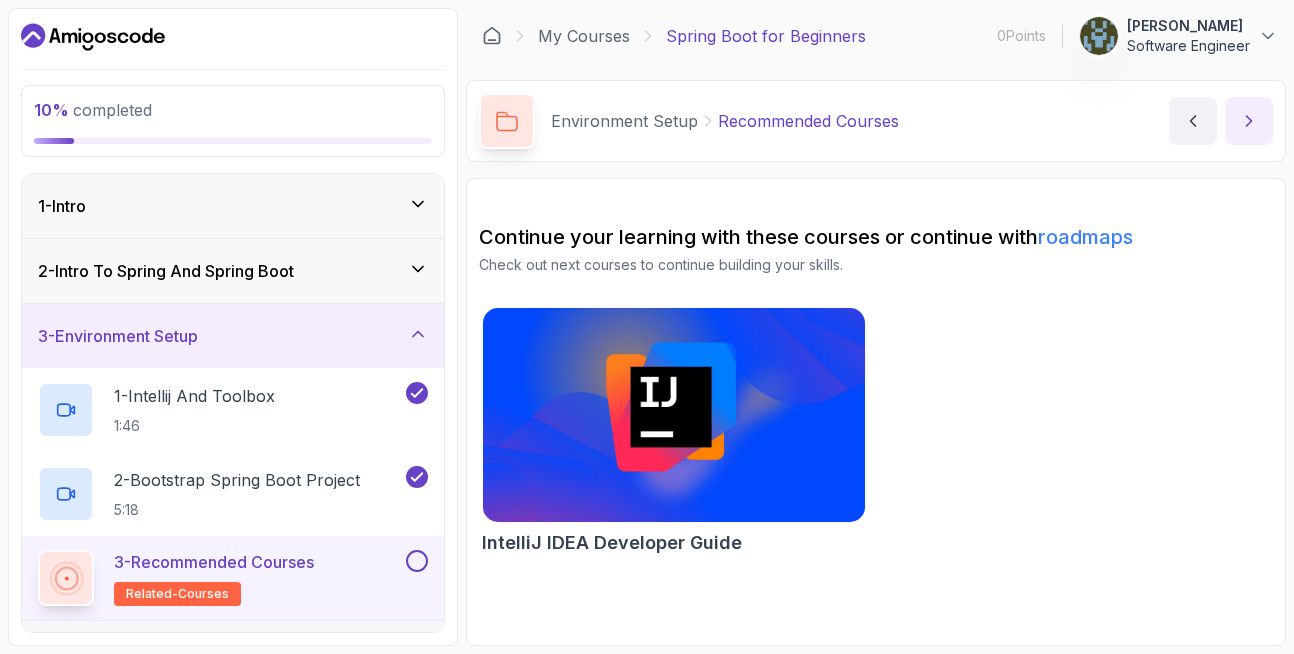 click 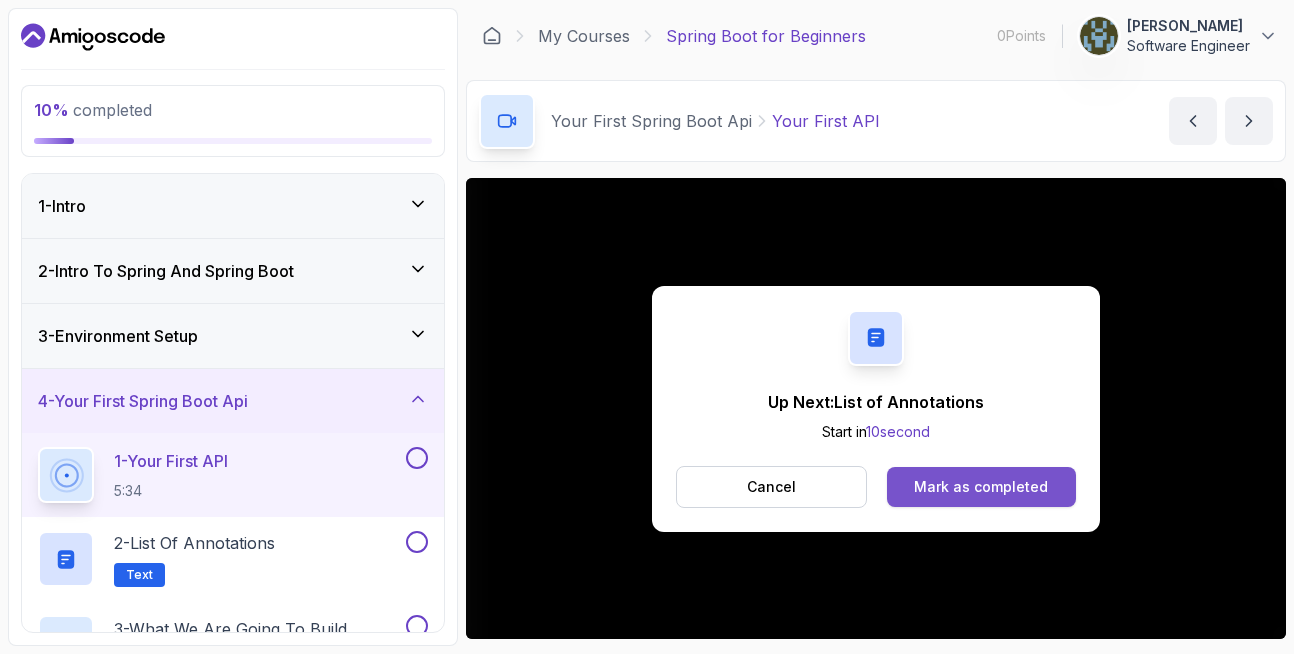 click on "Mark as completed" at bounding box center (981, 487) 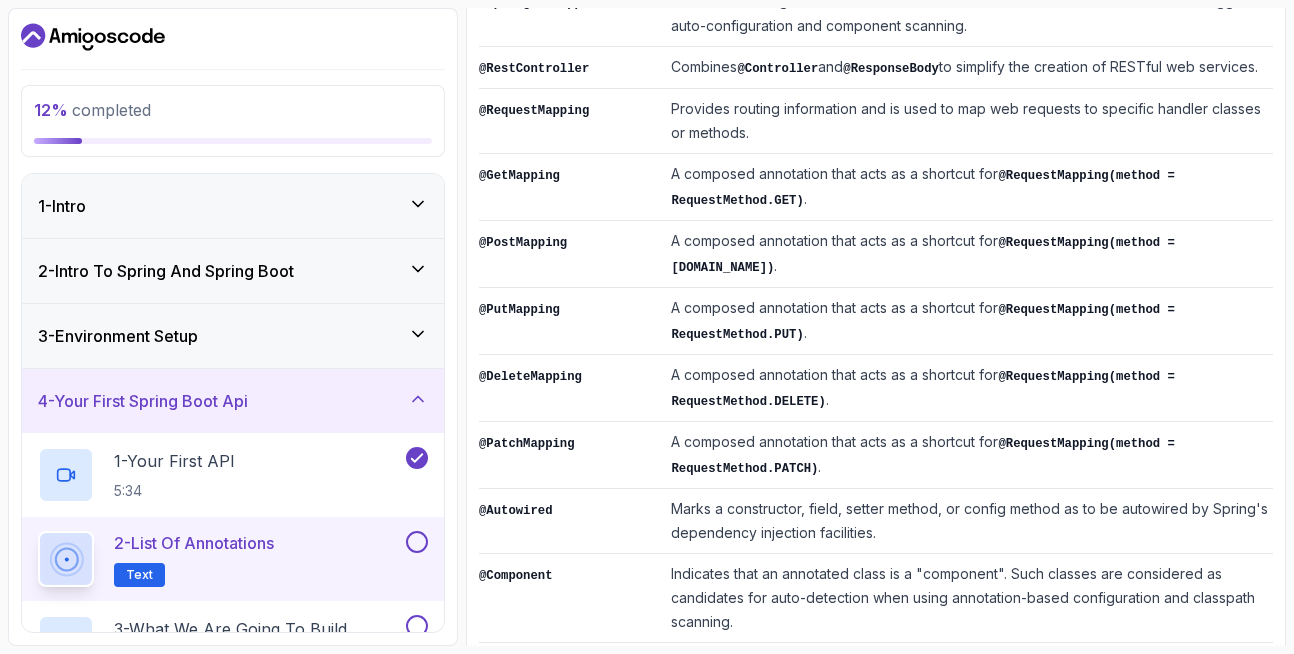 scroll, scrollTop: 0, scrollLeft: 0, axis: both 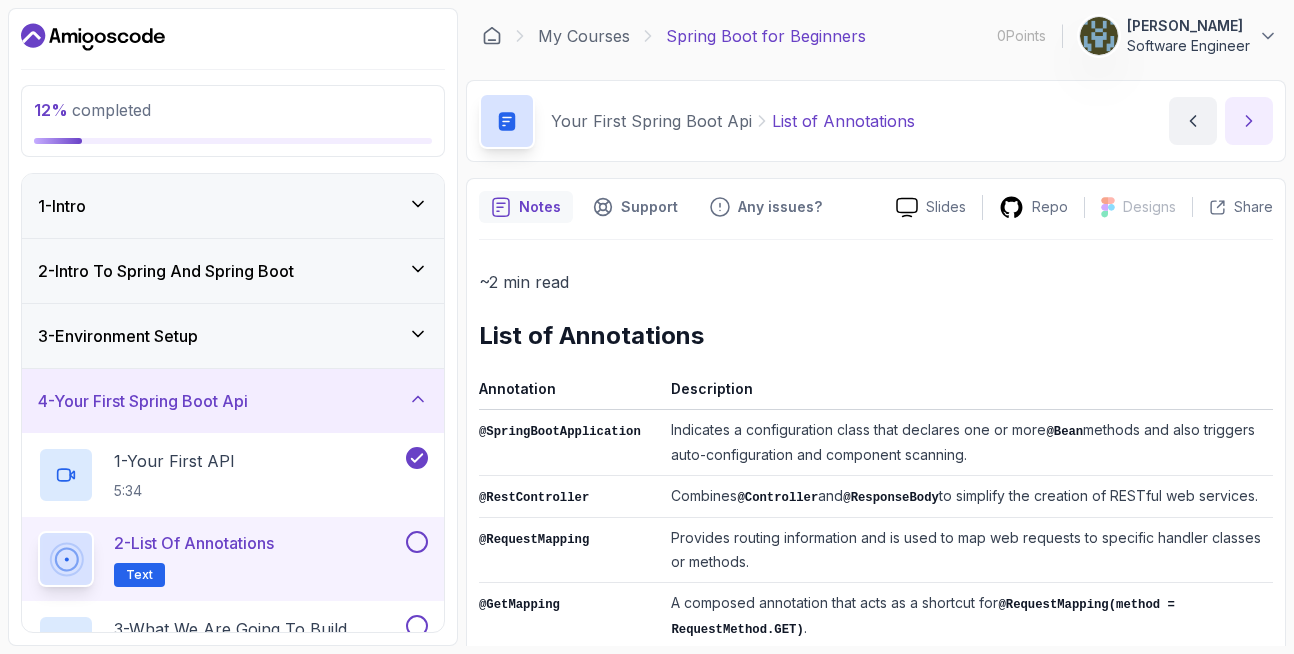 click at bounding box center (1249, 121) 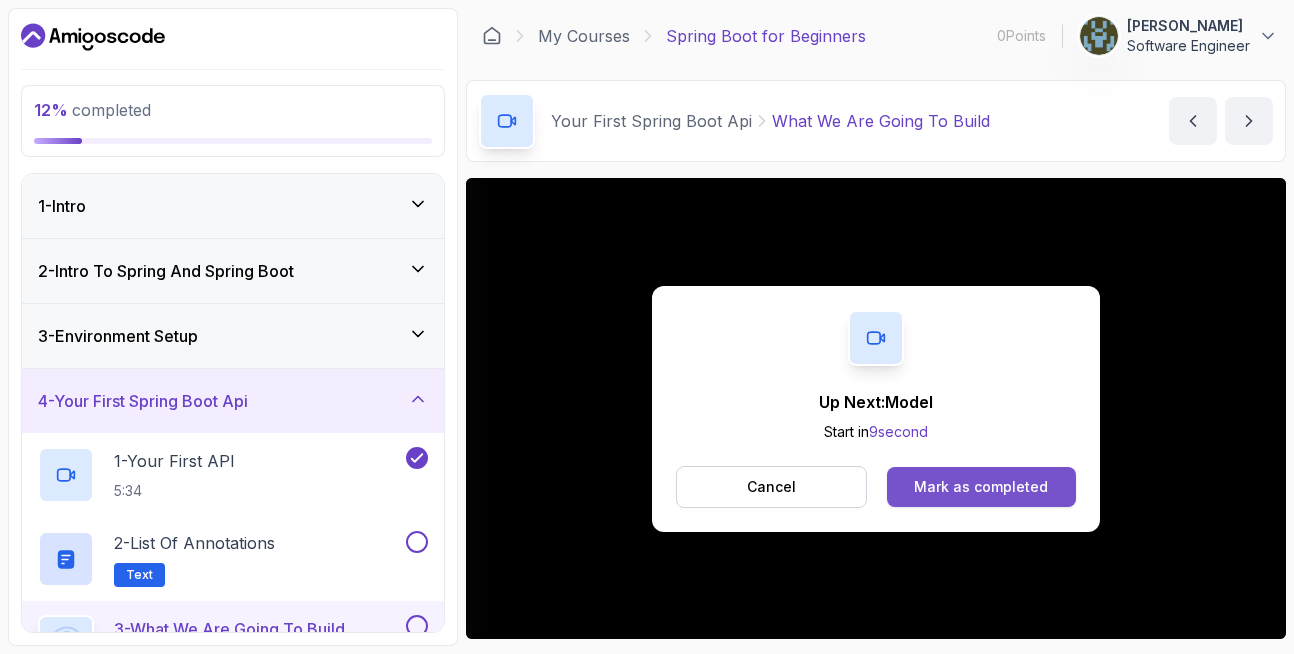 click on "Mark as completed" at bounding box center (981, 487) 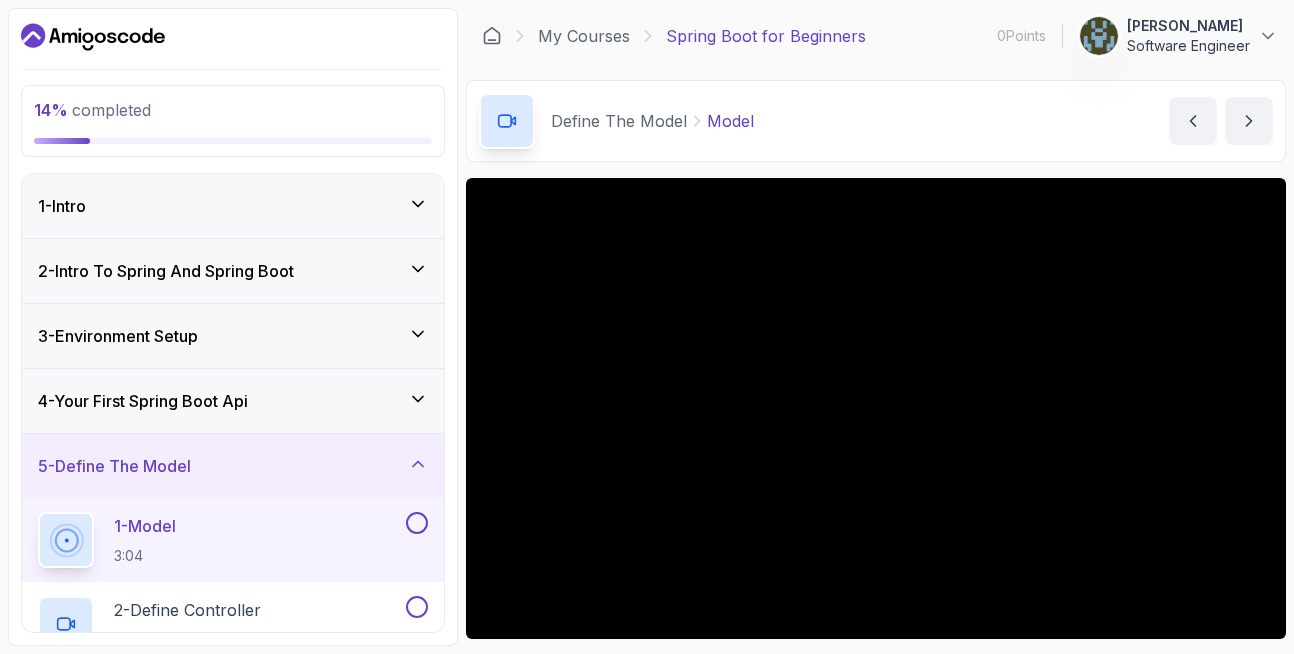 click at bounding box center (417, 523) 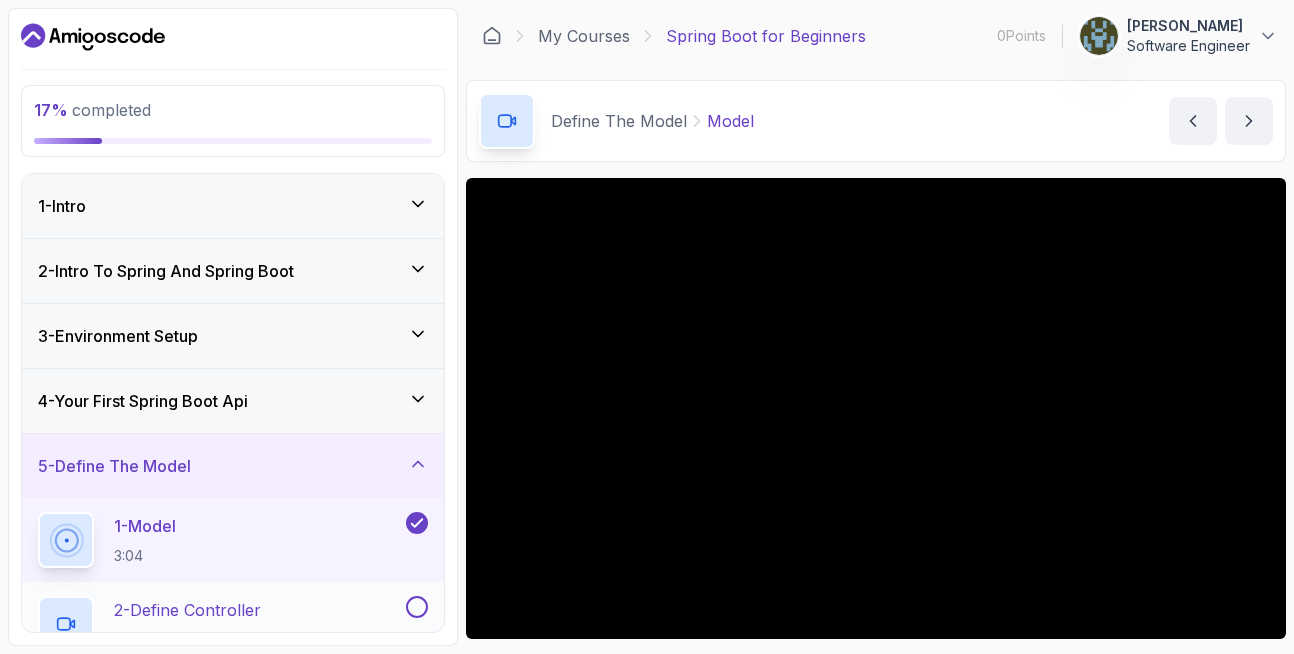click at bounding box center [417, 607] 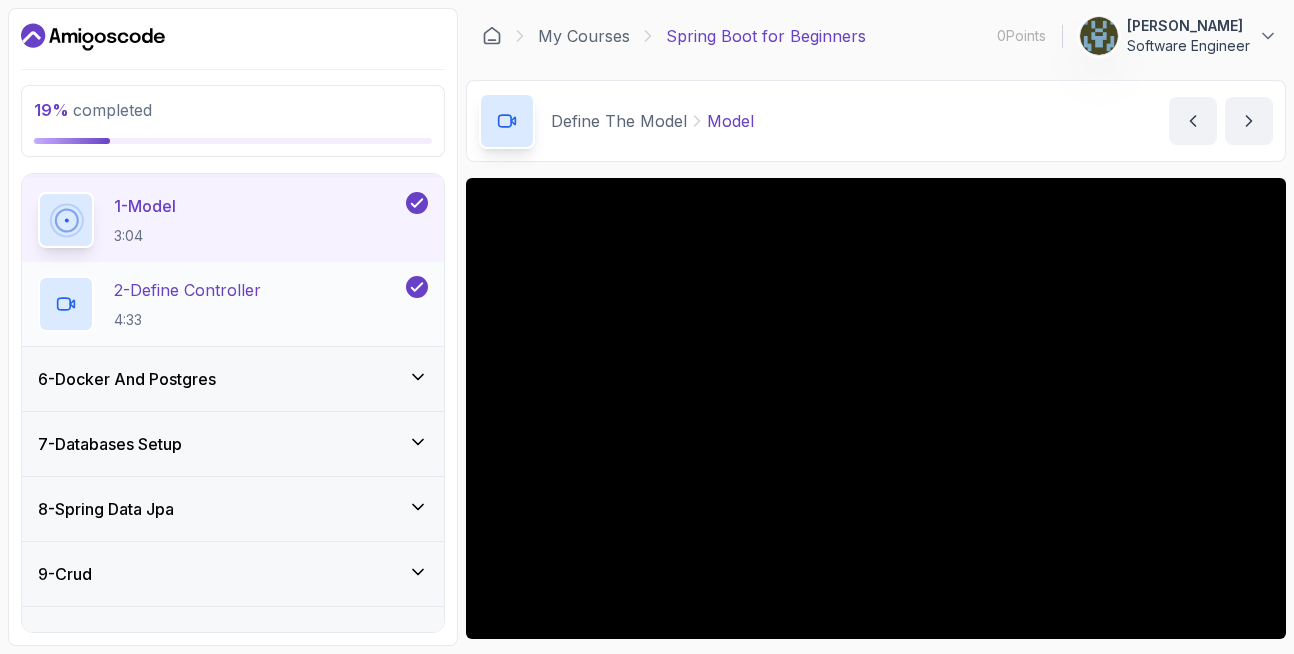 scroll, scrollTop: 327, scrollLeft: 0, axis: vertical 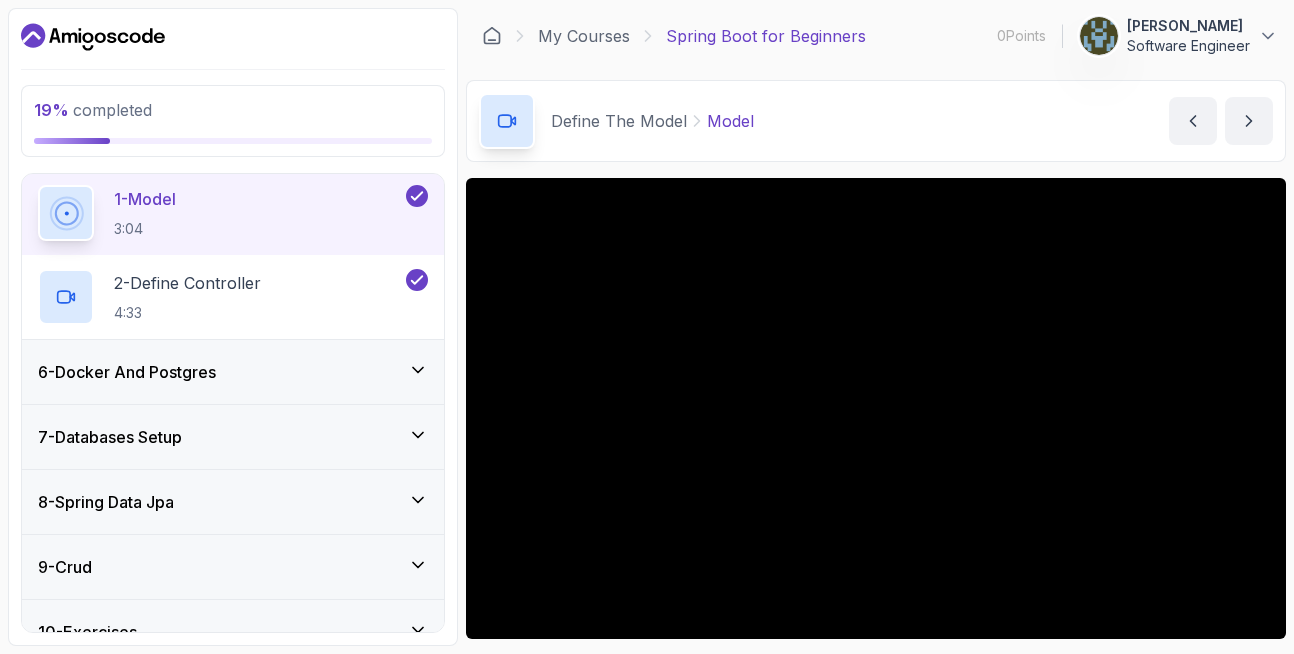 click 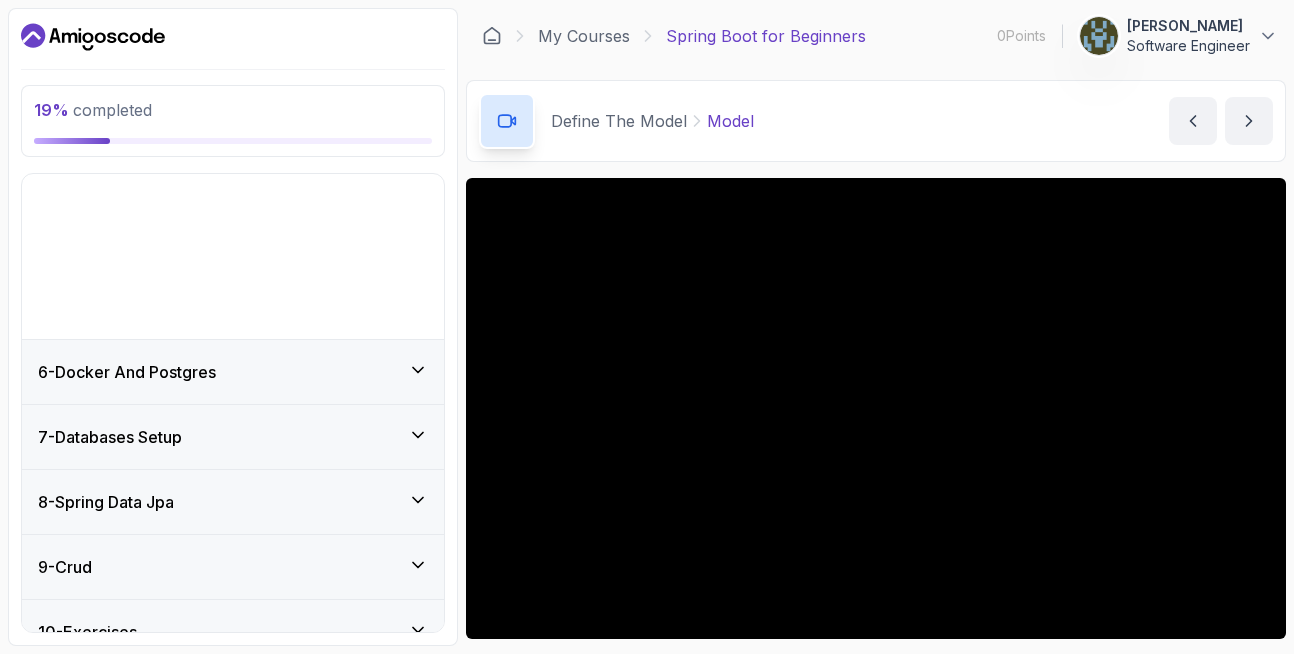 scroll, scrollTop: 322, scrollLeft: 0, axis: vertical 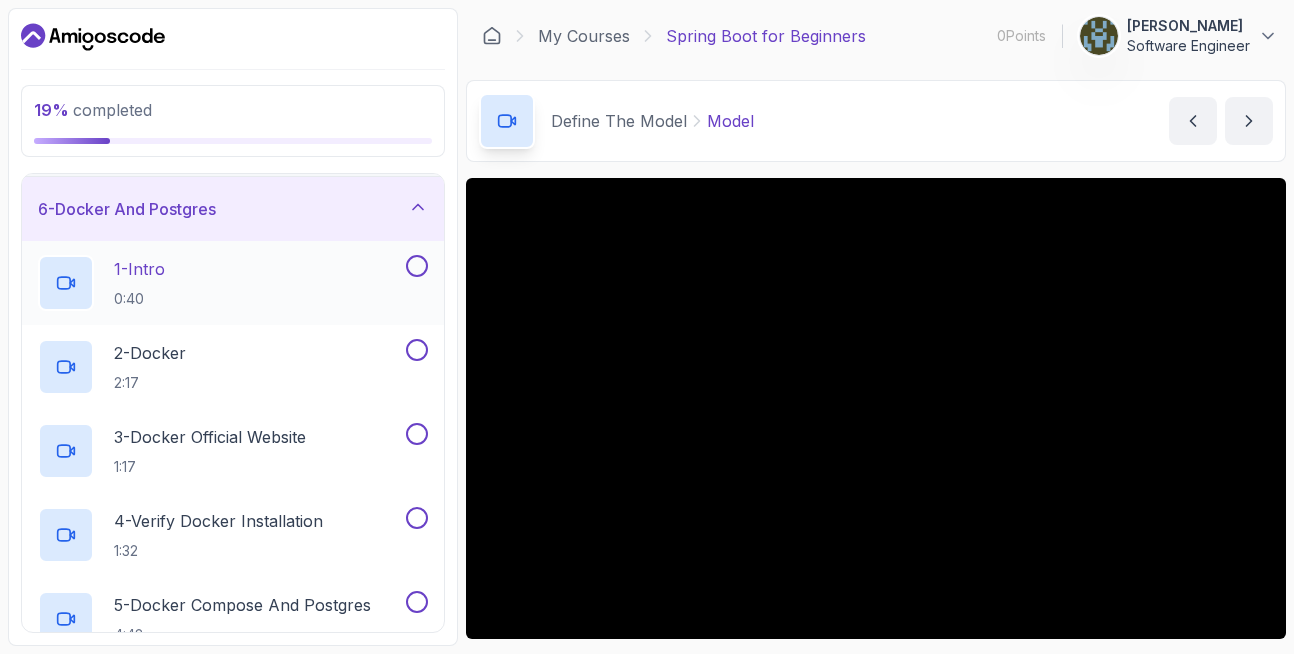 click at bounding box center (417, 266) 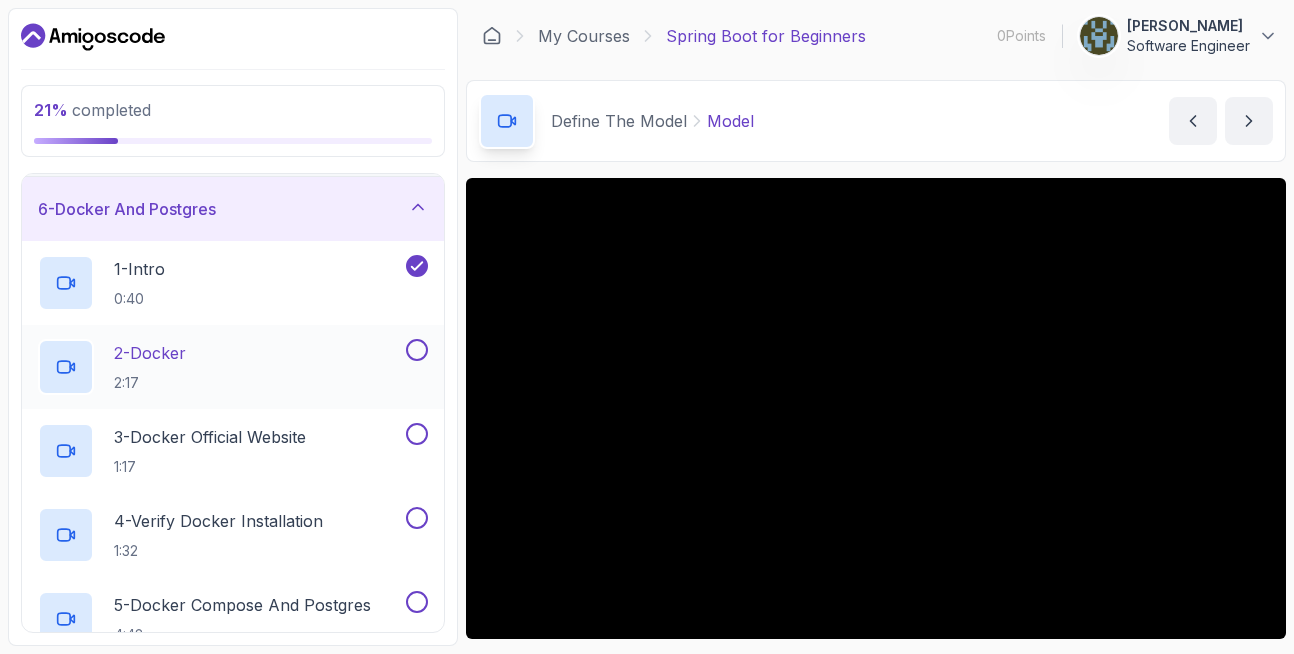 click at bounding box center (417, 350) 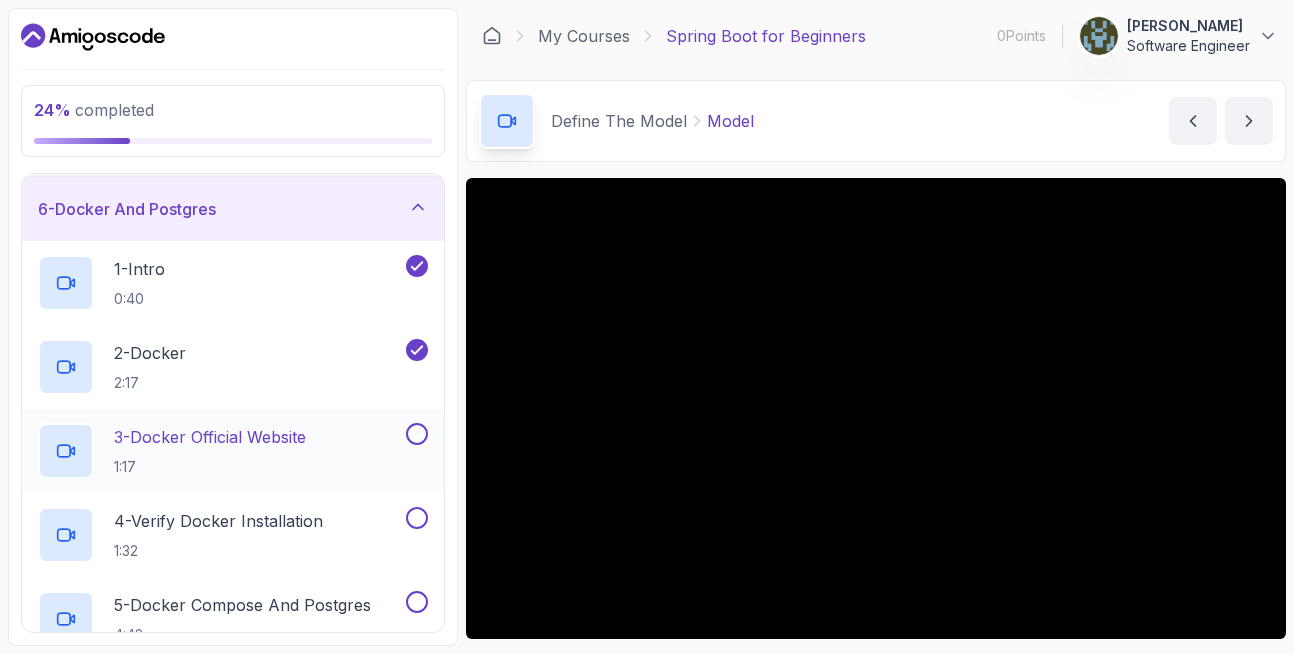 click at bounding box center (417, 434) 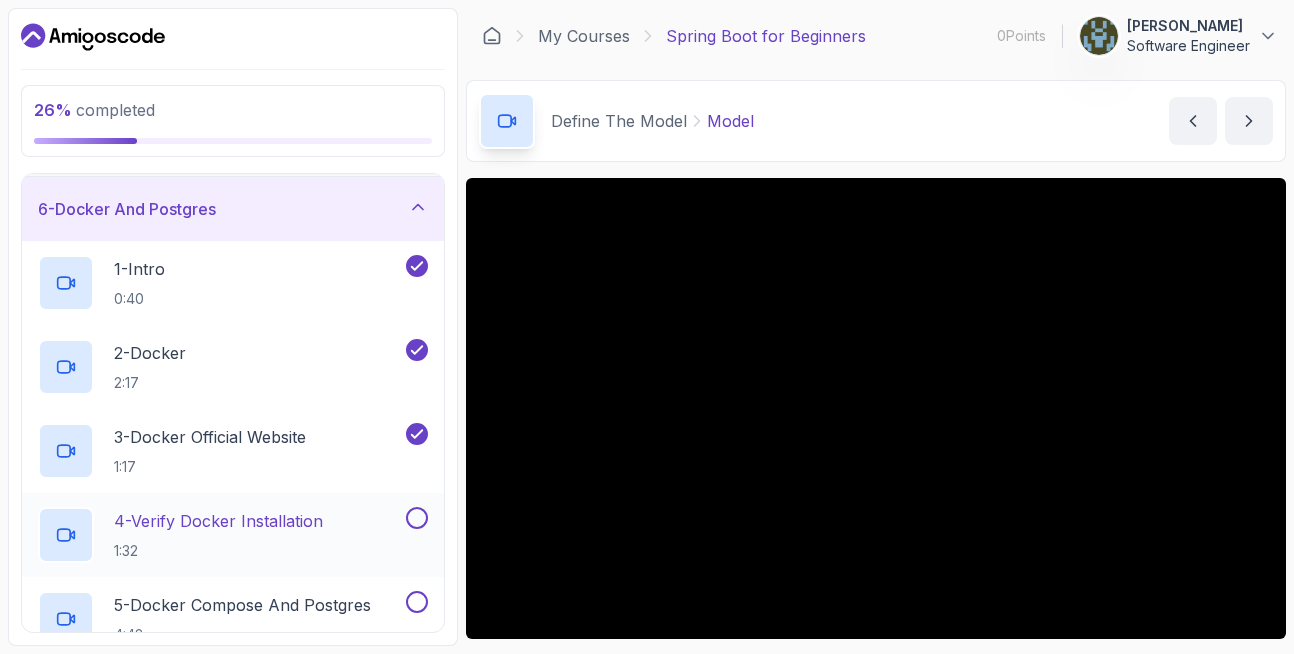 click at bounding box center (417, 518) 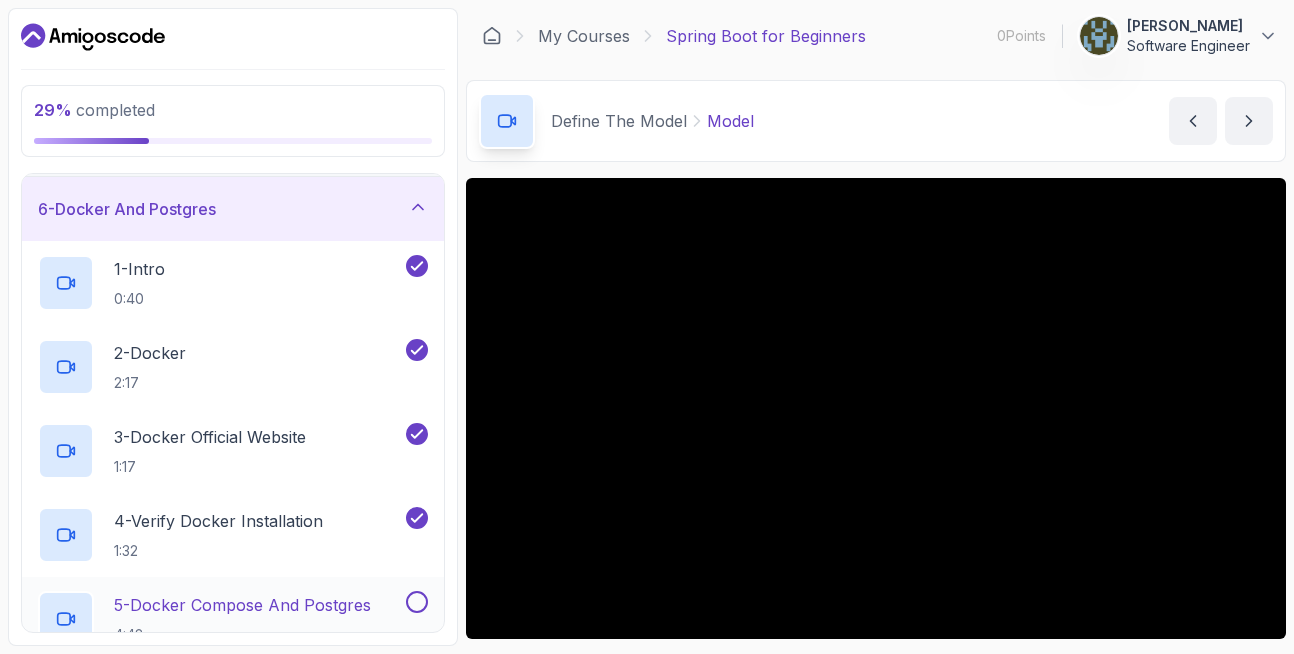 click at bounding box center (417, 602) 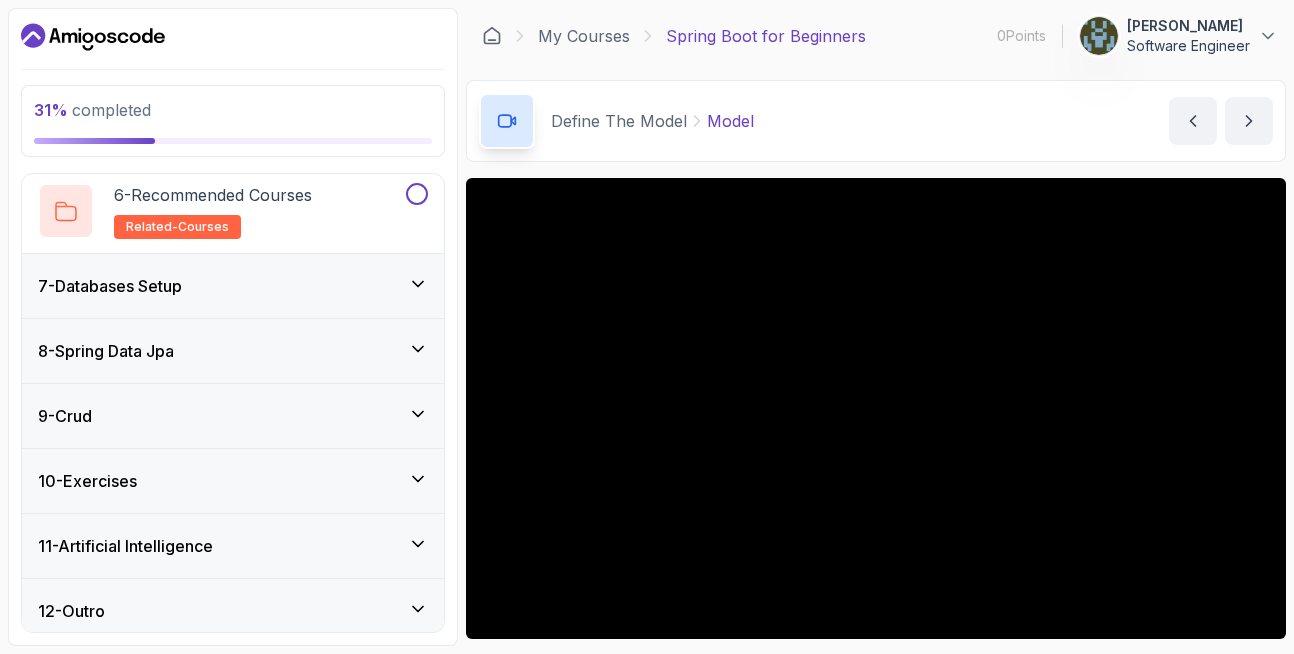 scroll, scrollTop: 825, scrollLeft: 0, axis: vertical 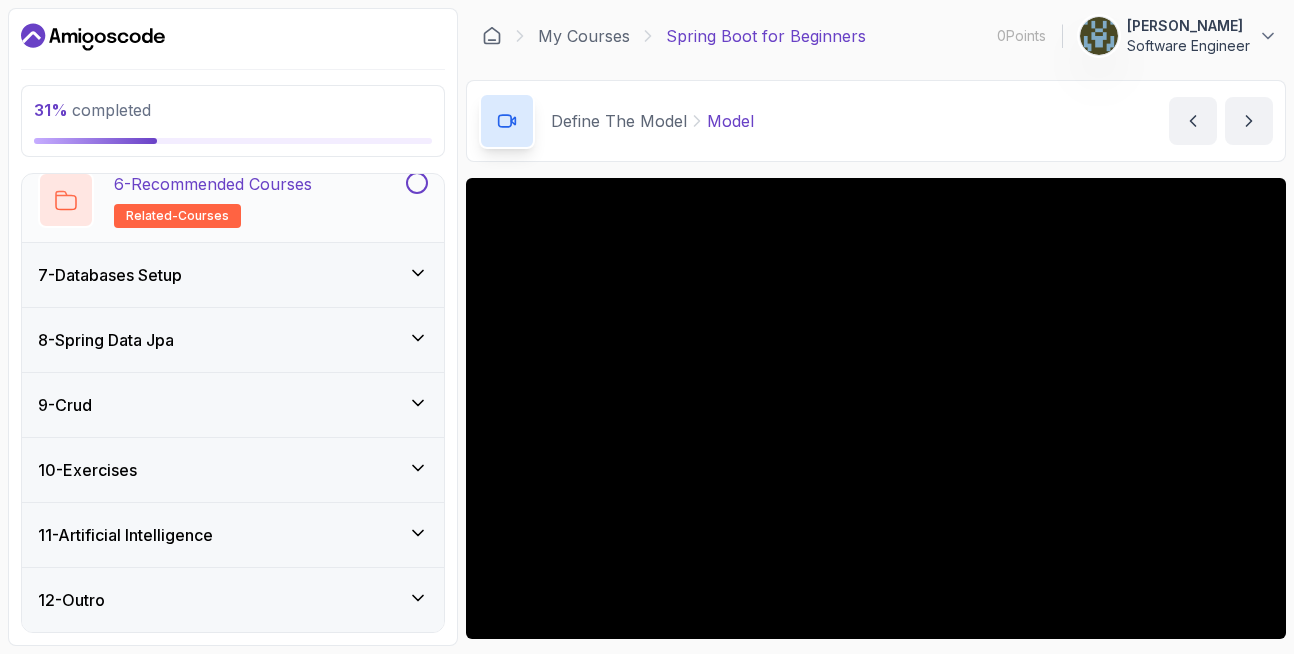 click on "6  -  Recommended Courses related-courses" at bounding box center [233, 200] 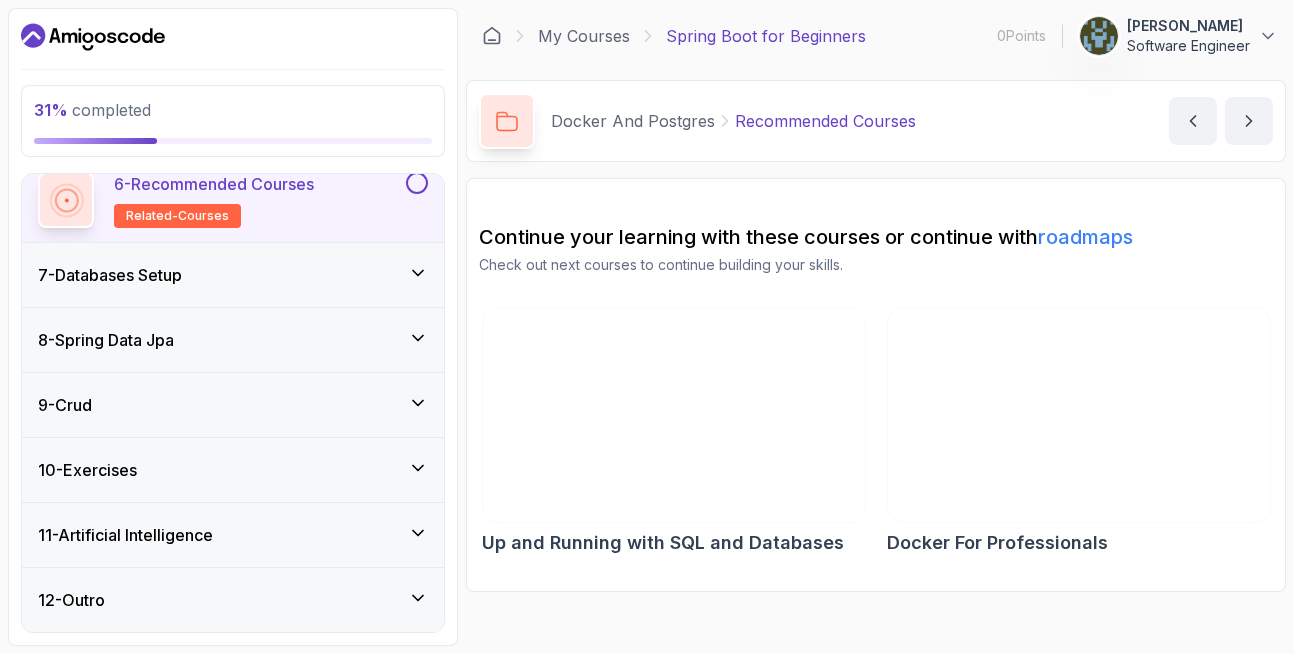 scroll, scrollTop: 812, scrollLeft: 0, axis: vertical 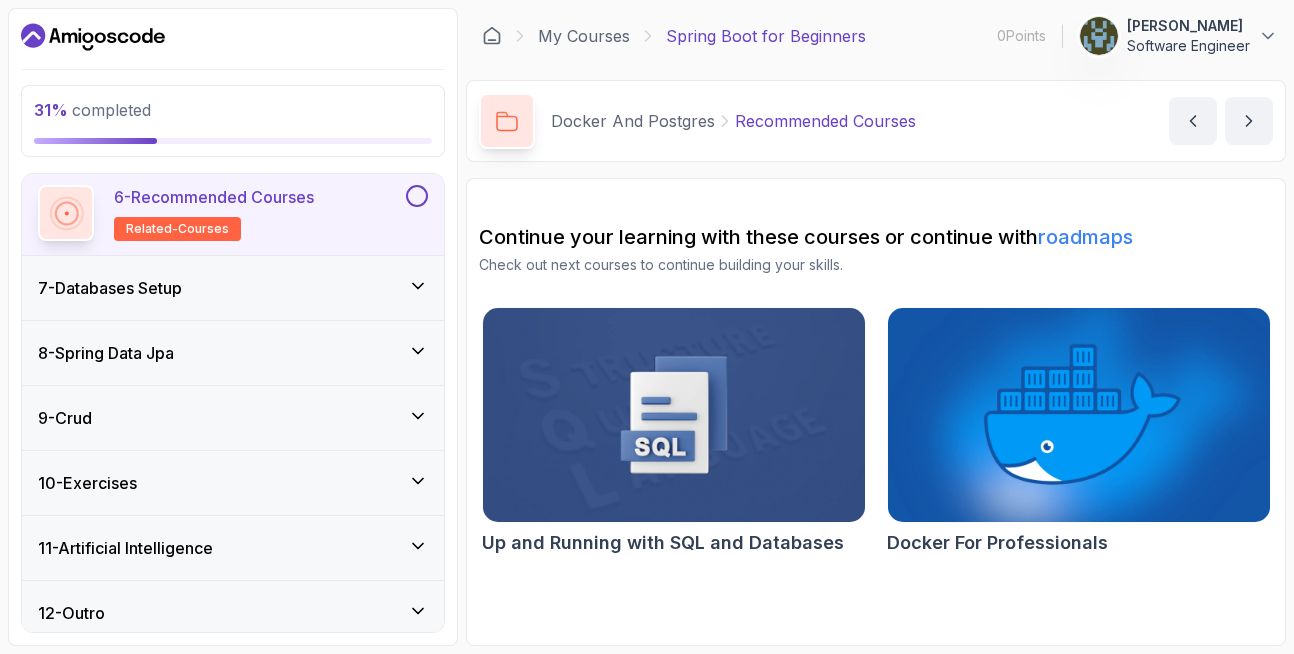 click at bounding box center [417, 196] 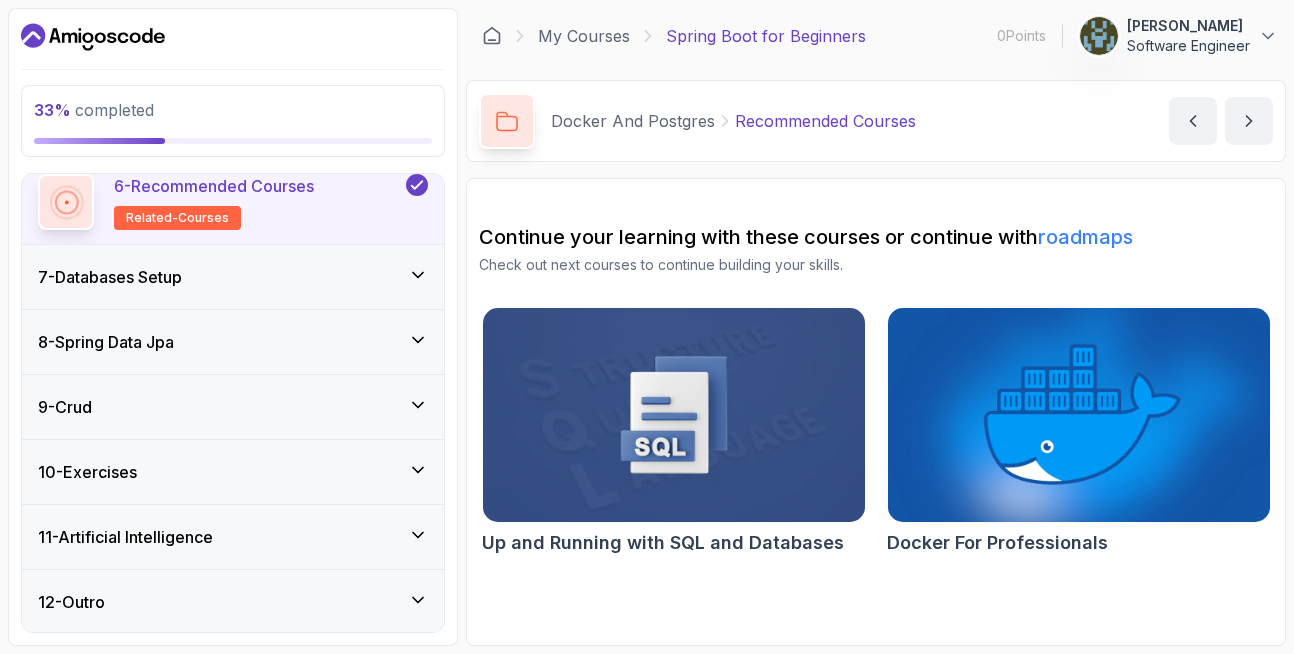 scroll, scrollTop: 825, scrollLeft: 0, axis: vertical 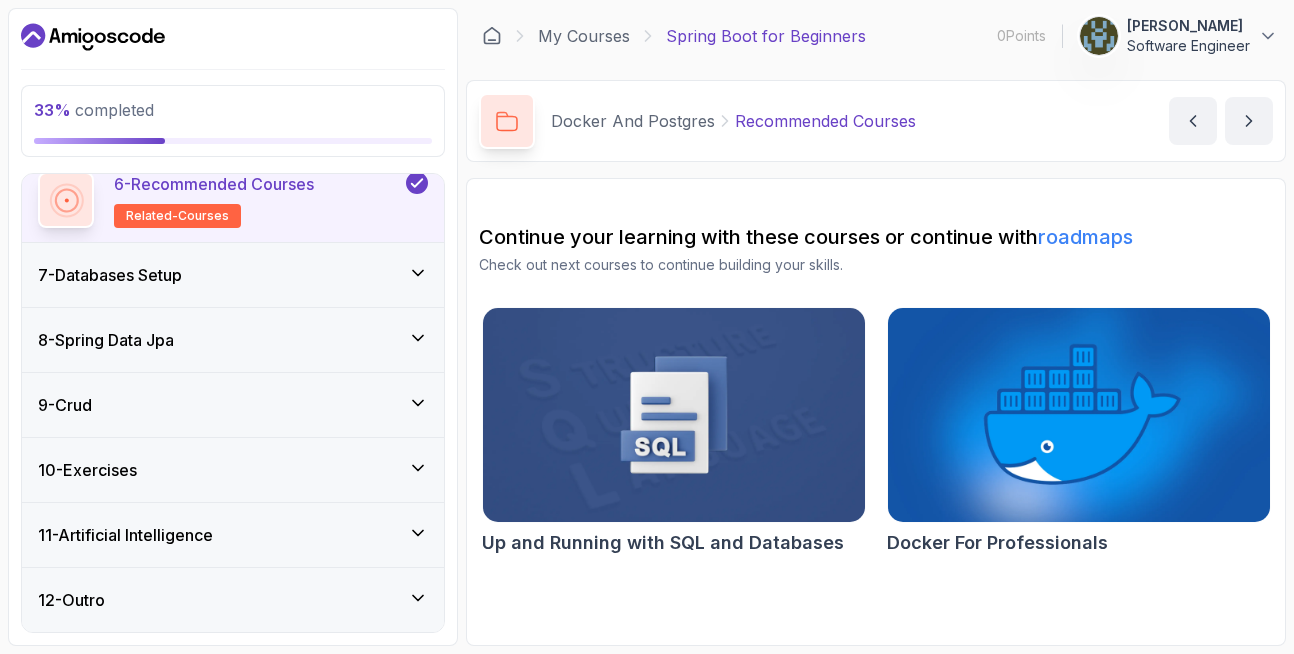 click 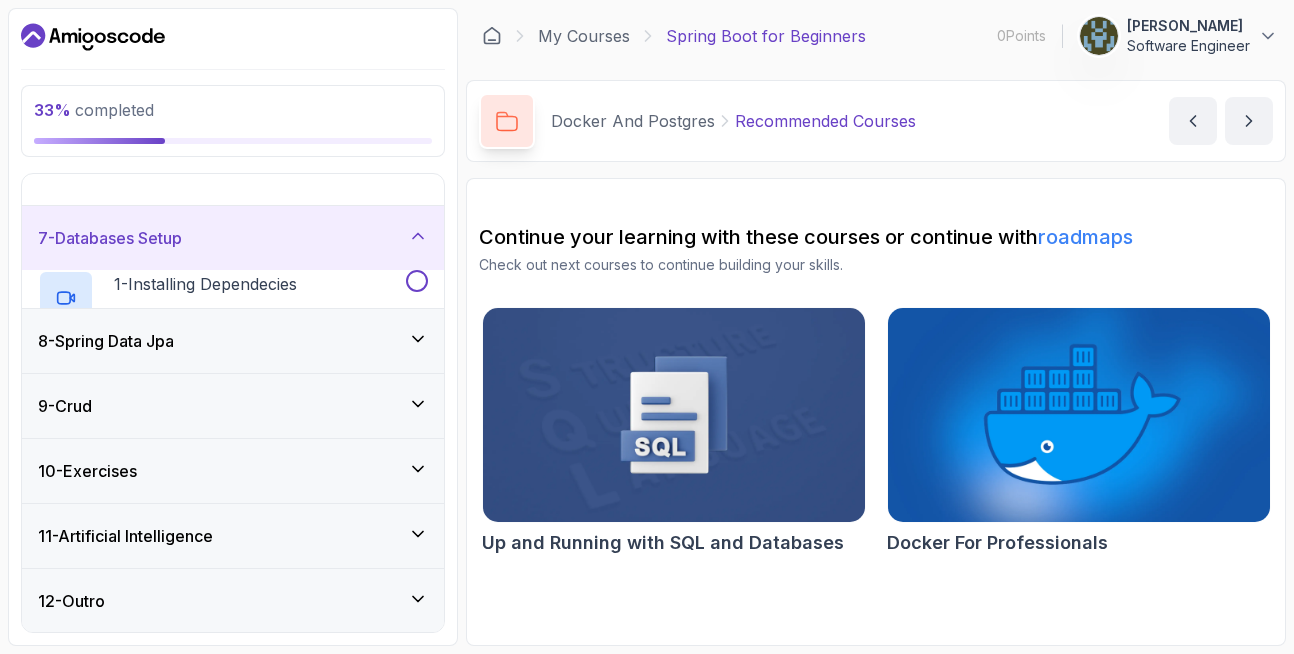 scroll, scrollTop: 322, scrollLeft: 0, axis: vertical 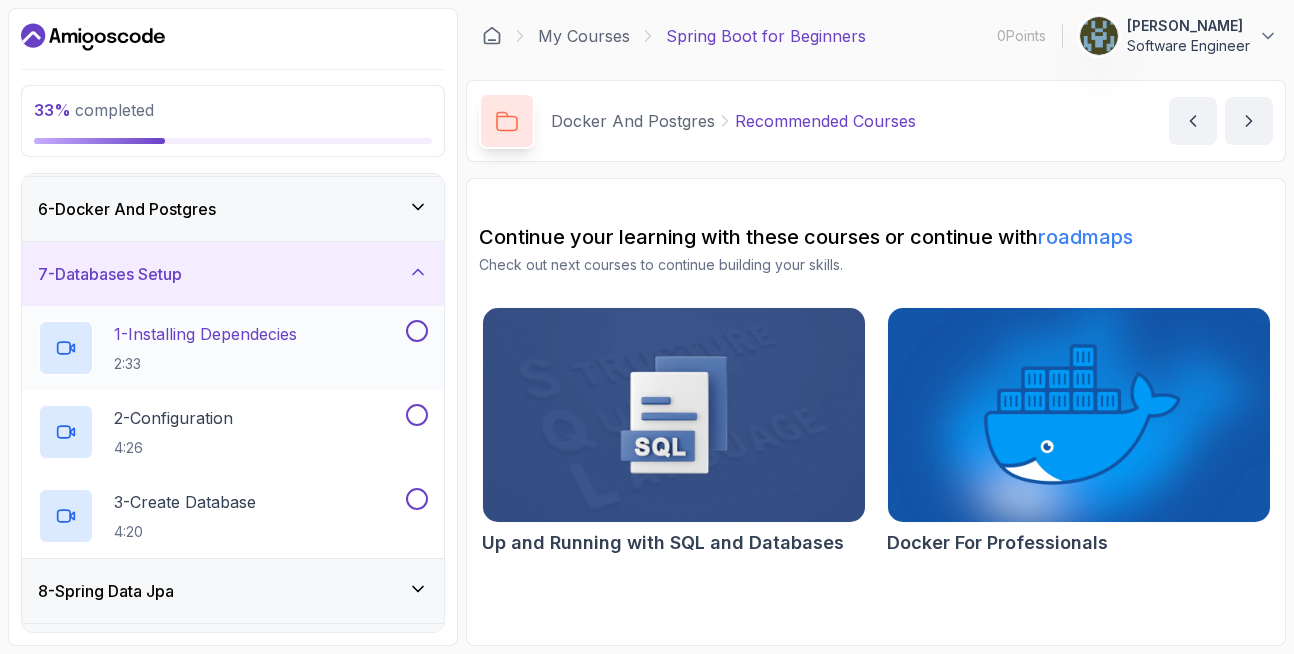 click at bounding box center [417, 331] 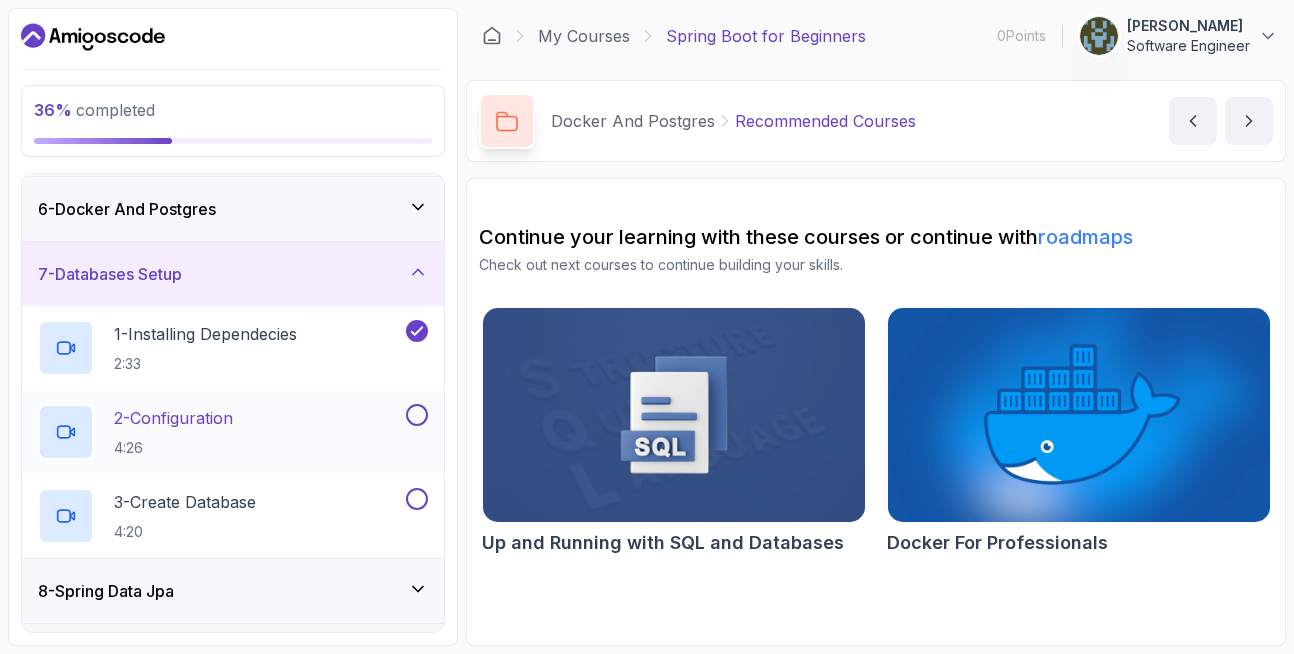click at bounding box center (417, 415) 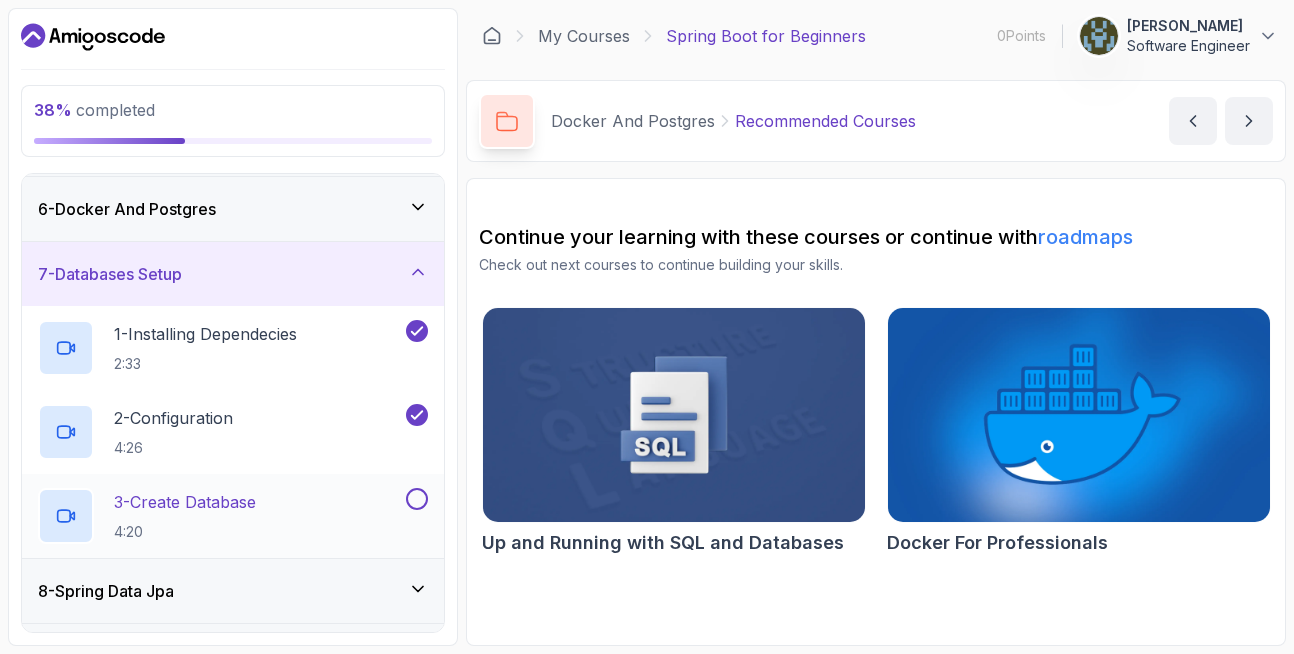 click on "3  -  Create Database 4:20" at bounding box center (233, 516) 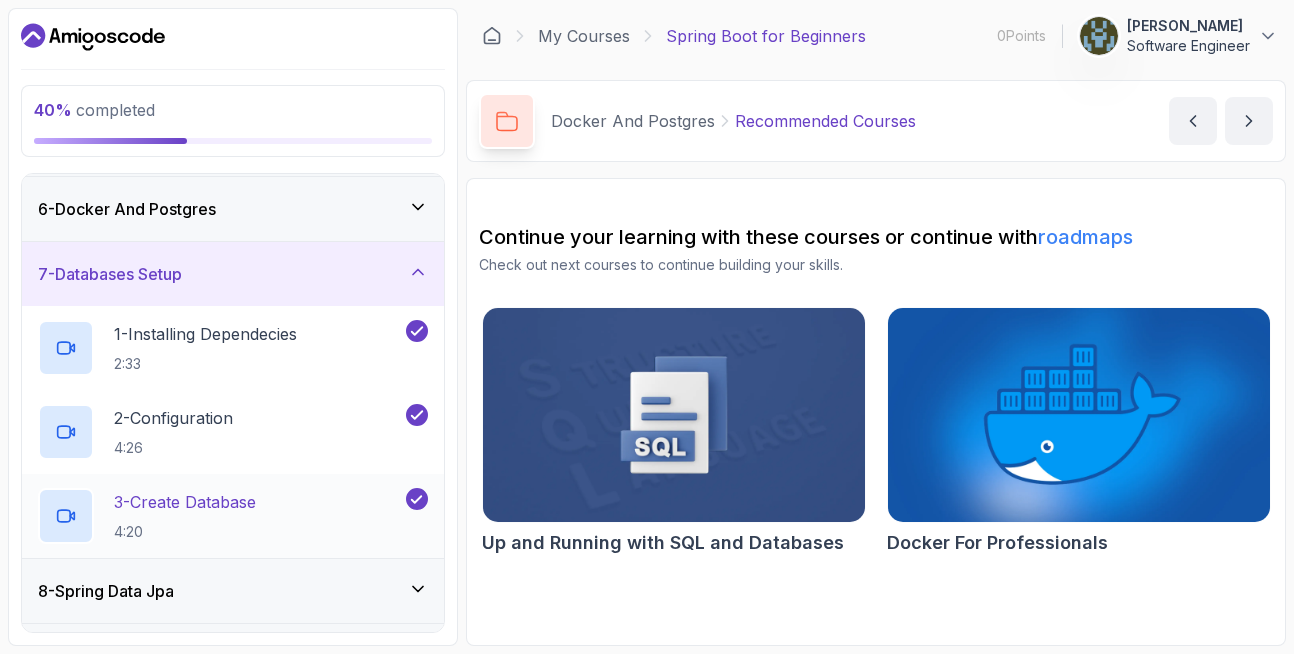 scroll, scrollTop: 573, scrollLeft: 0, axis: vertical 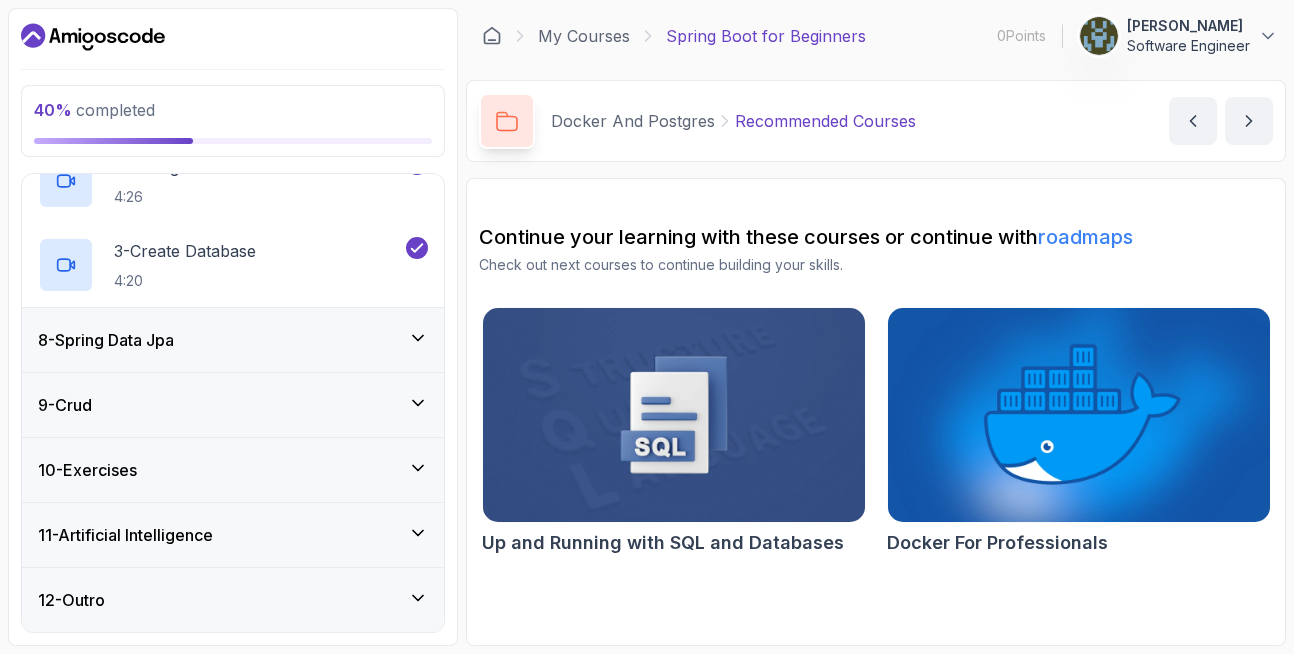 click on "8  -  Spring Data Jpa" at bounding box center [233, 340] 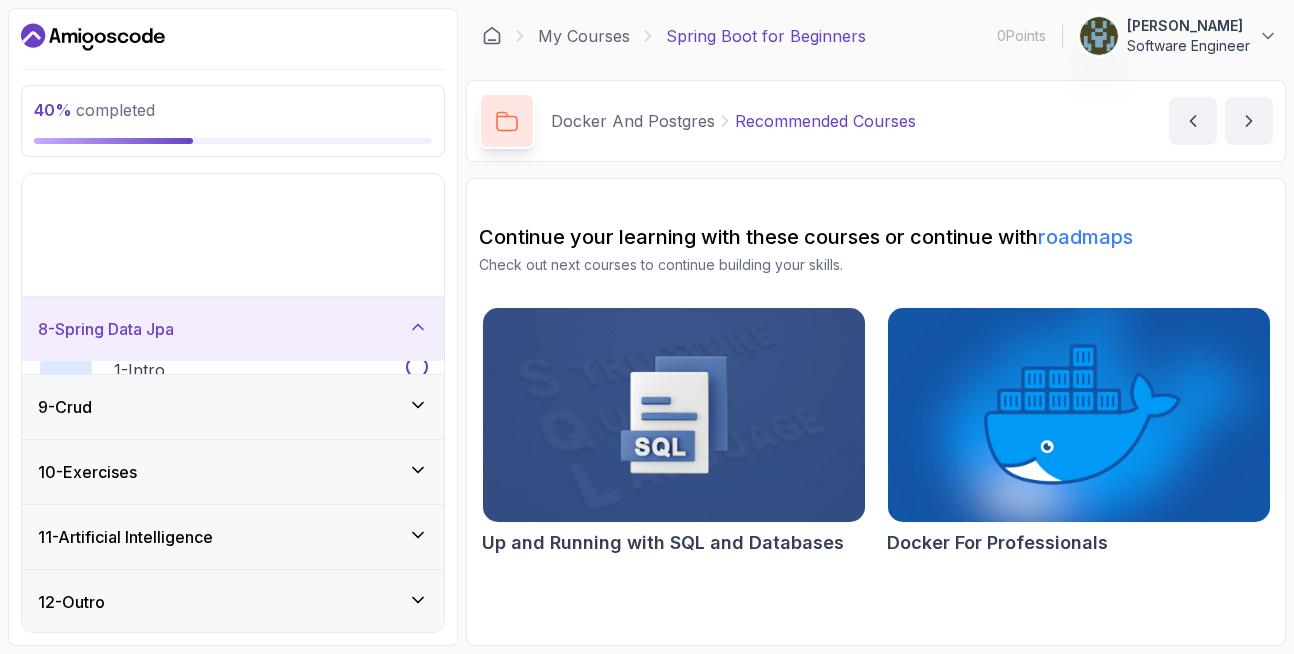 scroll, scrollTop: 322, scrollLeft: 0, axis: vertical 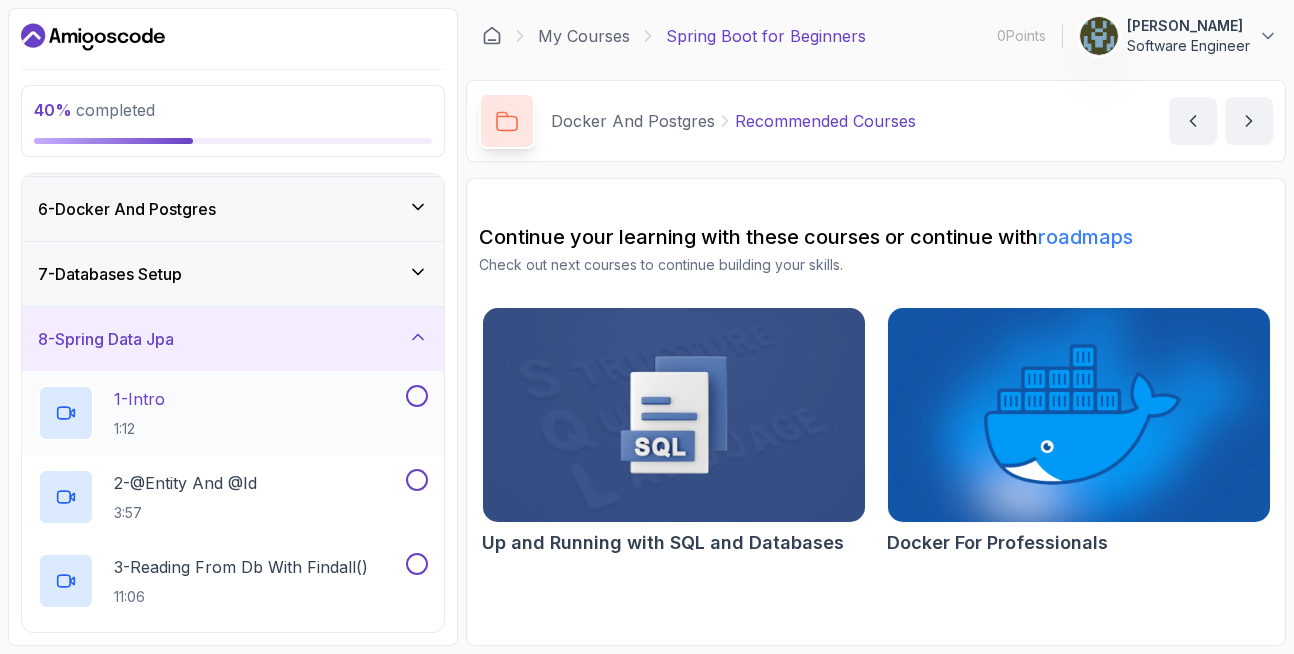 click on "1  -  Intro 1:12" at bounding box center (233, 413) 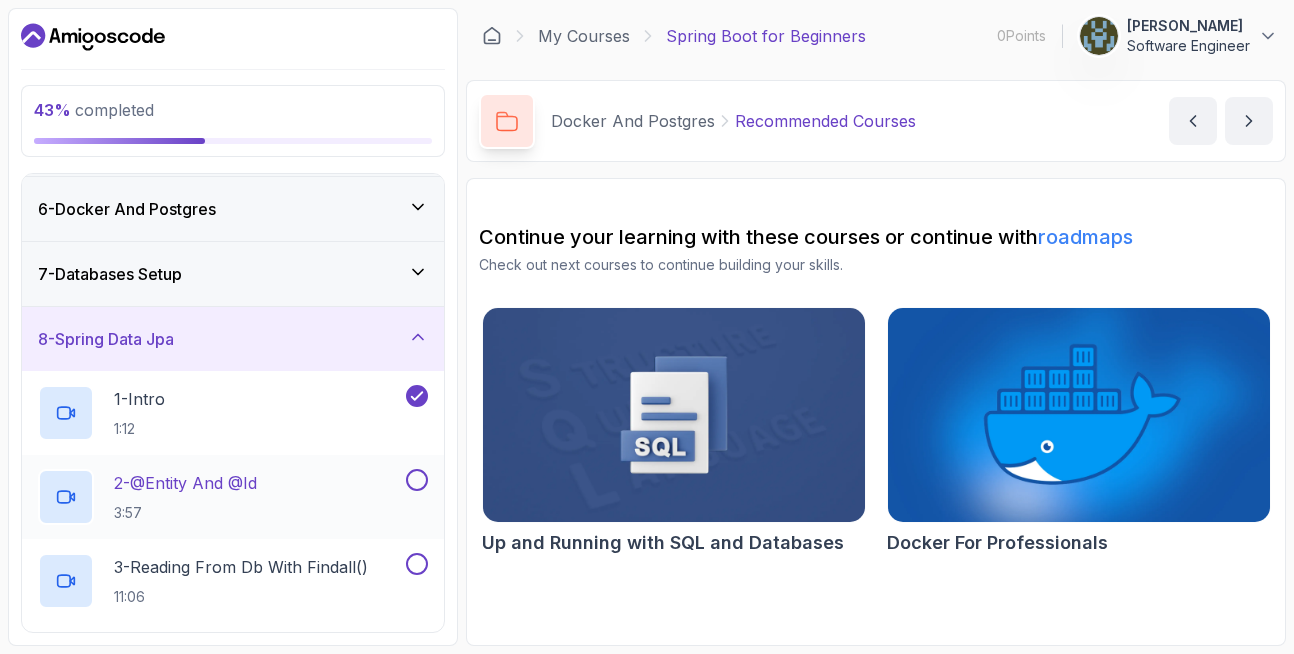 click at bounding box center (417, 480) 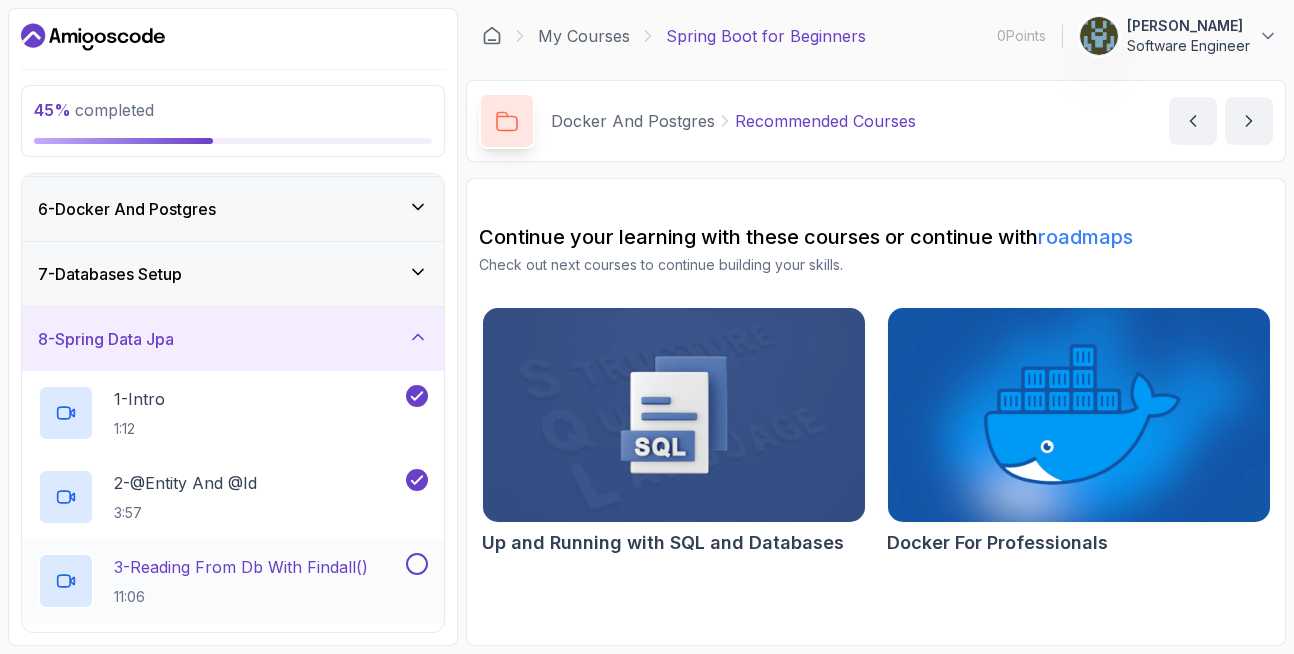 click at bounding box center (415, 564) 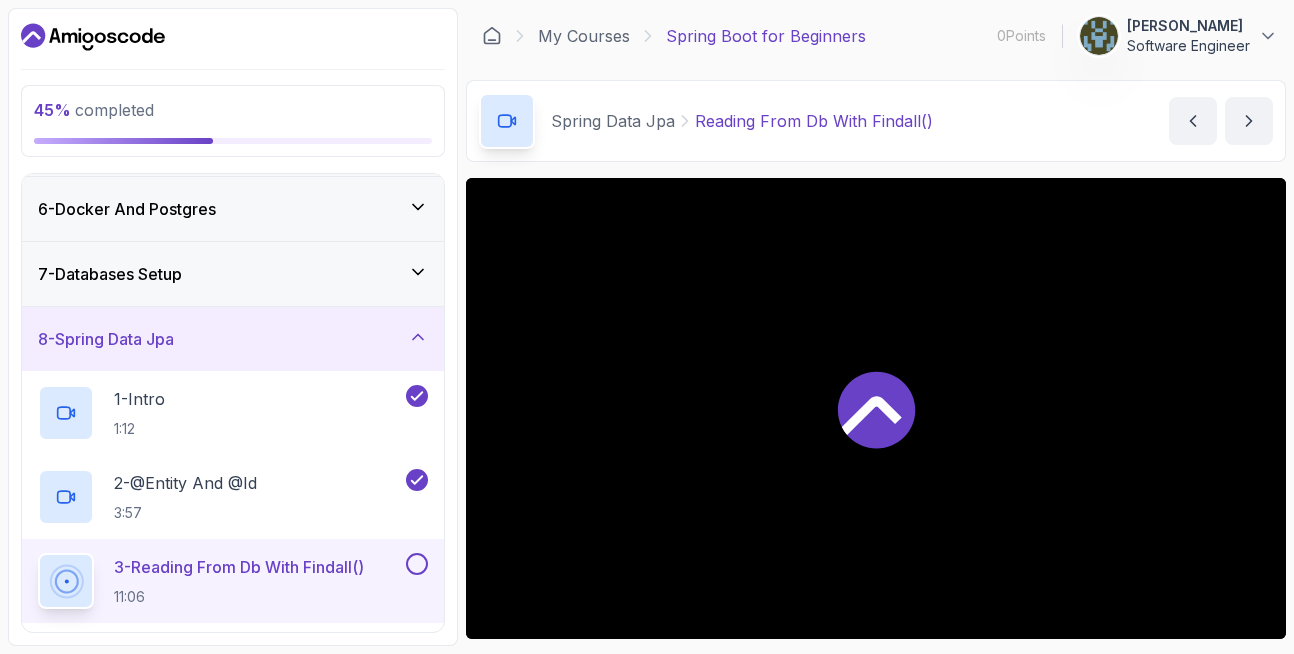 click at bounding box center [417, 564] 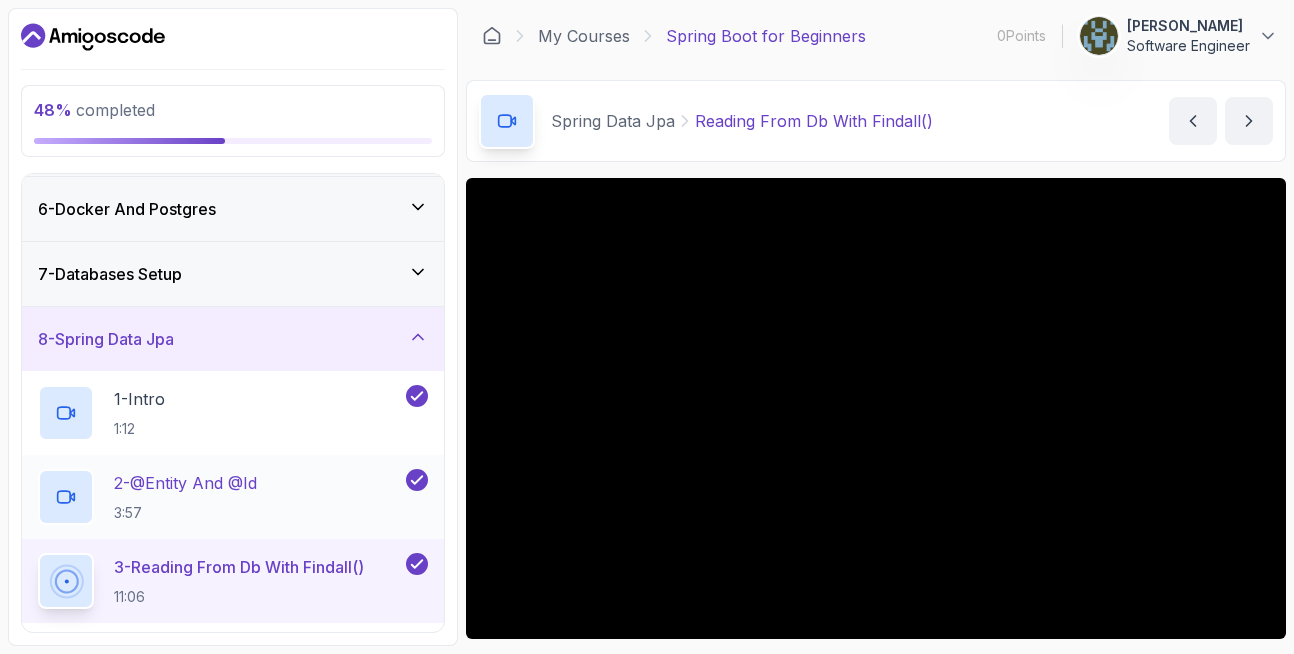 scroll, scrollTop: 657, scrollLeft: 0, axis: vertical 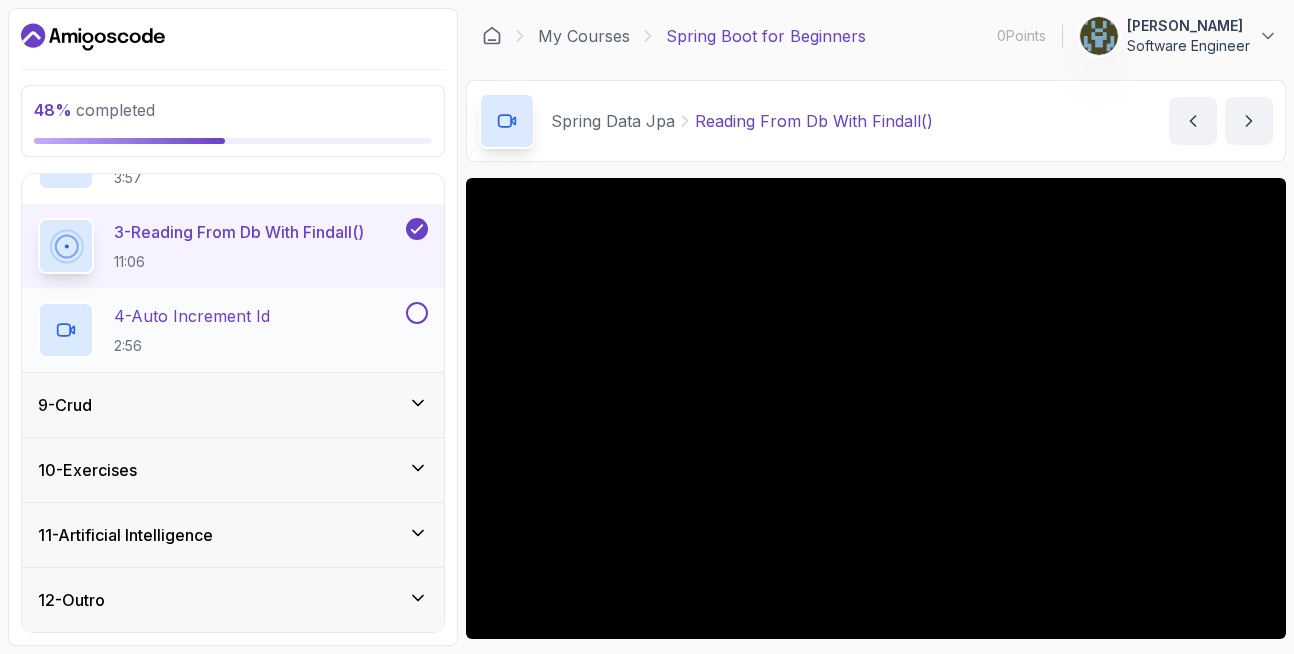 click at bounding box center (417, 313) 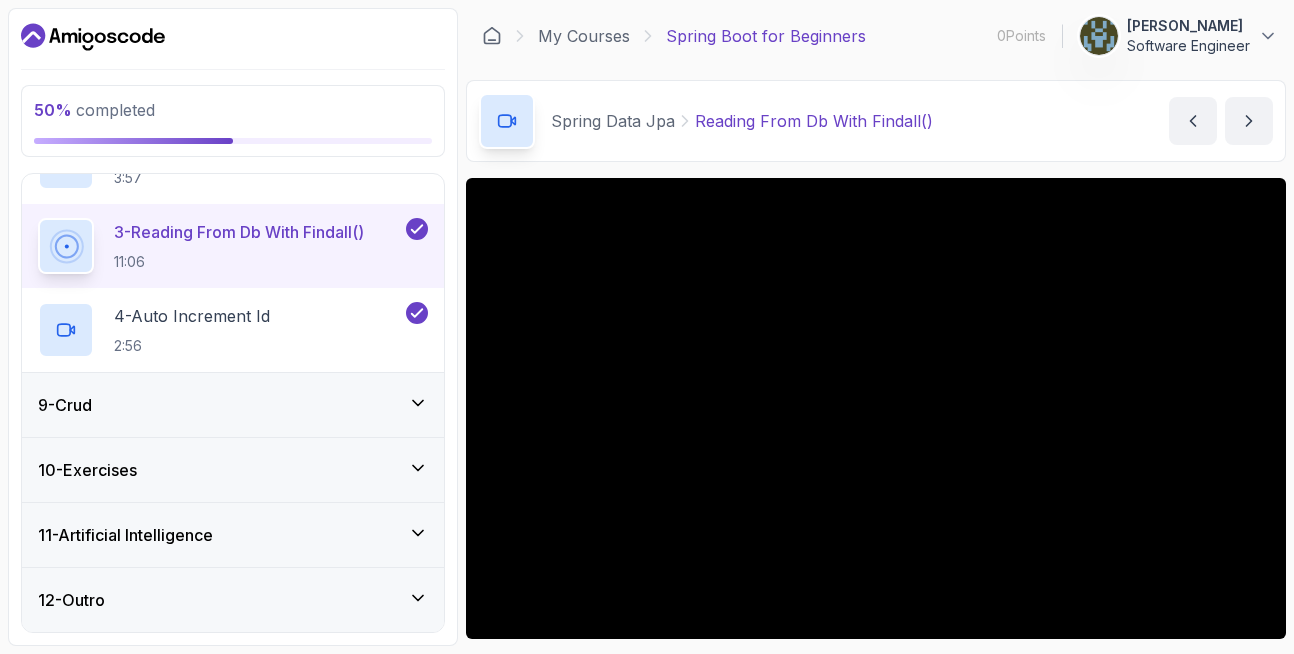 click 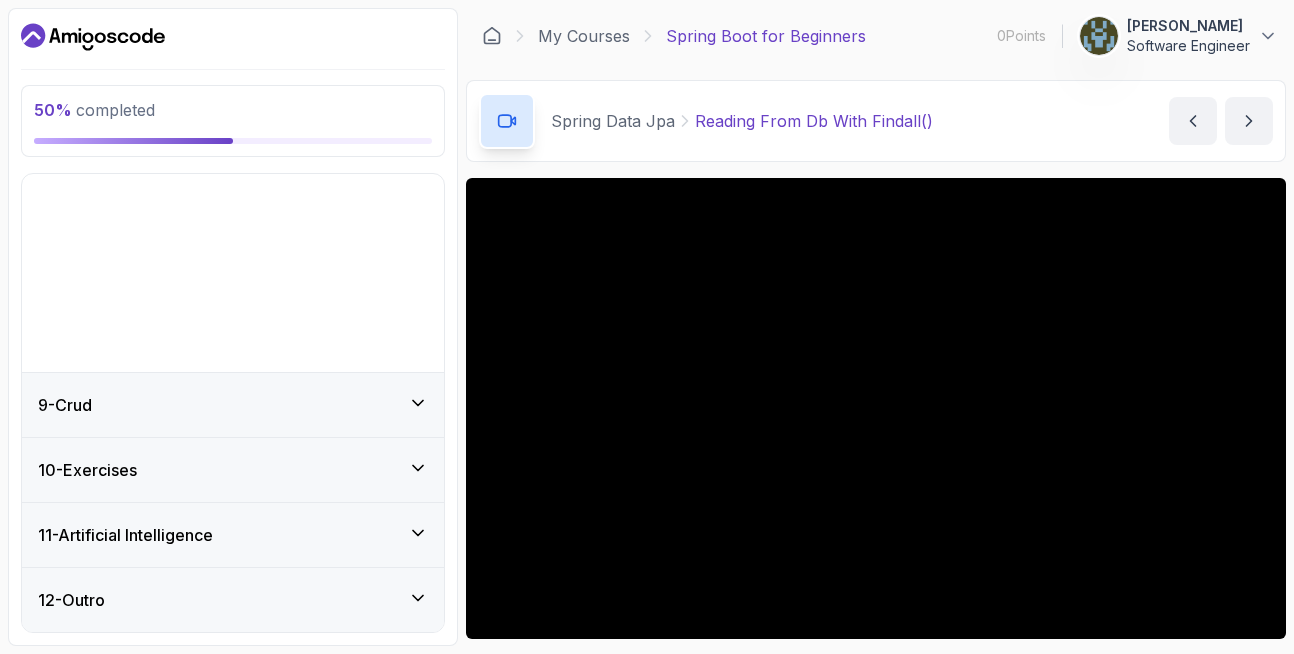 scroll, scrollTop: 322, scrollLeft: 0, axis: vertical 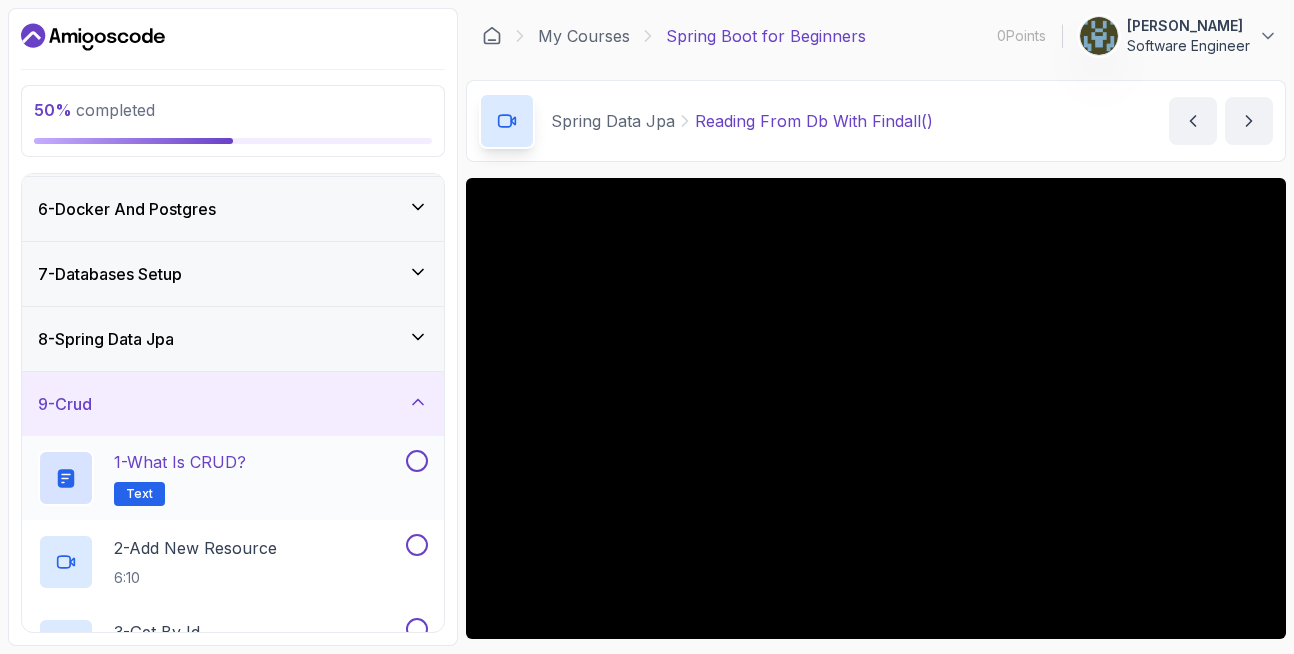 click at bounding box center [417, 461] 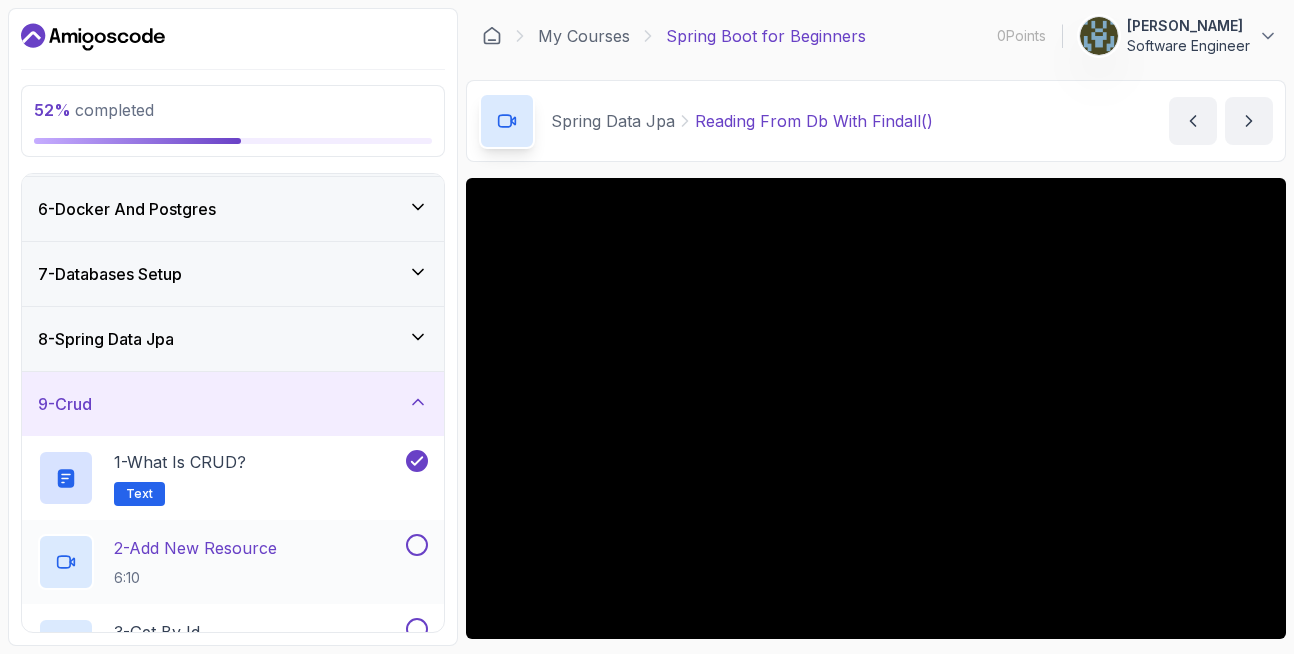 click at bounding box center [417, 545] 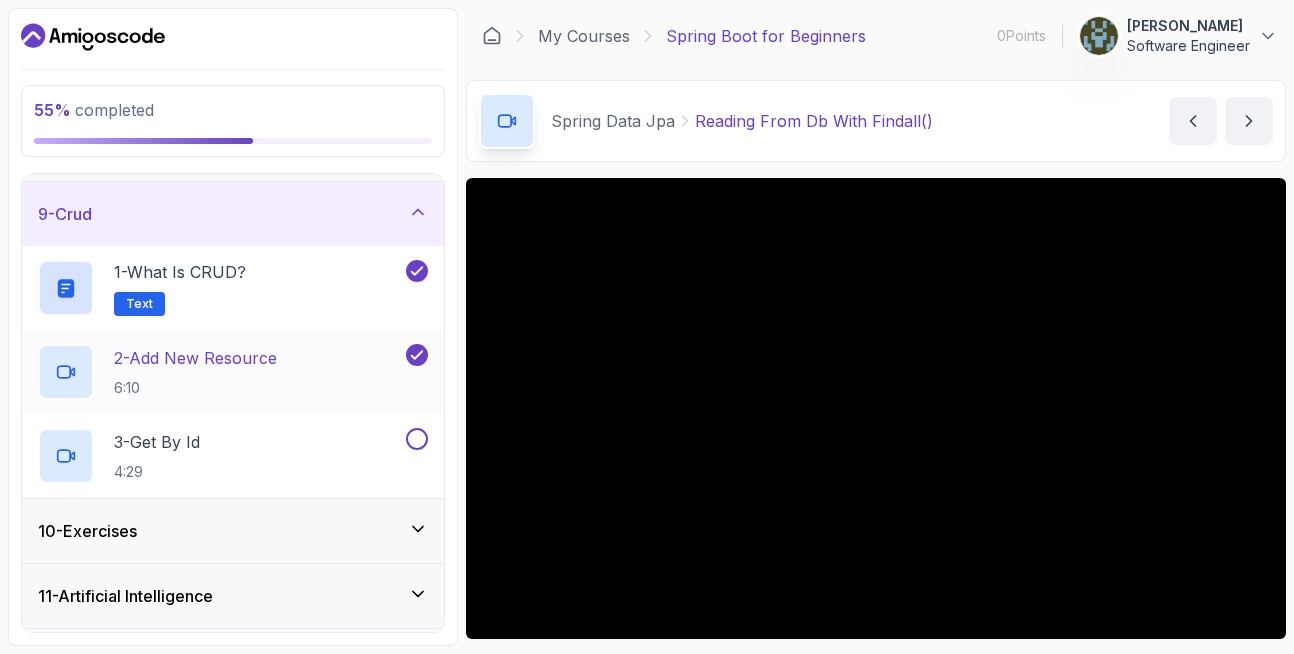 scroll, scrollTop: 543, scrollLeft: 0, axis: vertical 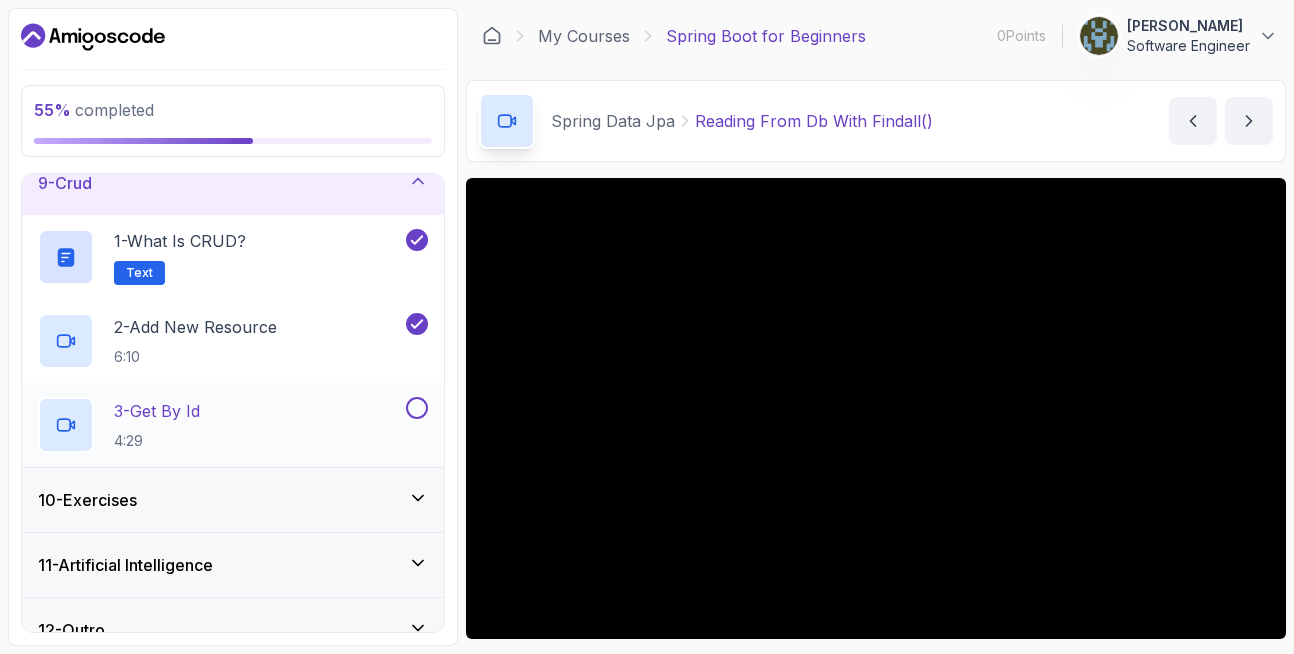 click at bounding box center (417, 408) 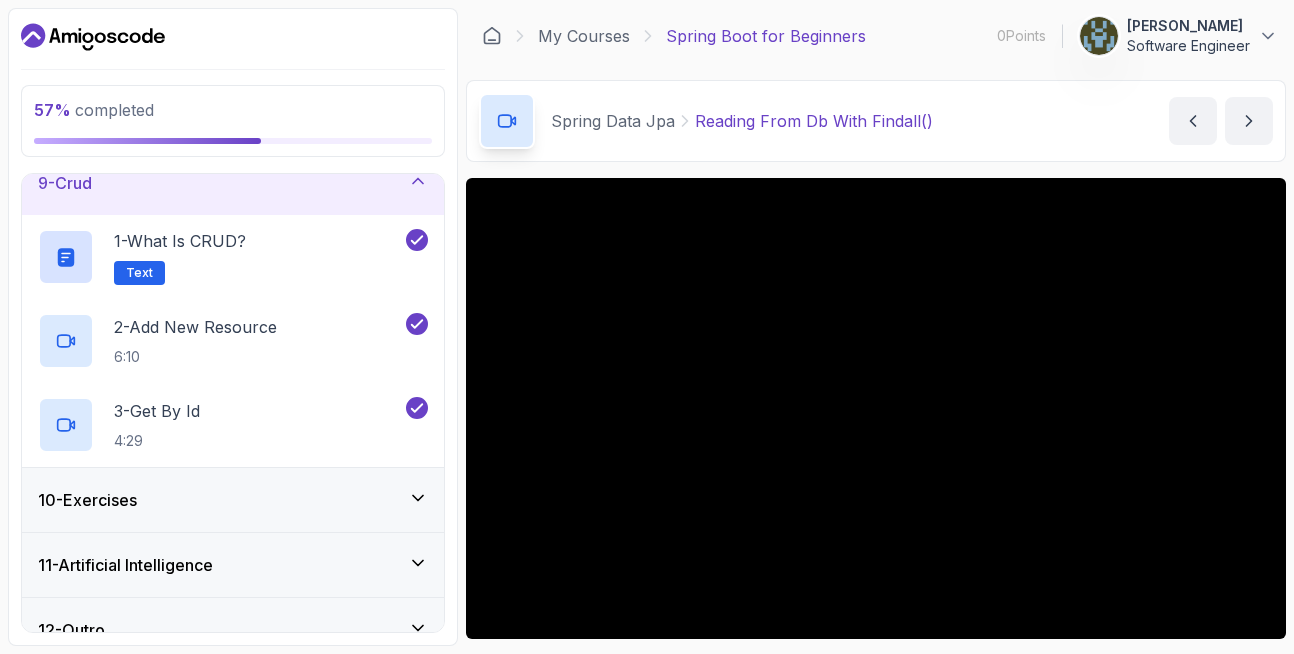 scroll, scrollTop: 573, scrollLeft: 0, axis: vertical 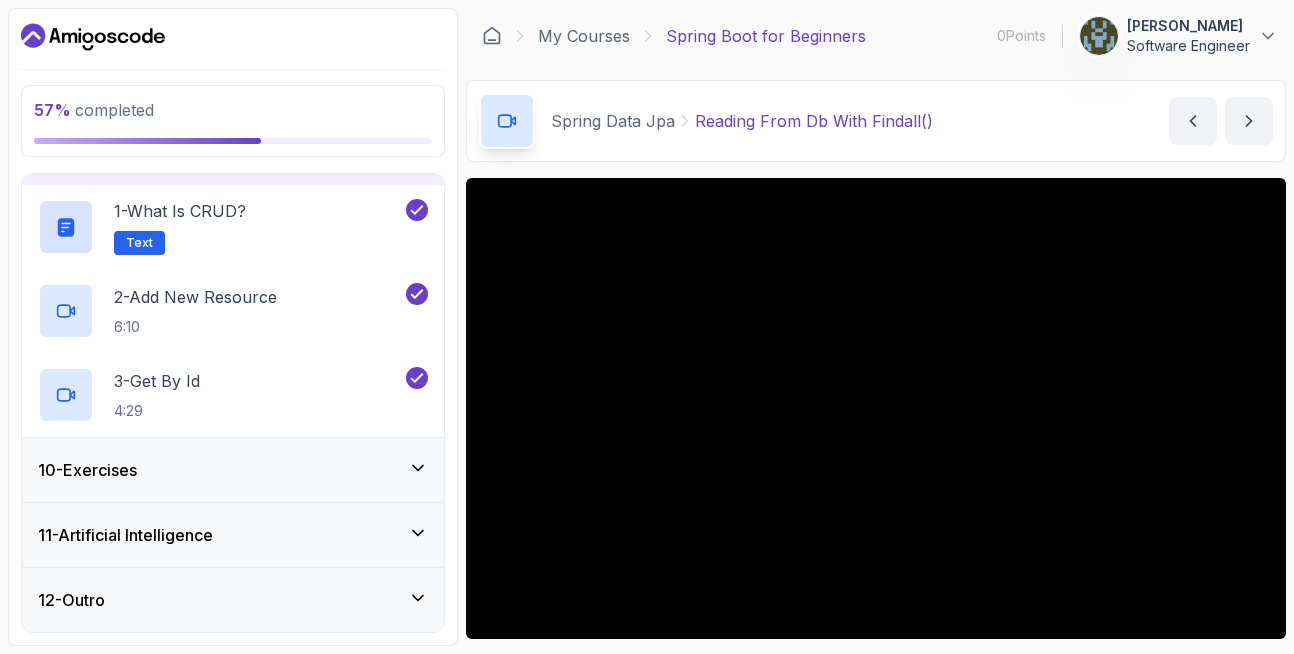 click 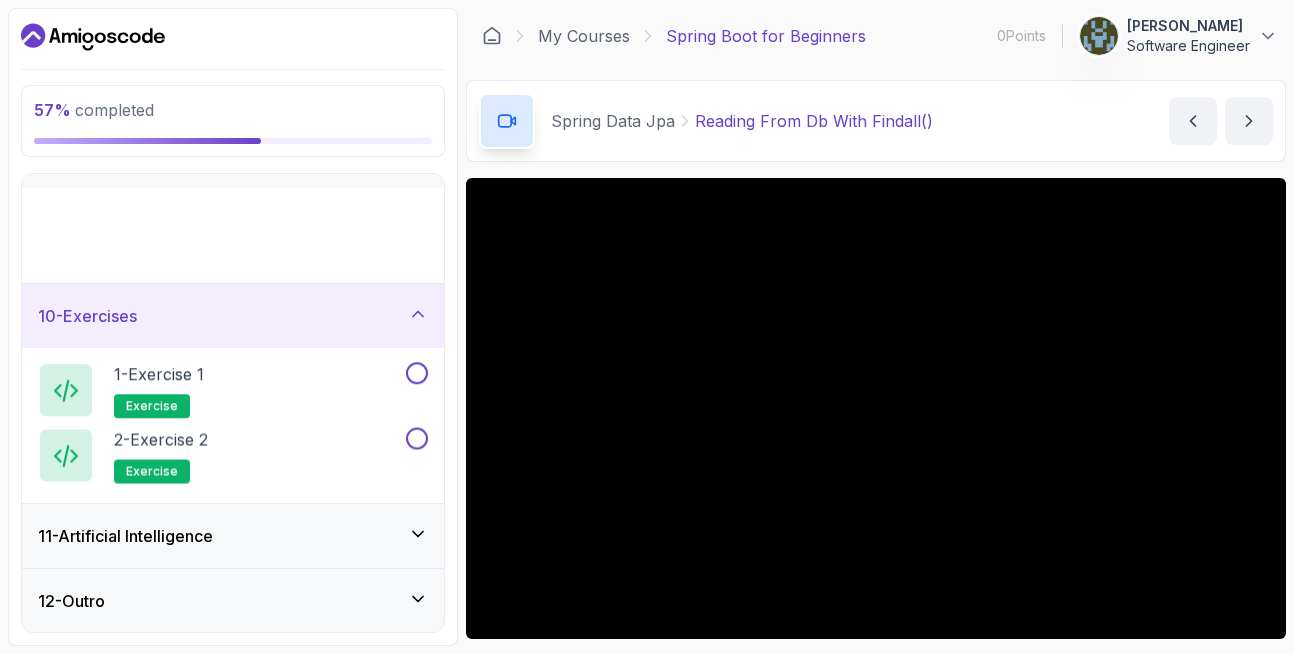 scroll, scrollTop: 573, scrollLeft: 0, axis: vertical 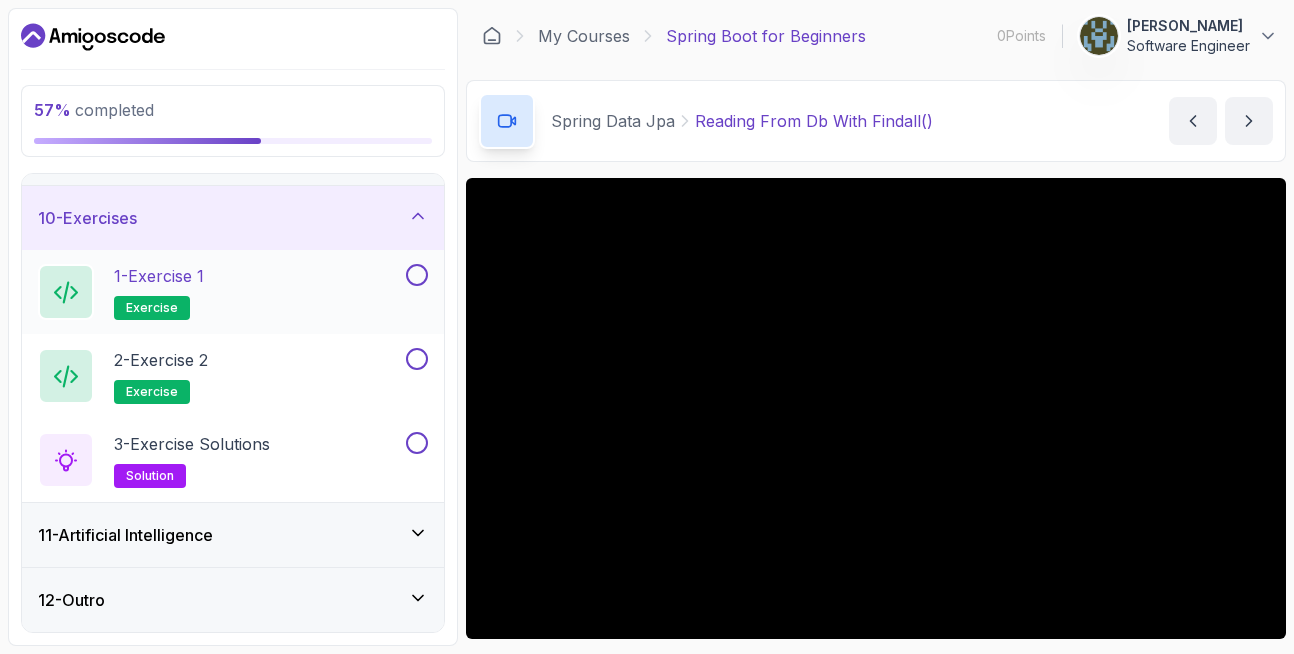 click at bounding box center [417, 275] 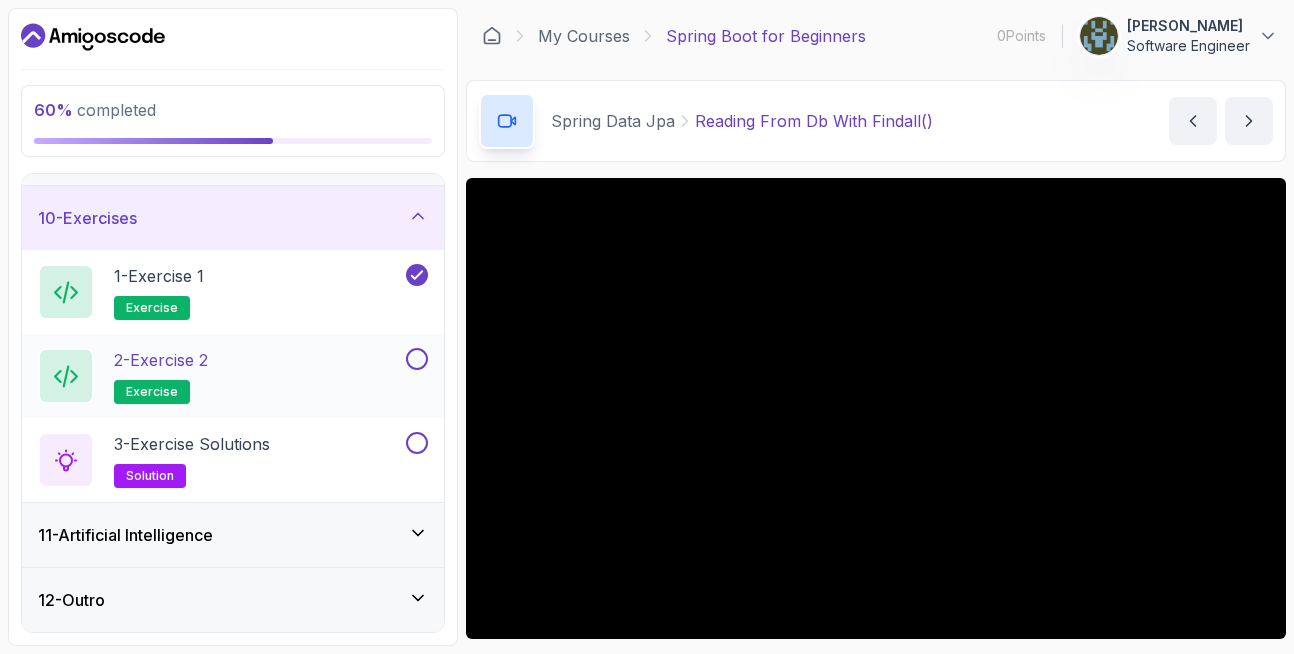 click at bounding box center (417, 359) 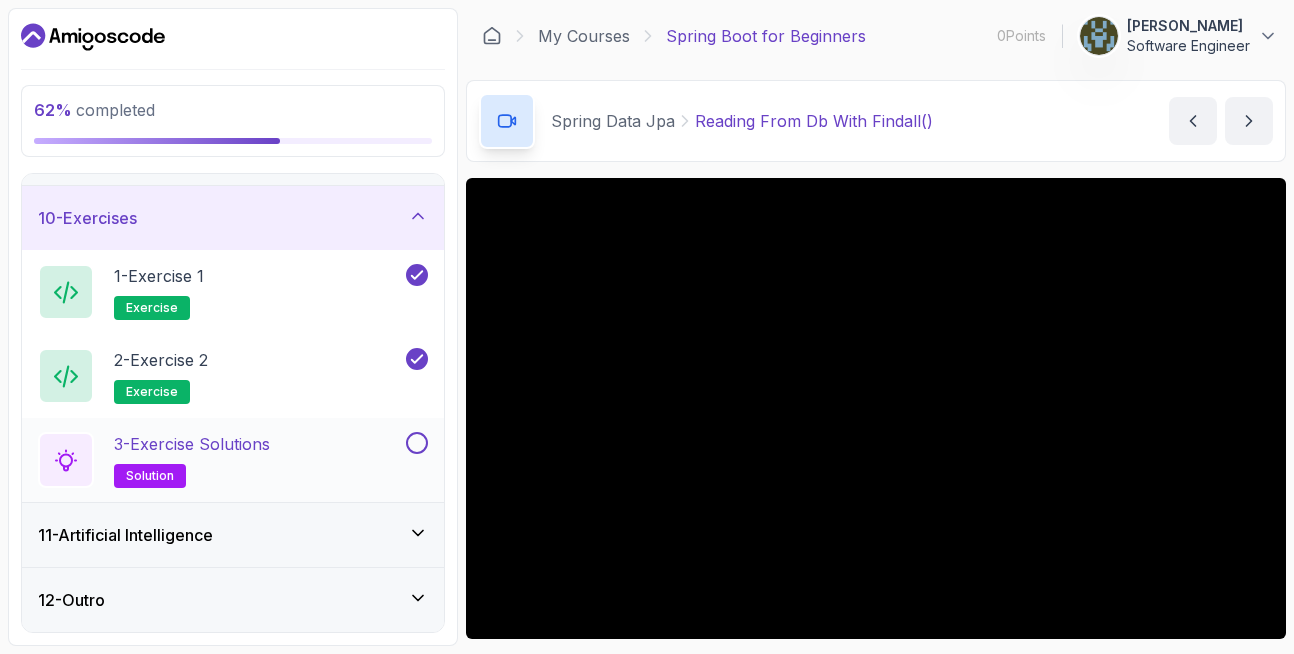 click at bounding box center [417, 443] 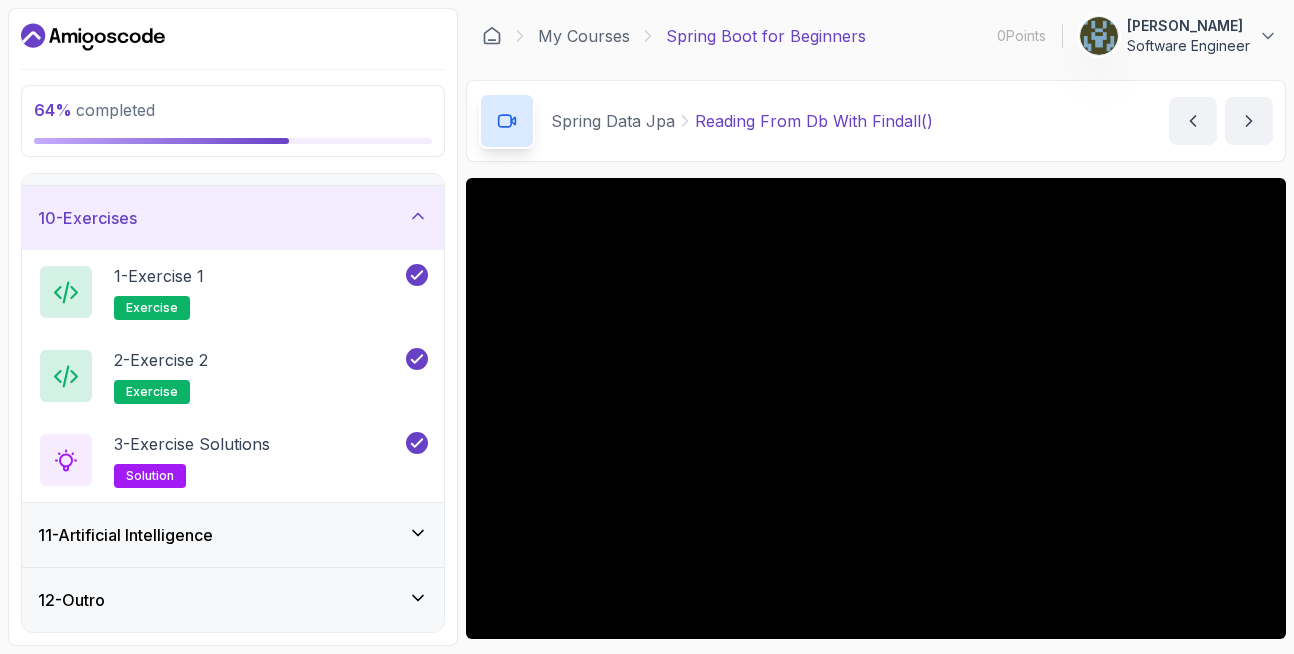 click 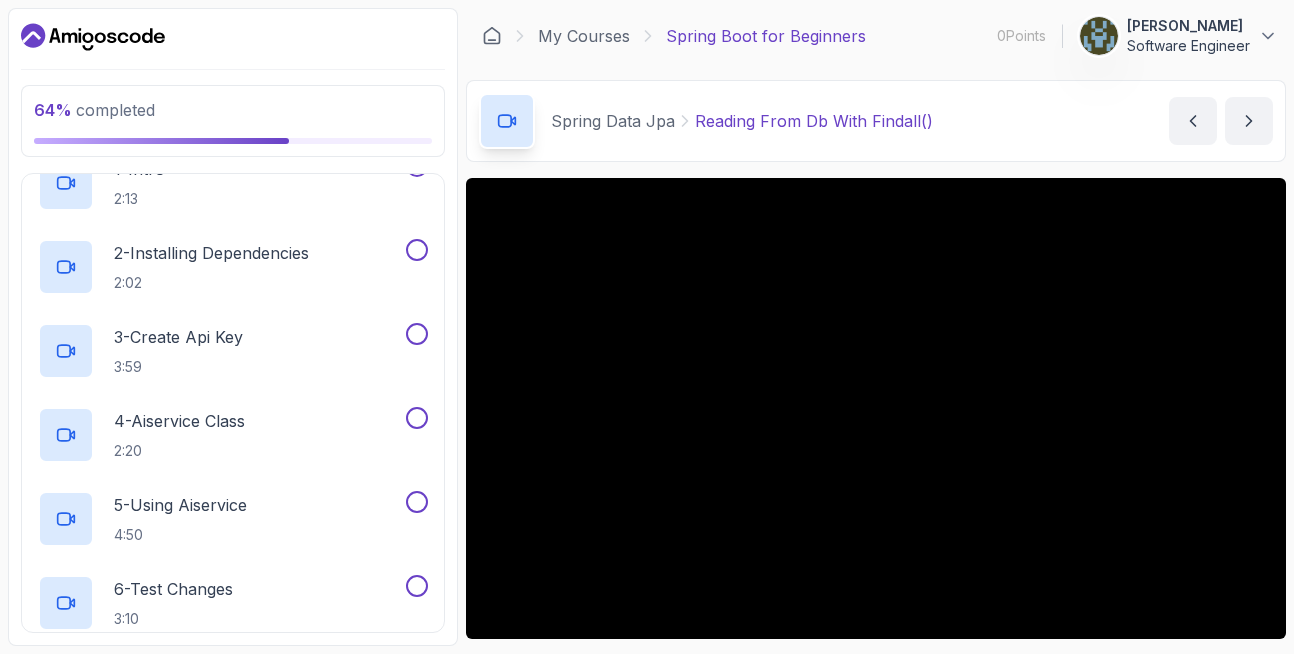 scroll, scrollTop: 652, scrollLeft: 0, axis: vertical 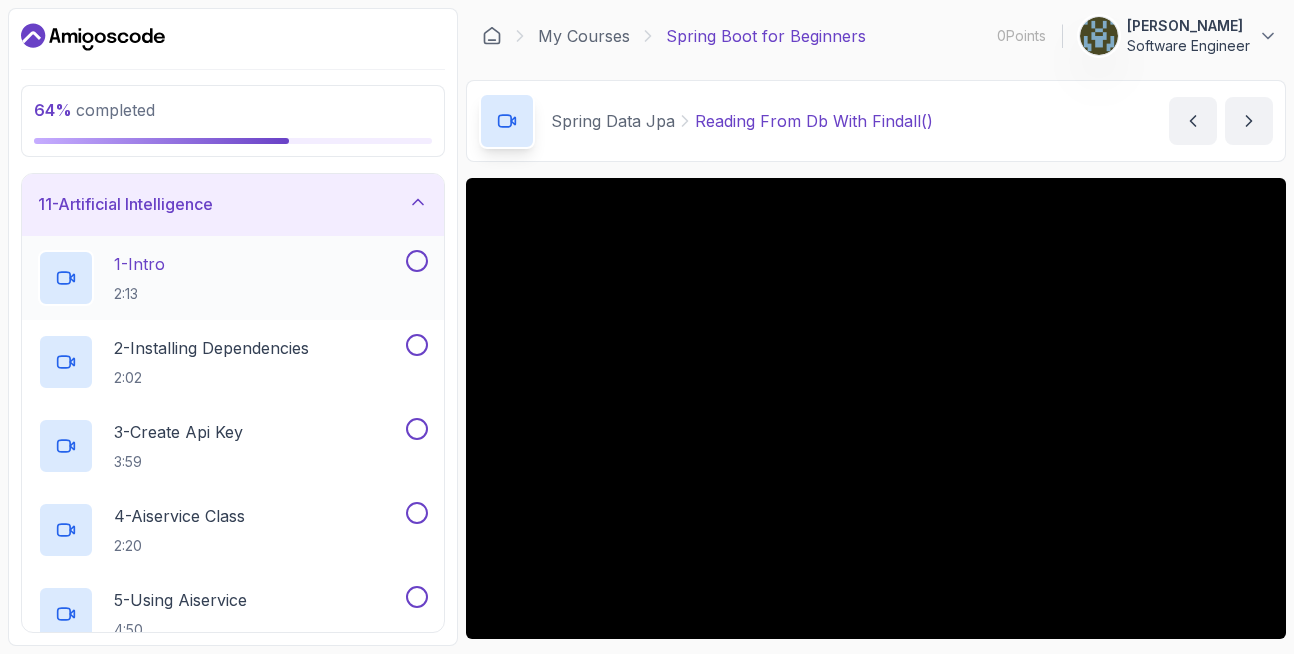 click at bounding box center (417, 261) 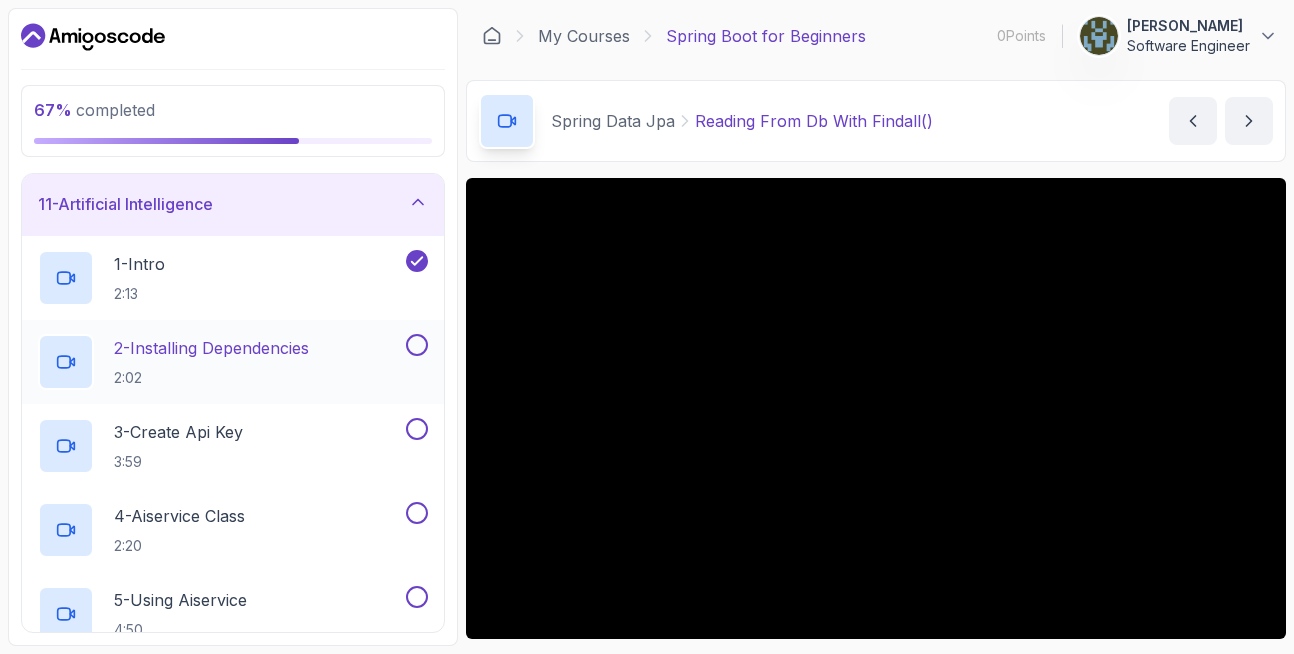click at bounding box center [415, 345] 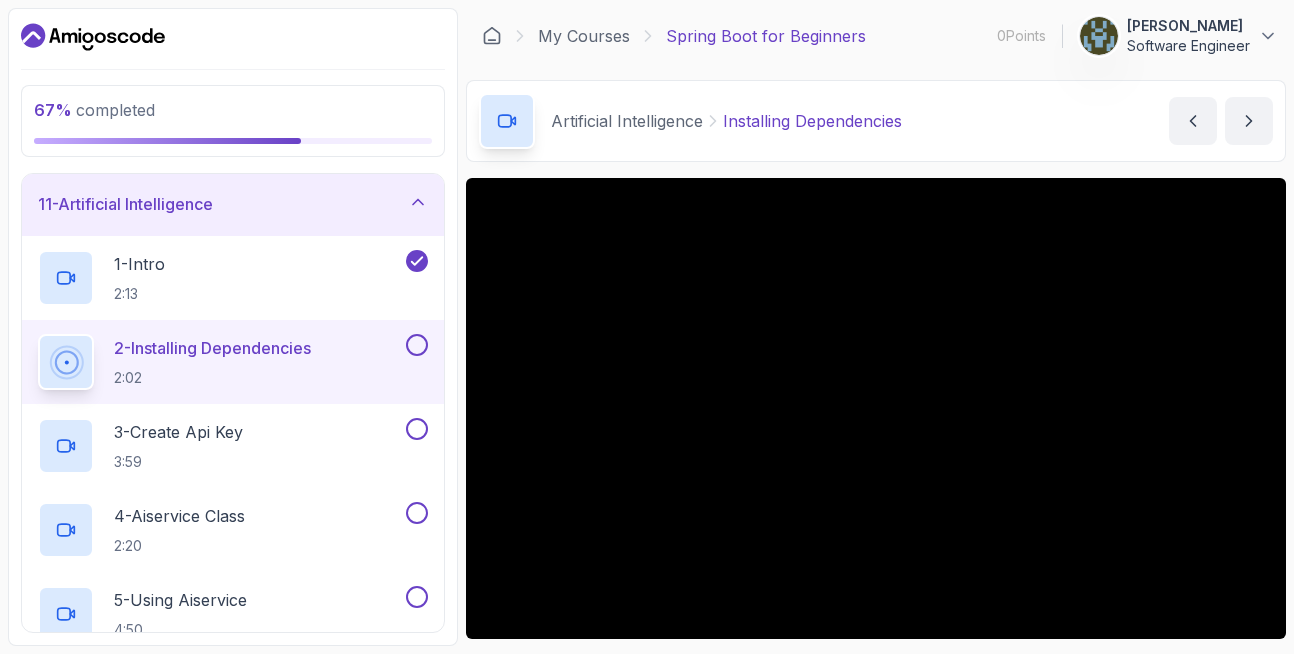click at bounding box center [417, 345] 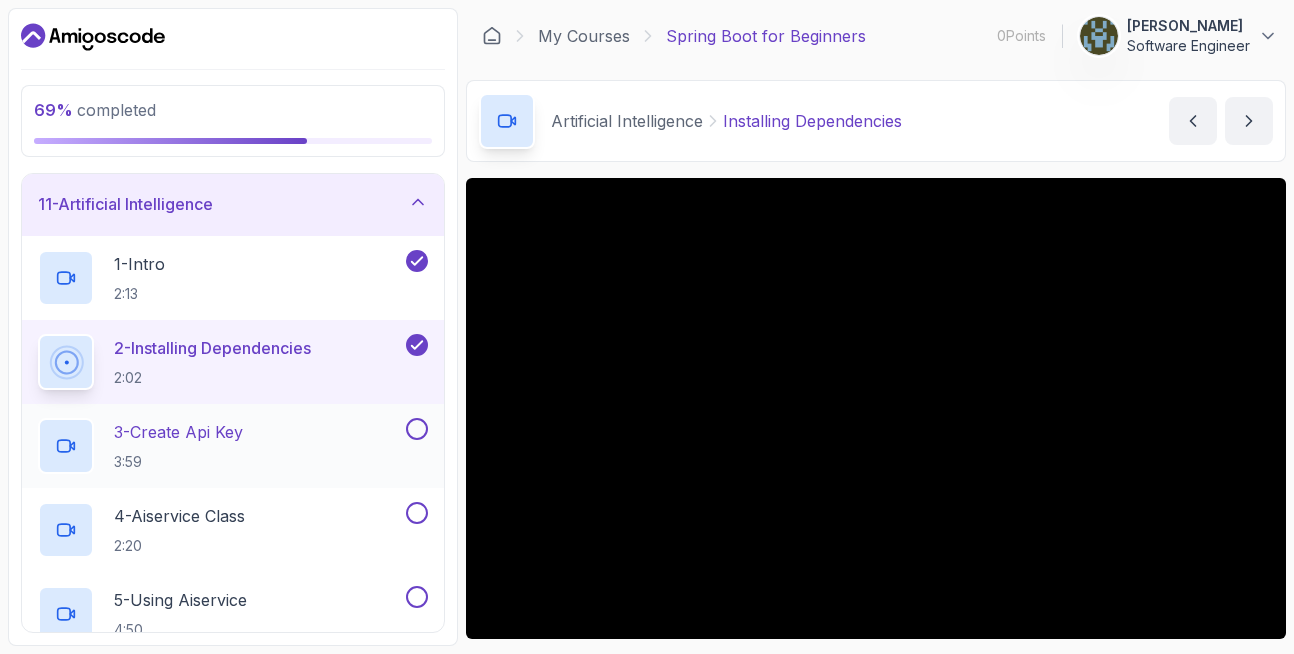 click at bounding box center [417, 429] 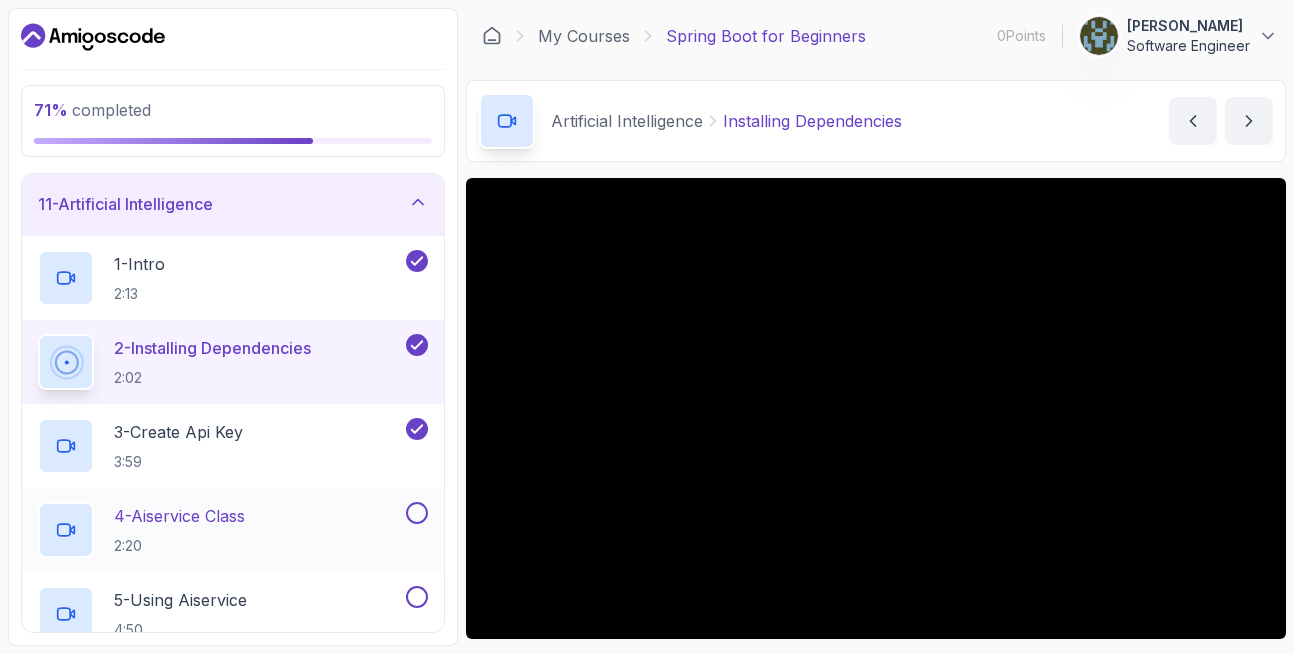 click at bounding box center (417, 513) 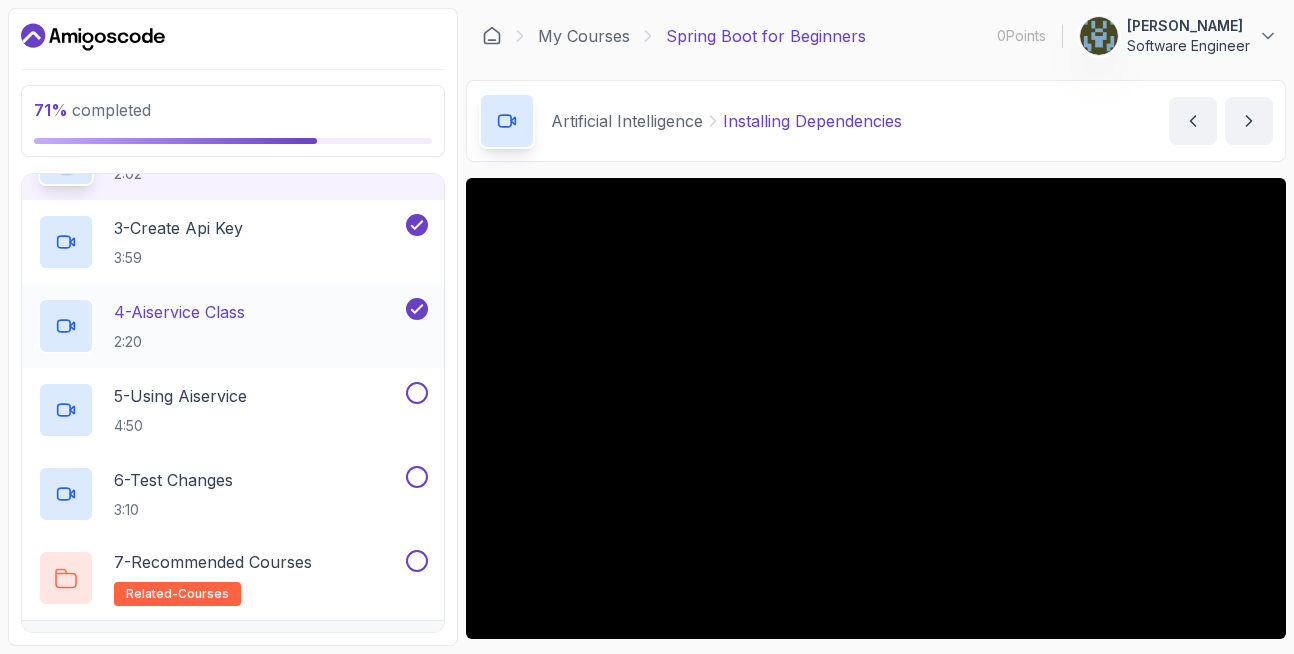 scroll, scrollTop: 874, scrollLeft: 0, axis: vertical 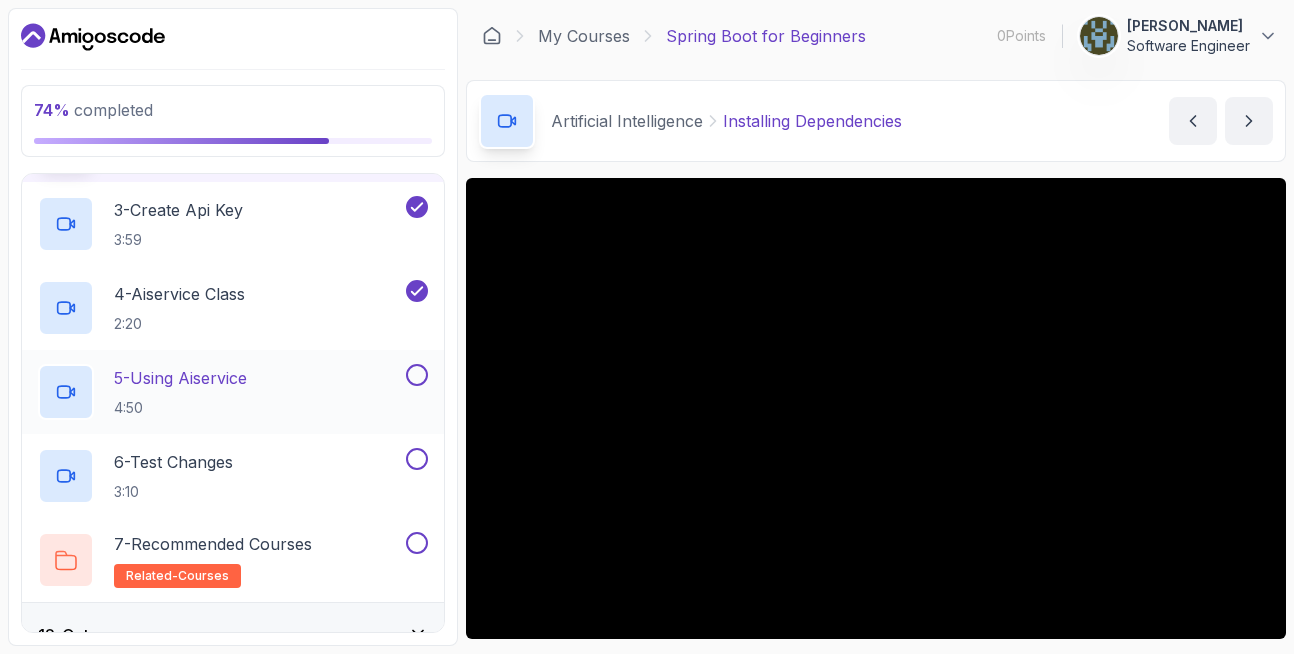 click on "5  -  Using Aiservice 4:50" at bounding box center [233, 392] 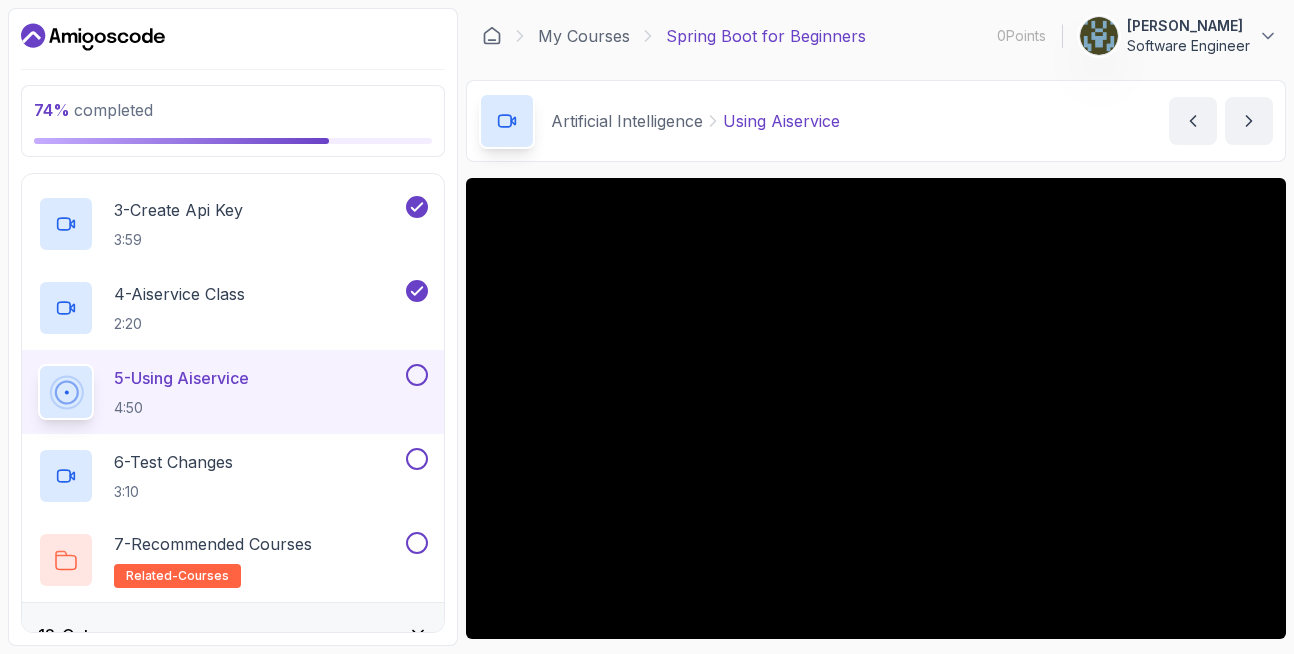 click at bounding box center [417, 375] 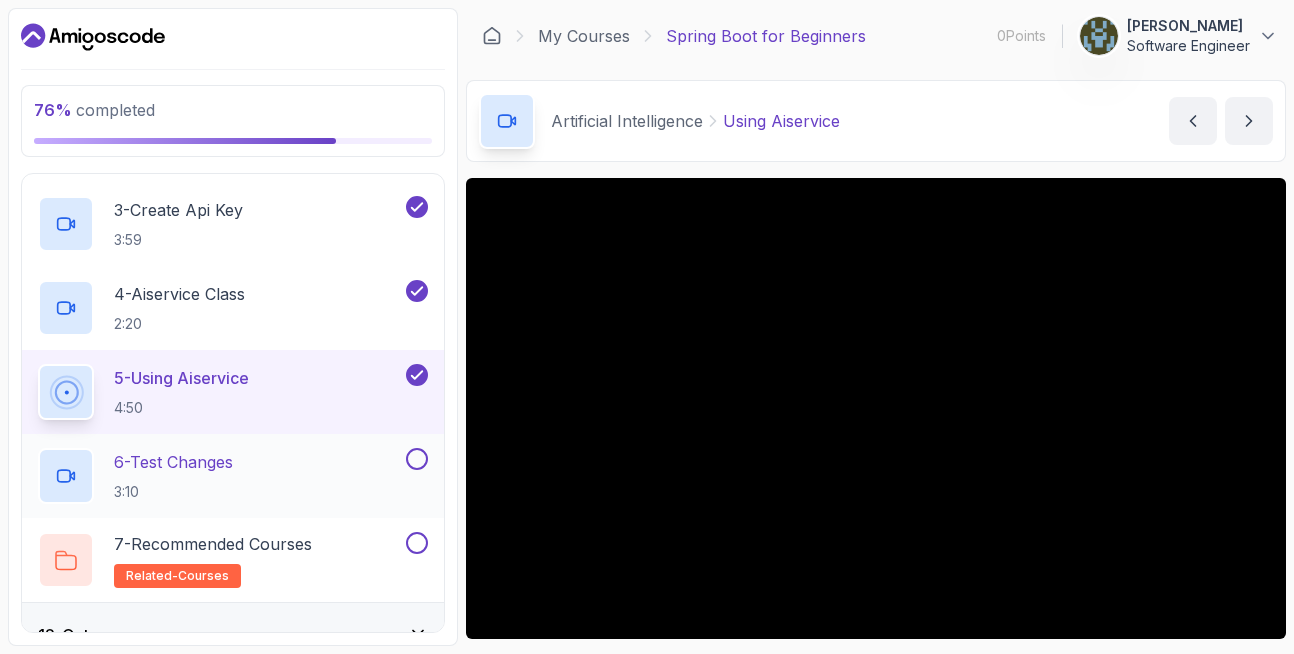 click at bounding box center (417, 459) 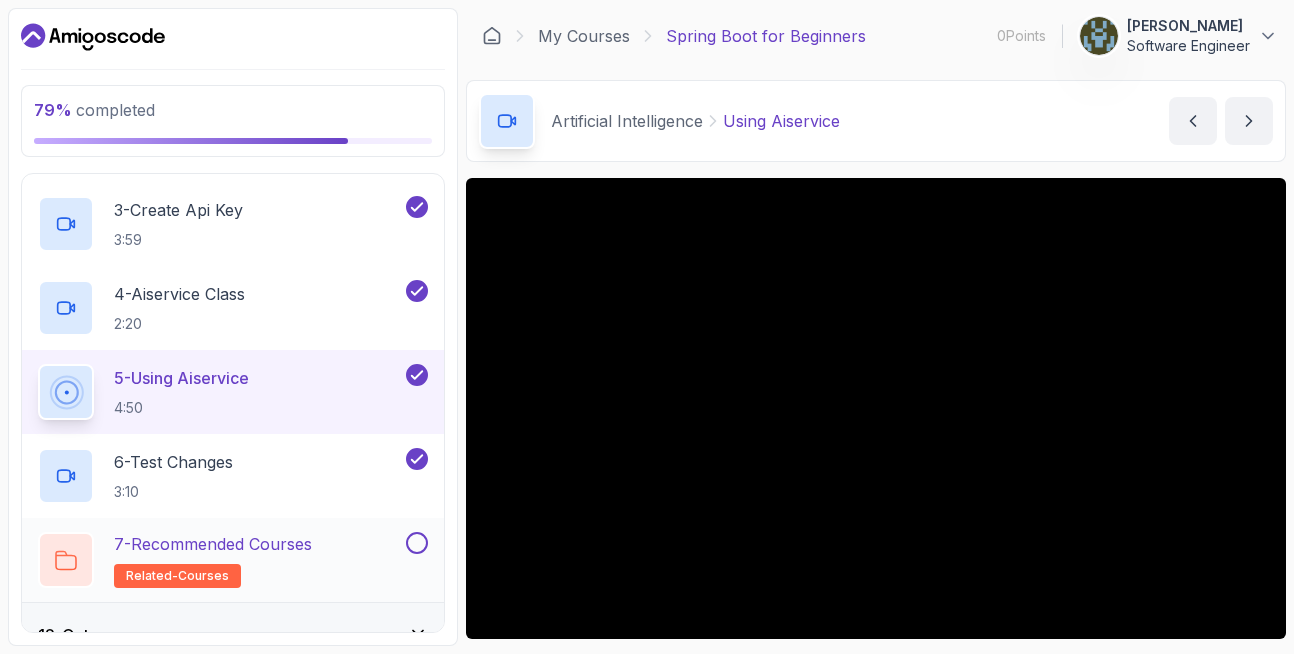 click at bounding box center [417, 543] 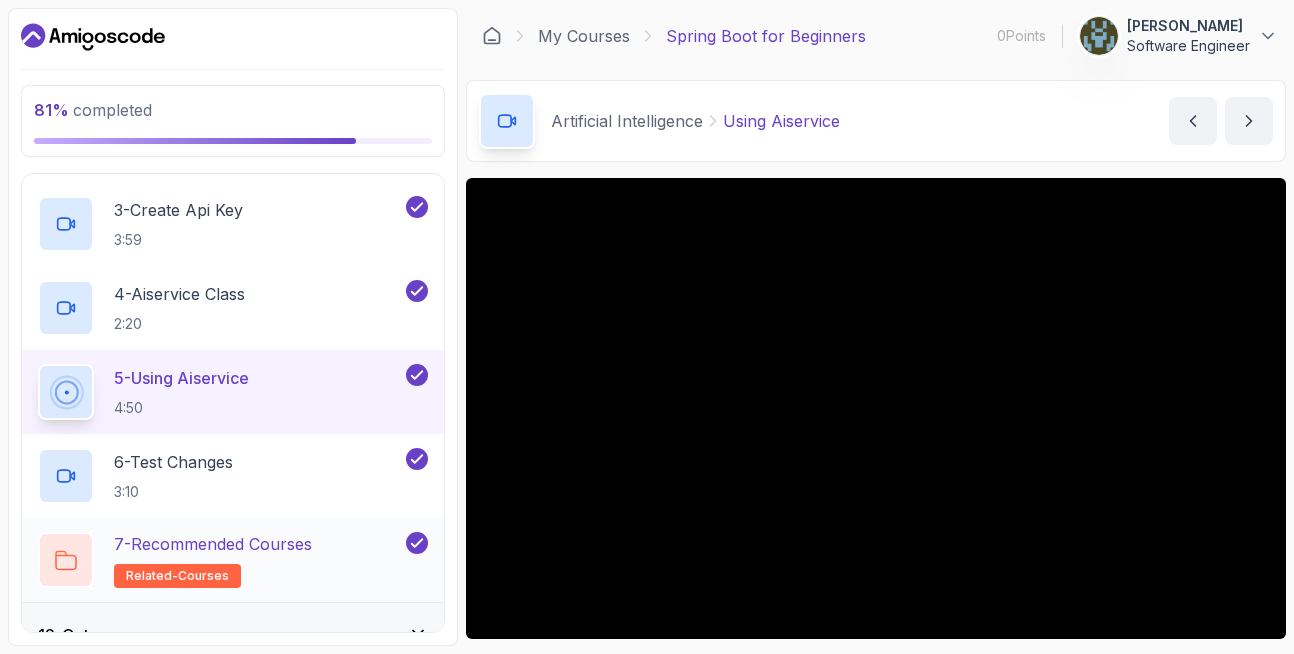 scroll, scrollTop: 909, scrollLeft: 0, axis: vertical 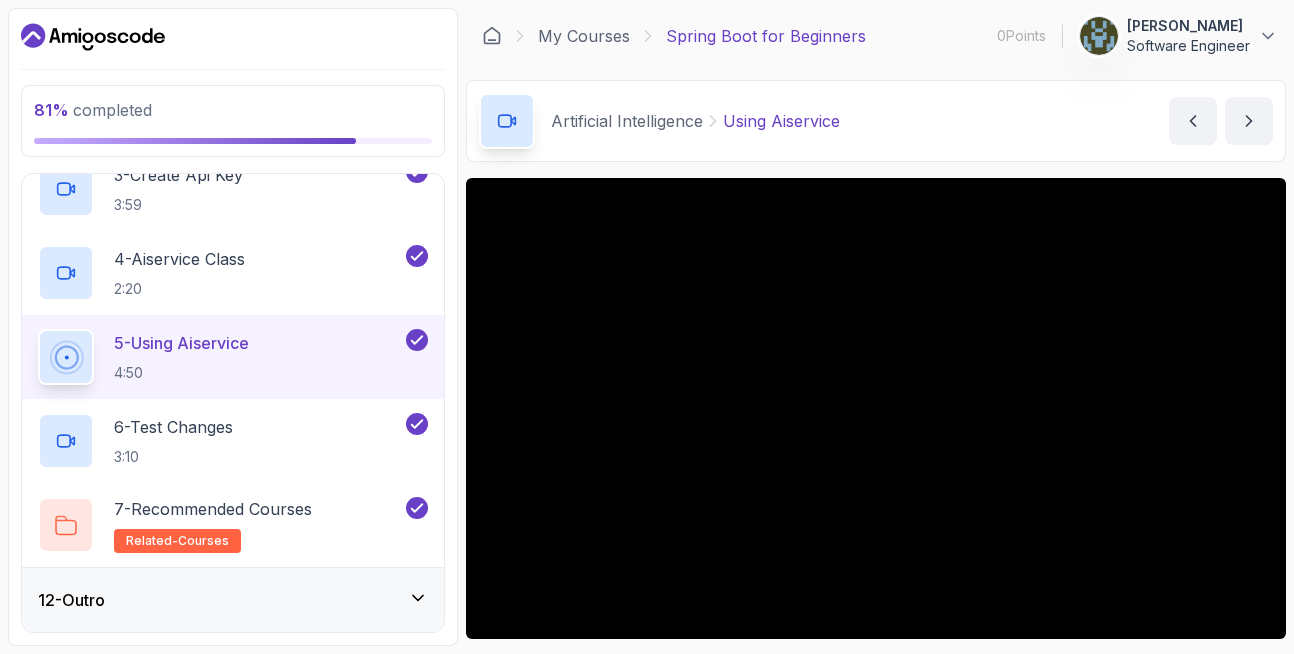 click 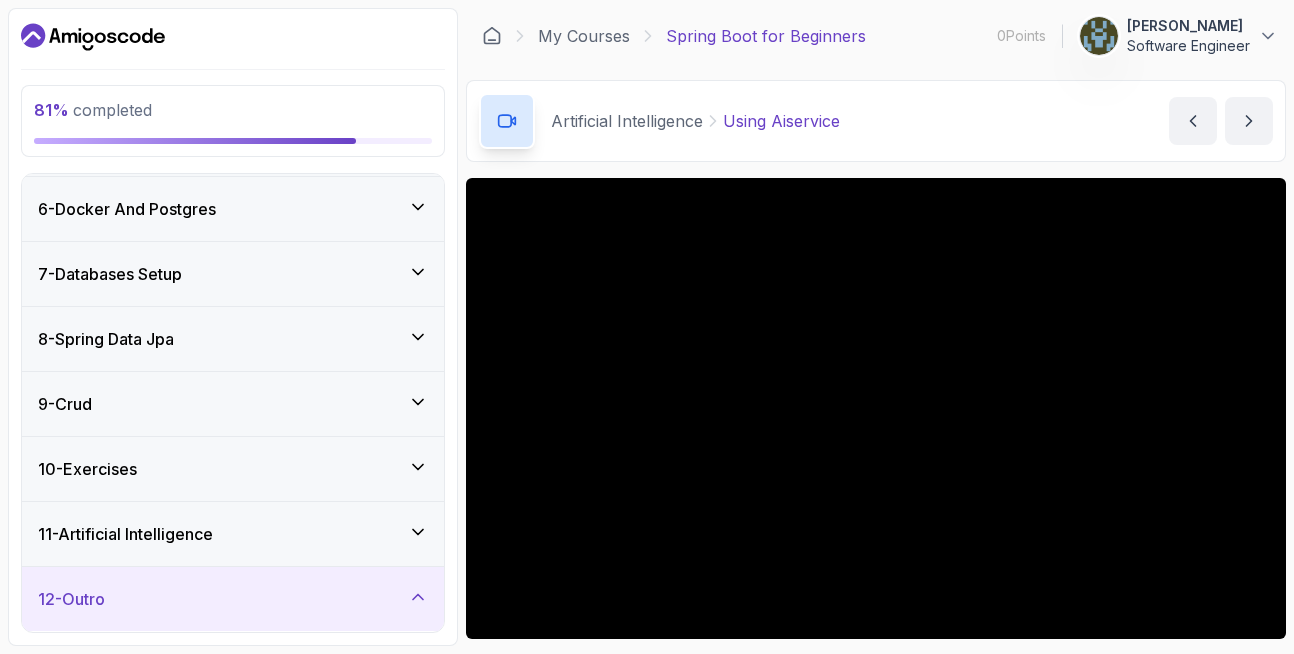 scroll, scrollTop: 489, scrollLeft: 0, axis: vertical 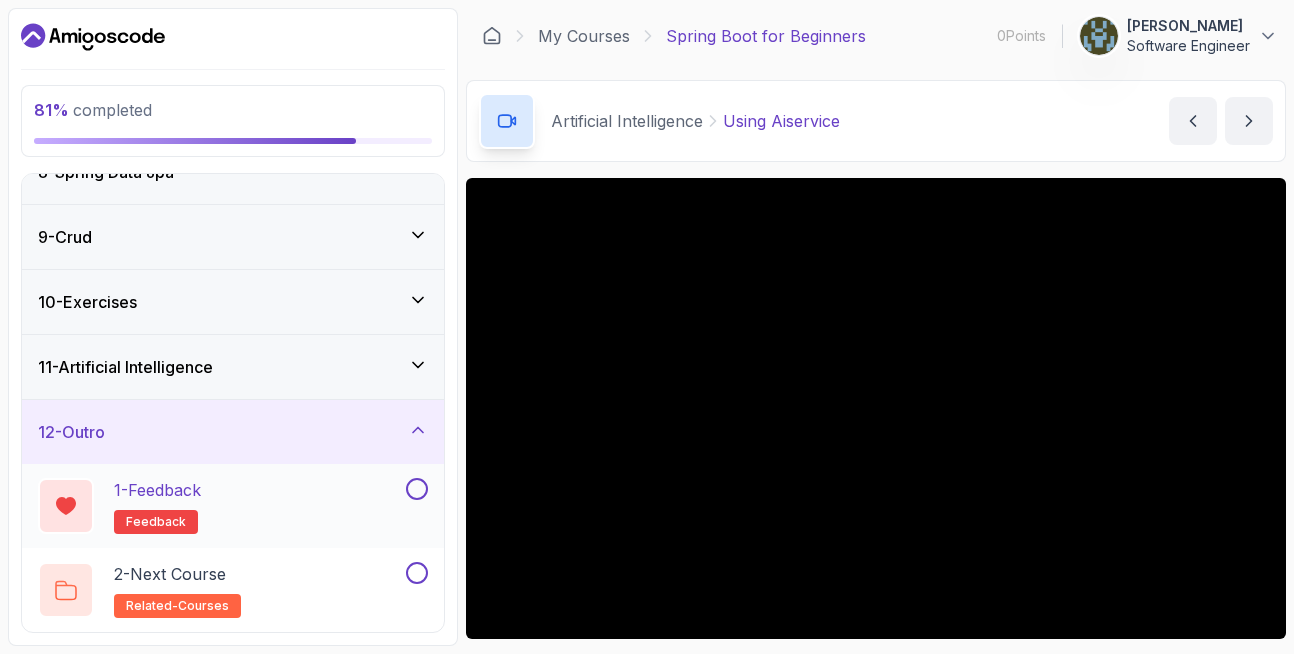 click at bounding box center [417, 489] 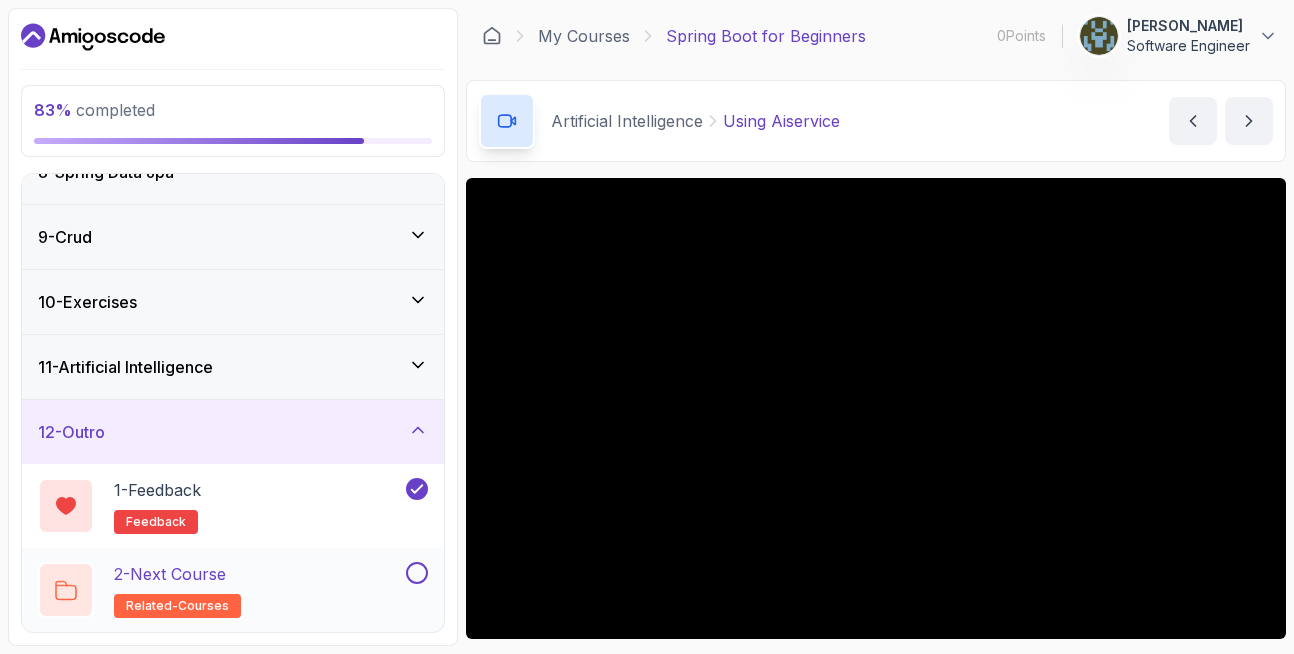 click at bounding box center (417, 573) 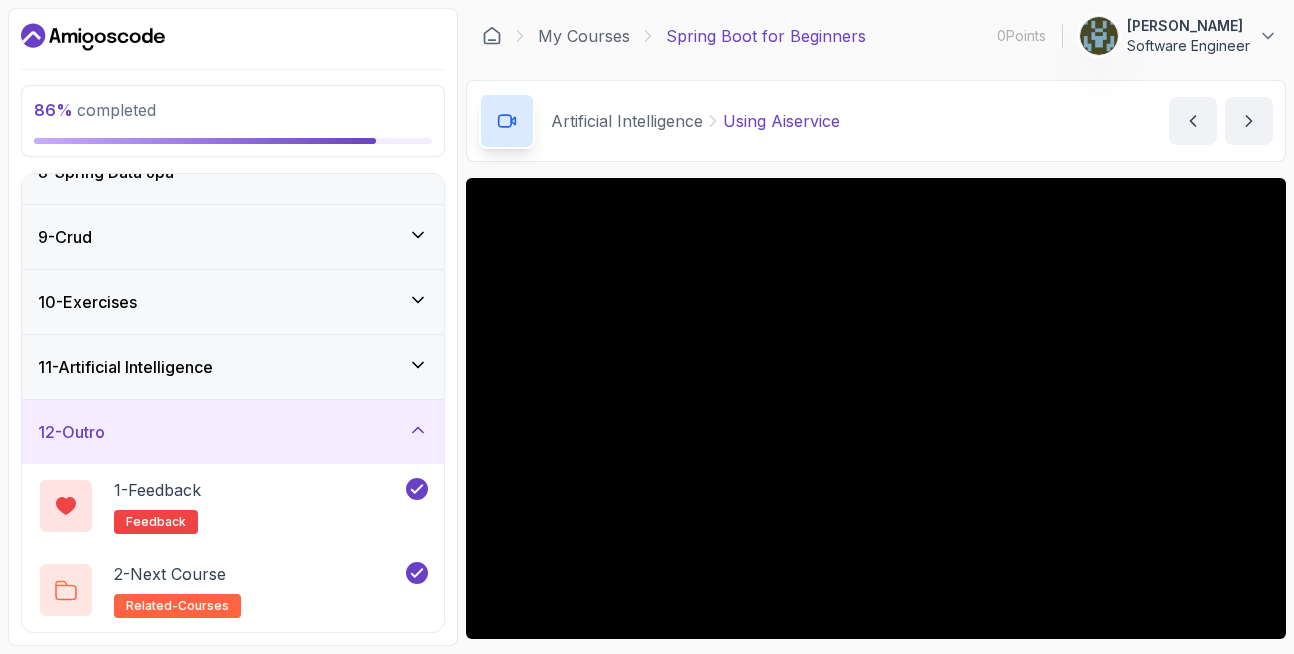 scroll, scrollTop: 0, scrollLeft: 0, axis: both 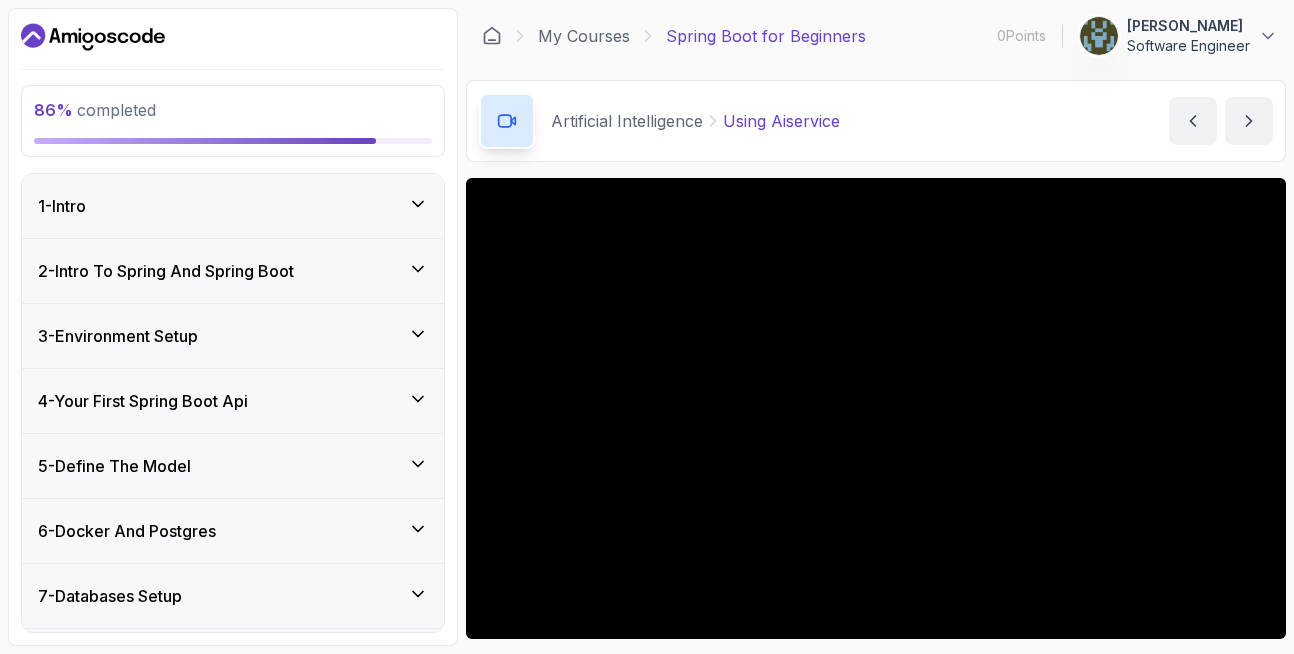 click 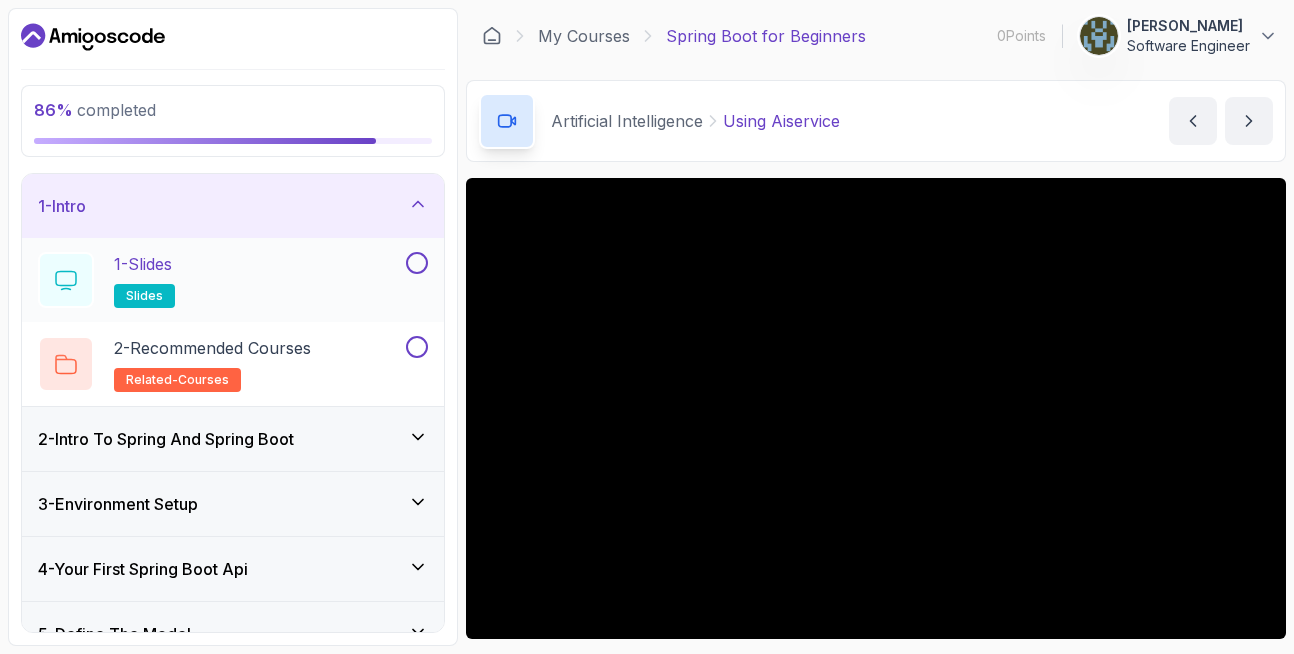 click at bounding box center (417, 263) 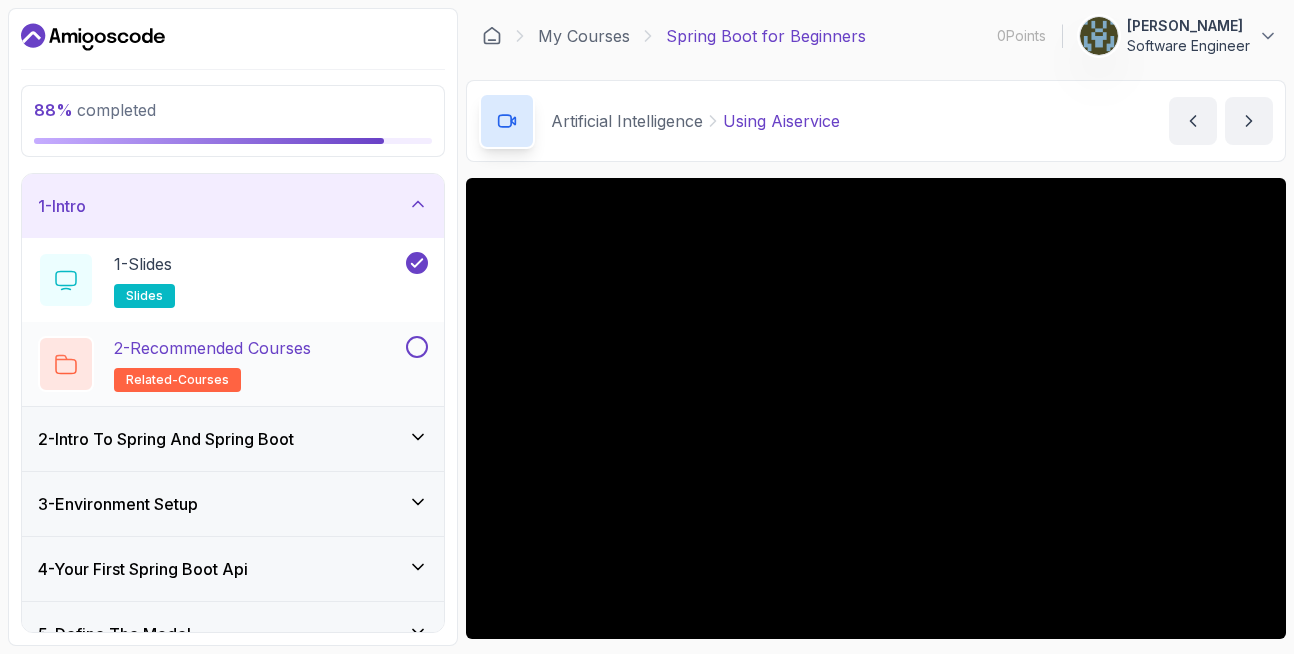 click at bounding box center (417, 347) 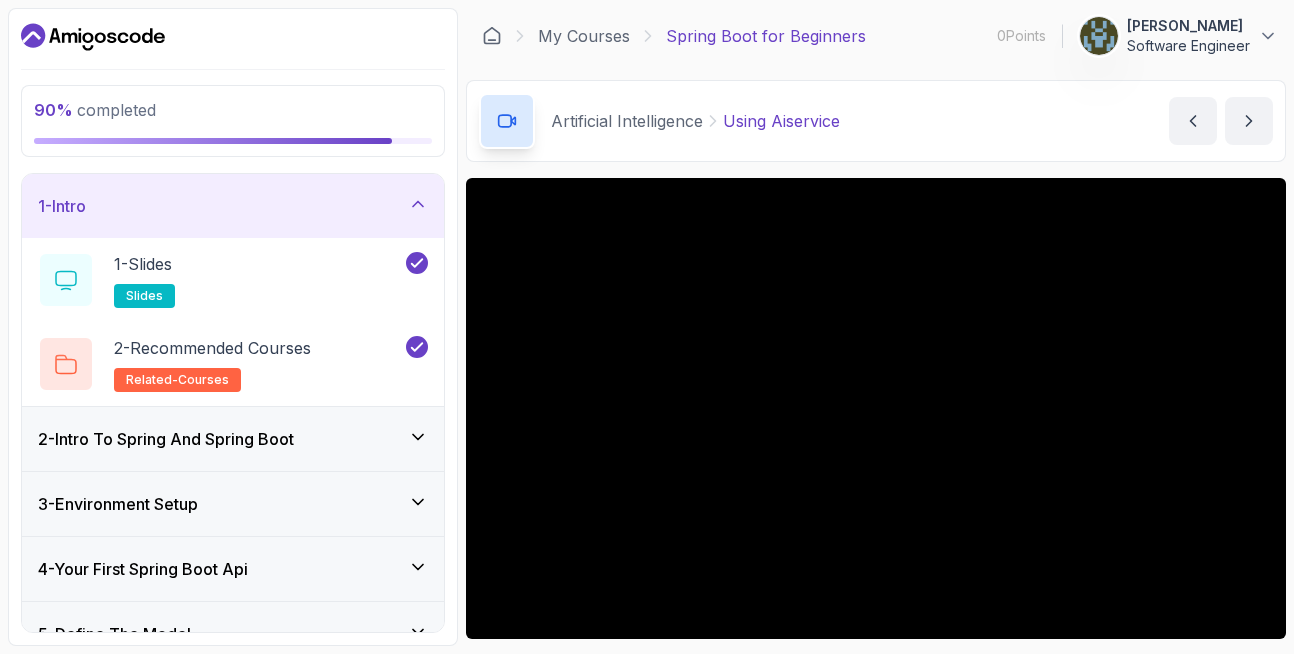 click 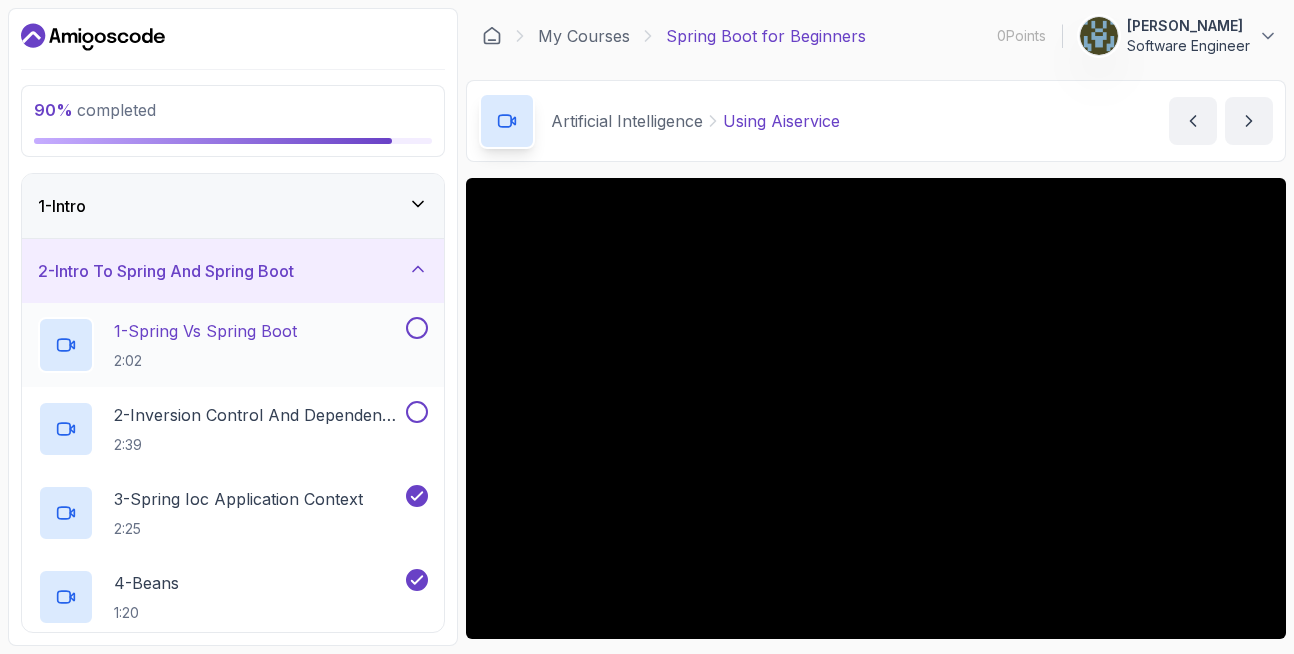 click at bounding box center [417, 328] 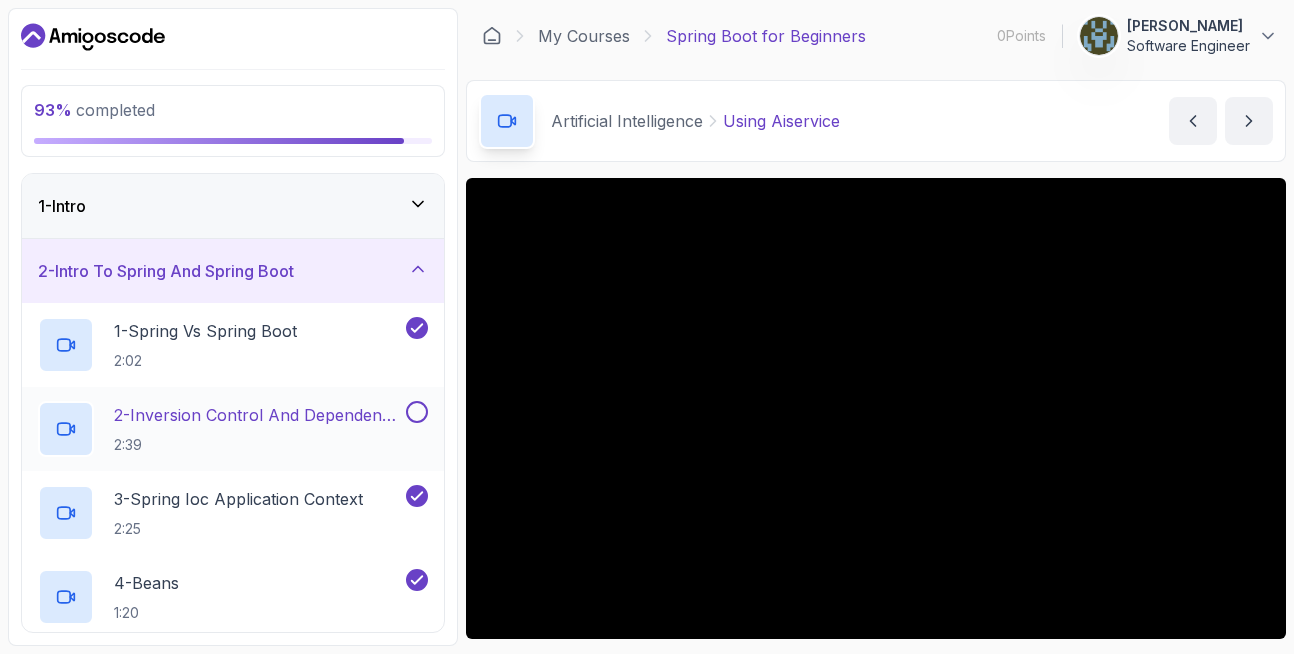 click at bounding box center [417, 412] 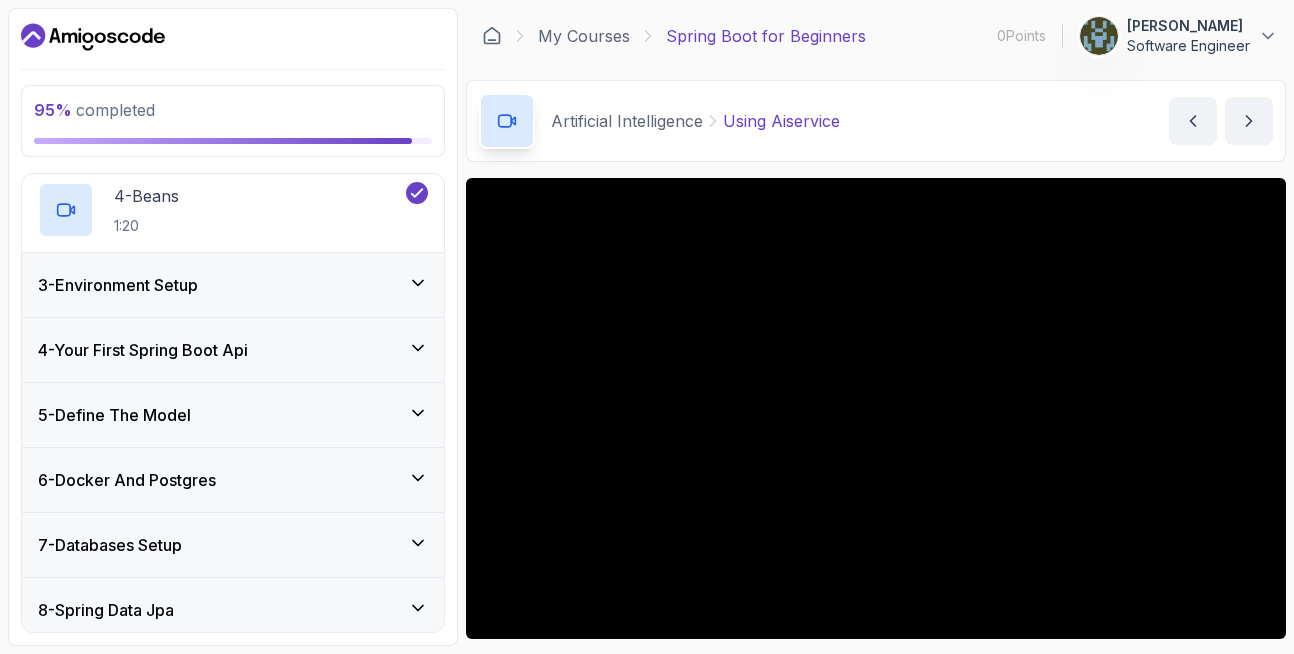 scroll, scrollTop: 397, scrollLeft: 0, axis: vertical 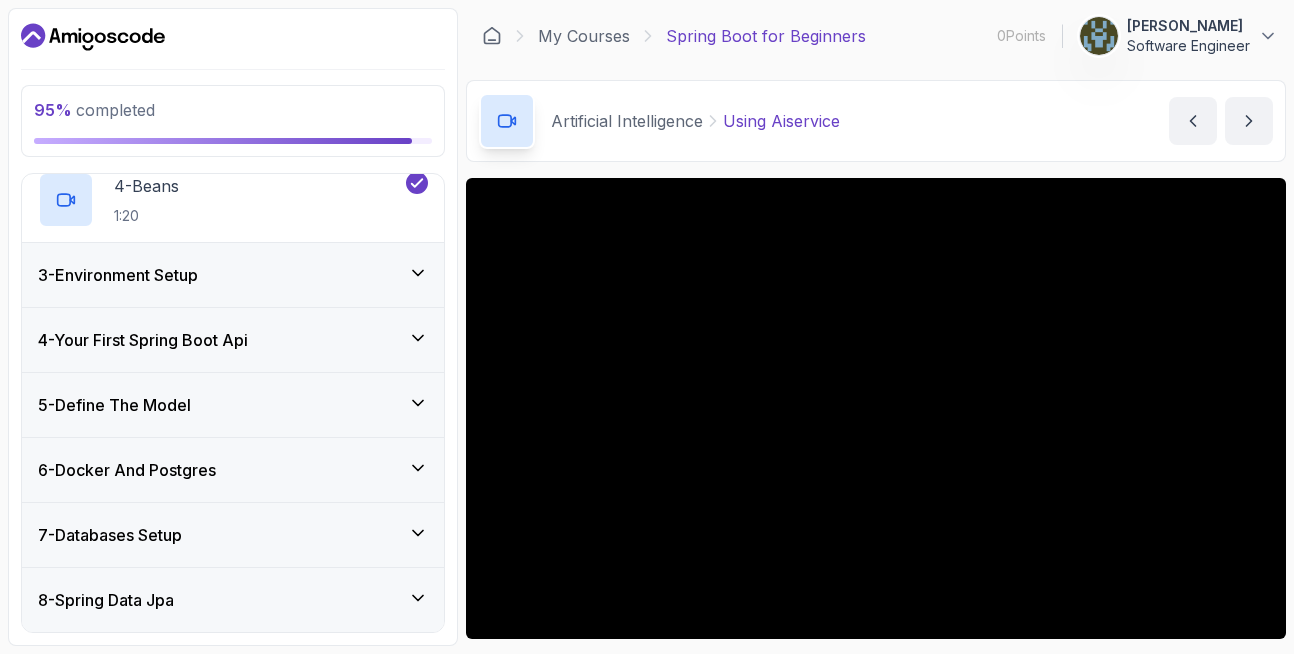 click on "3  -  Environment Setup" at bounding box center (233, 275) 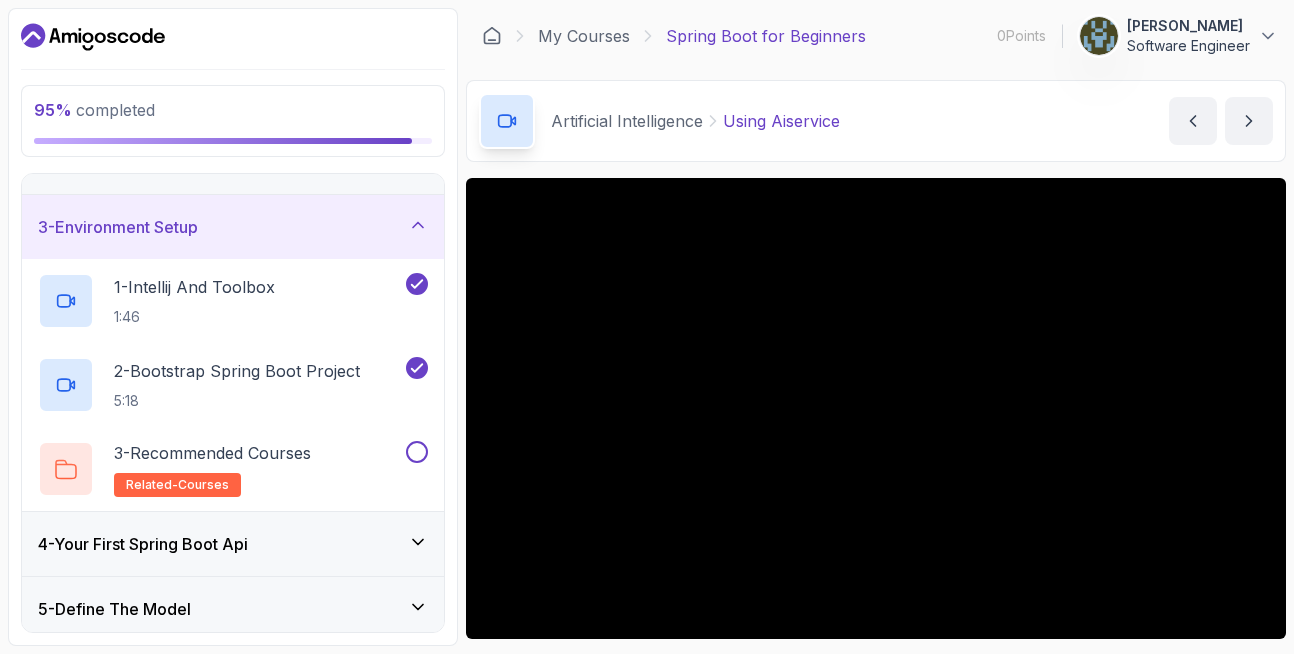 scroll, scrollTop: 85, scrollLeft: 0, axis: vertical 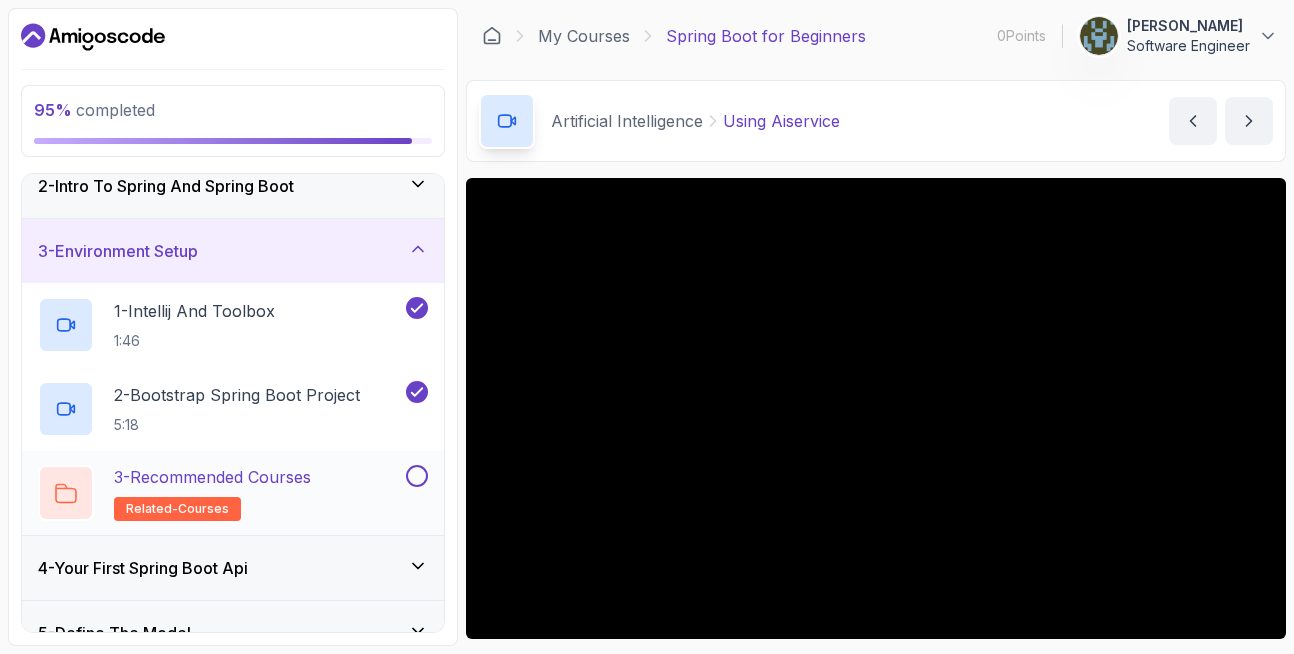 click at bounding box center (415, 476) 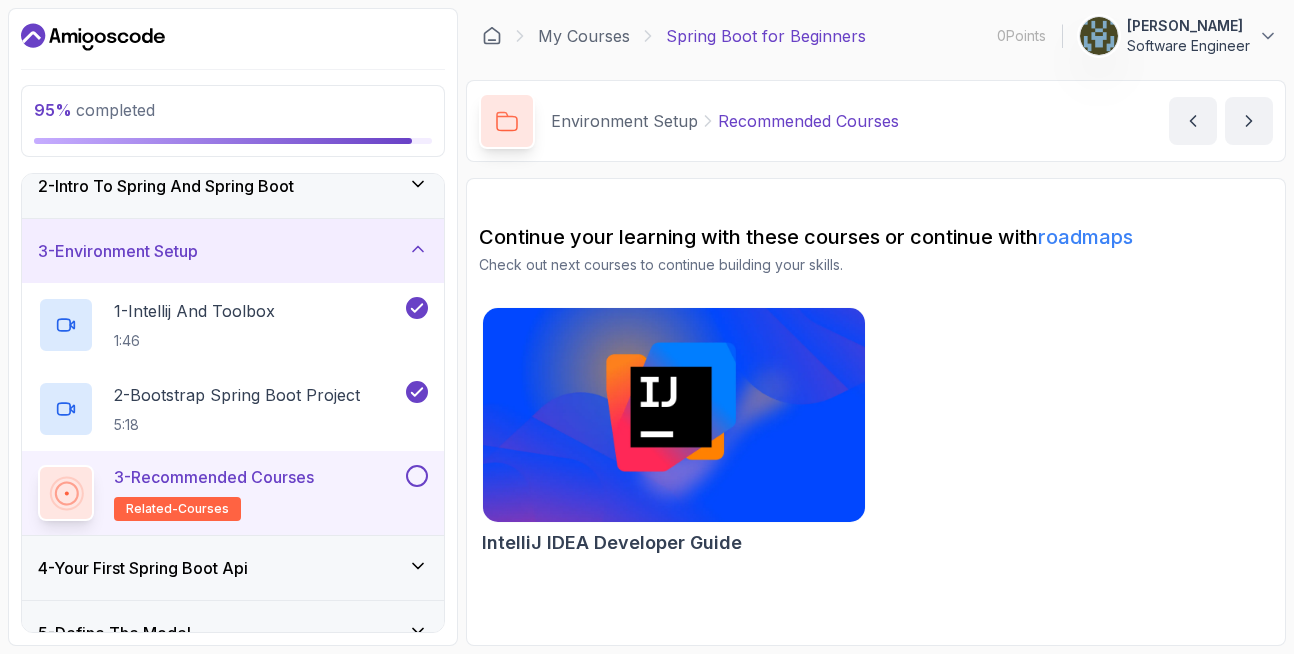 click at bounding box center (417, 476) 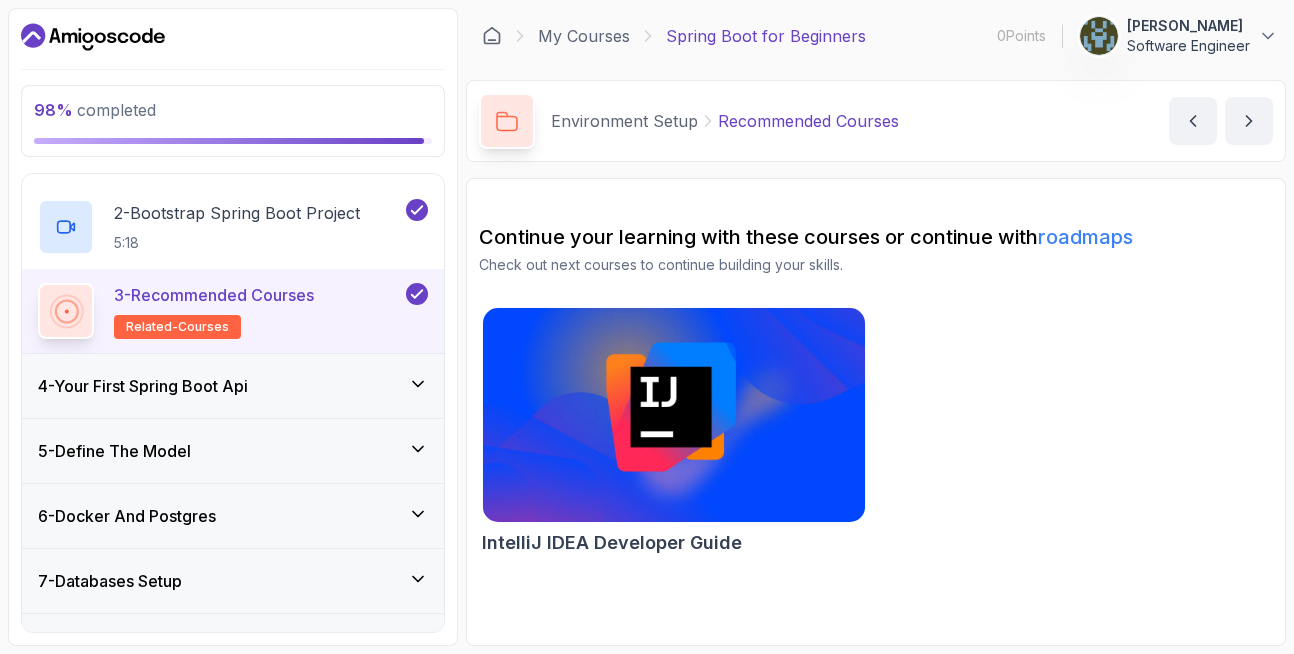 scroll, scrollTop: 281, scrollLeft: 0, axis: vertical 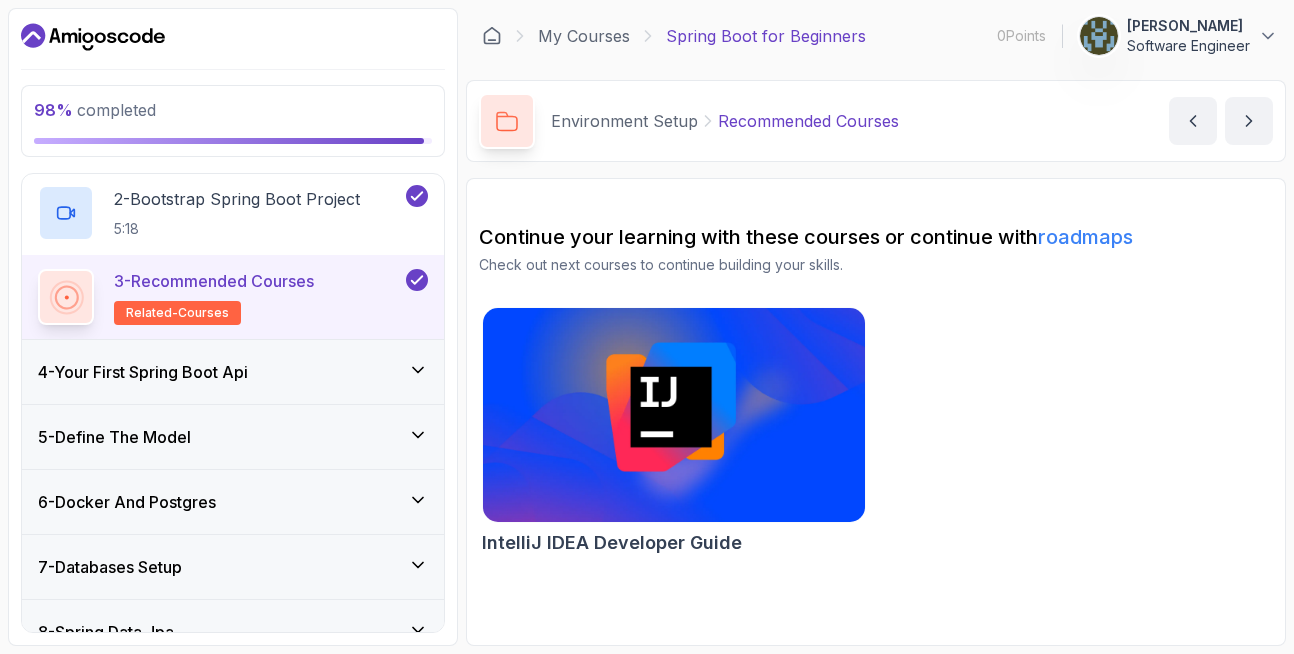 click 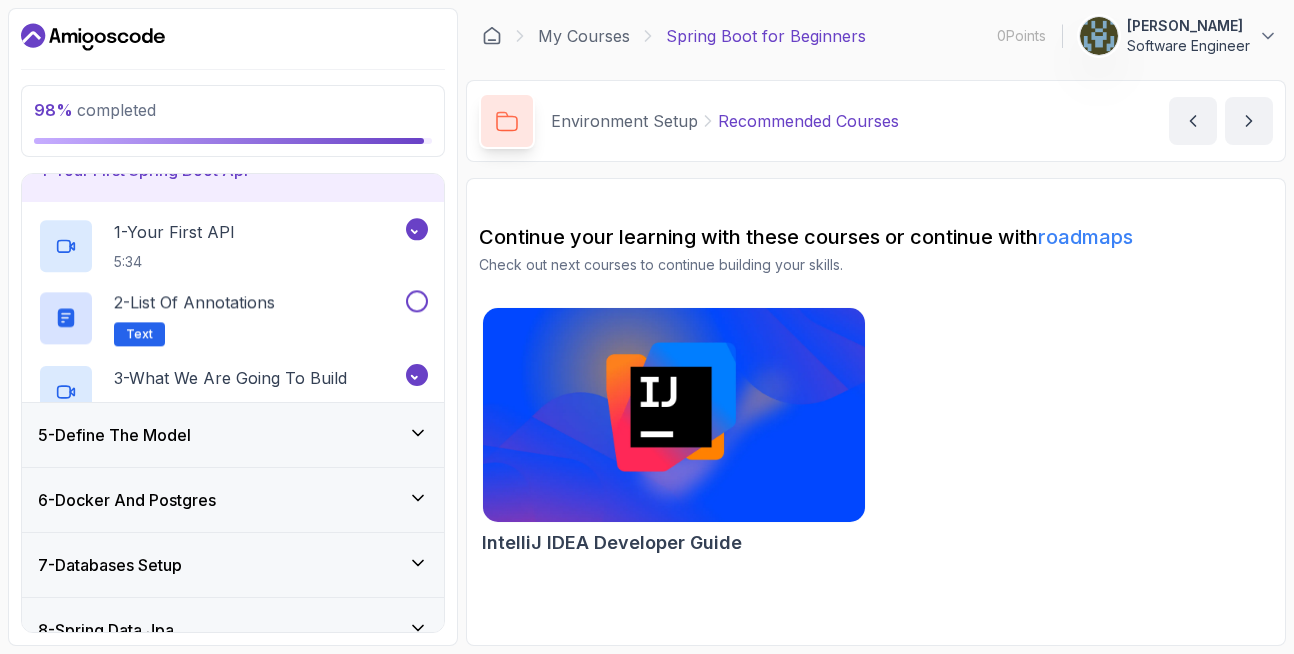 scroll, scrollTop: 232, scrollLeft: 0, axis: vertical 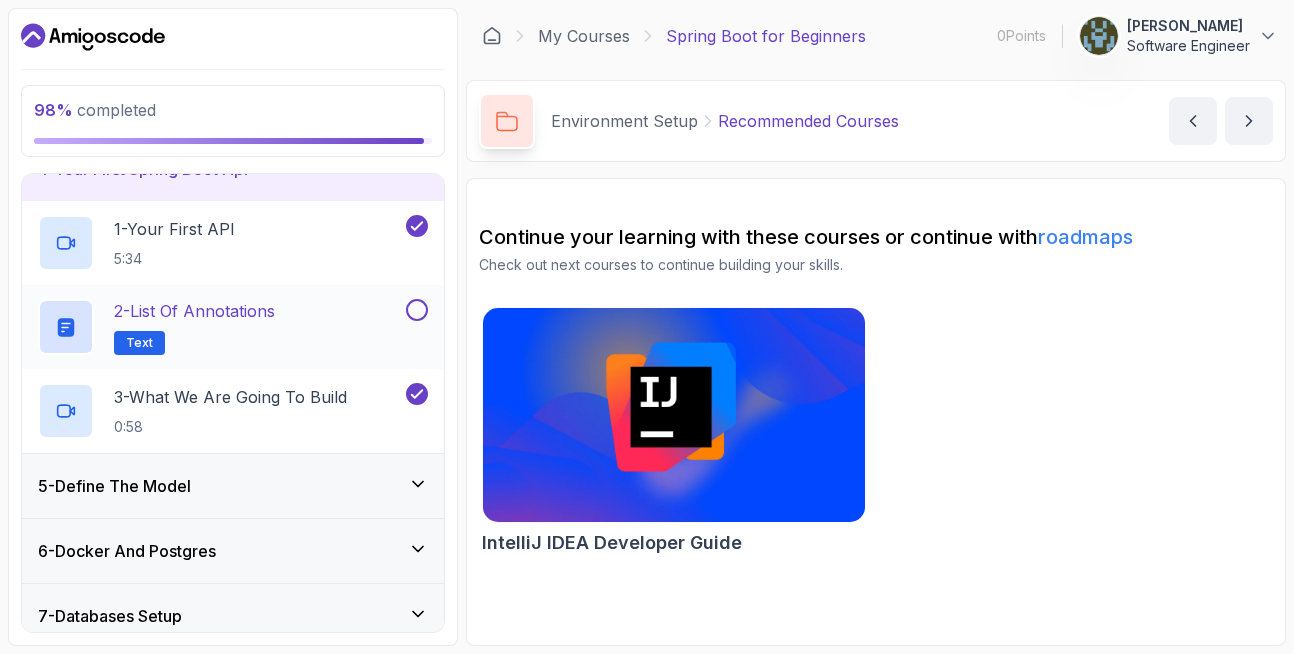 click at bounding box center [417, 310] 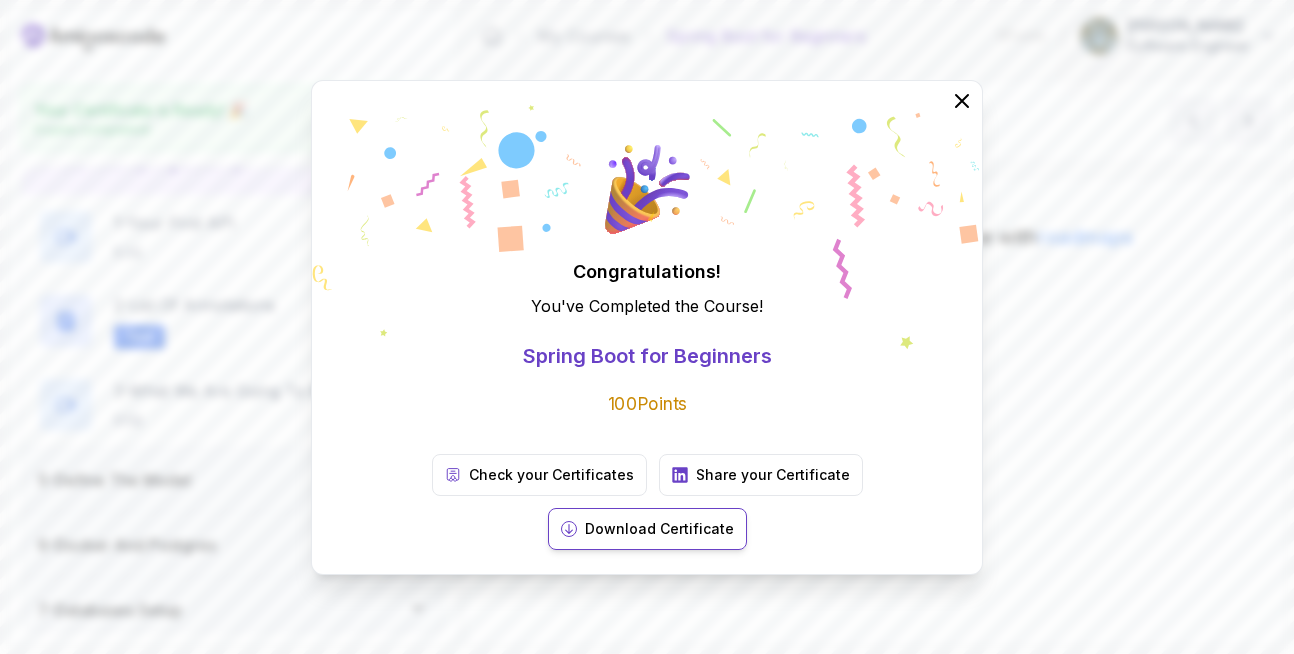 click on "Download Certificate" at bounding box center [659, 529] 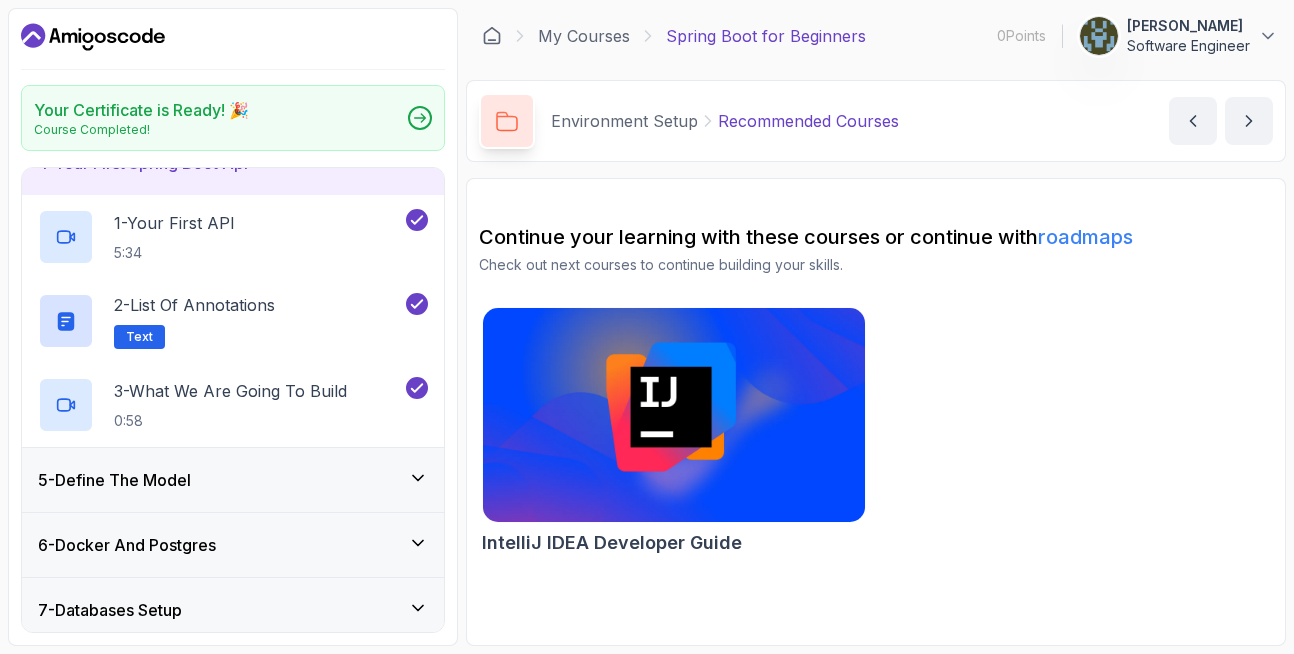 drag, startPoint x: 618, startPoint y: 219, endPoint x: 663, endPoint y: 213, distance: 45.39824 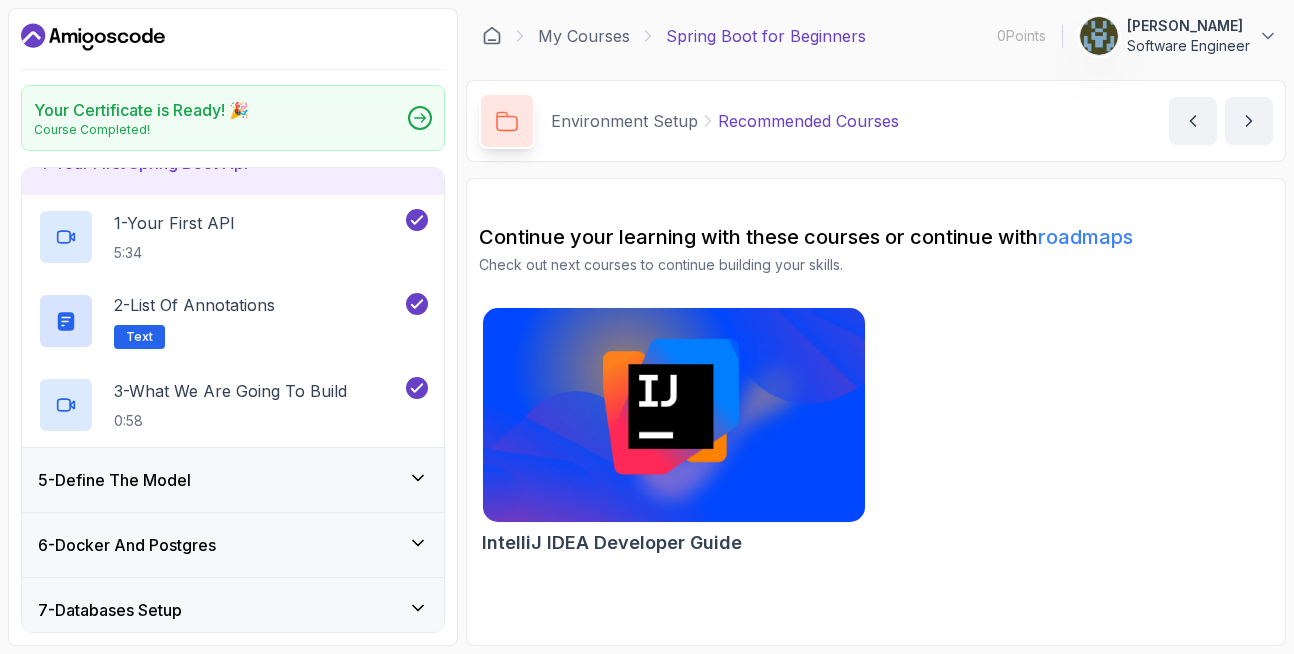 click at bounding box center [673, 415] 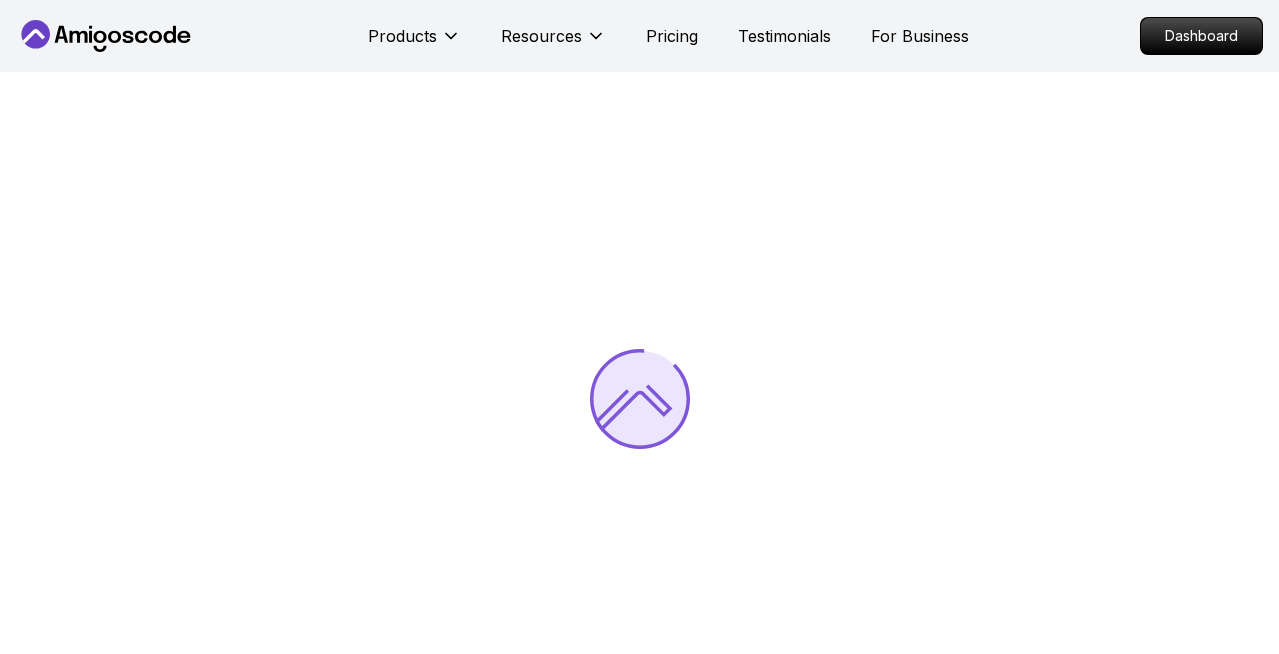 scroll, scrollTop: 0, scrollLeft: 0, axis: both 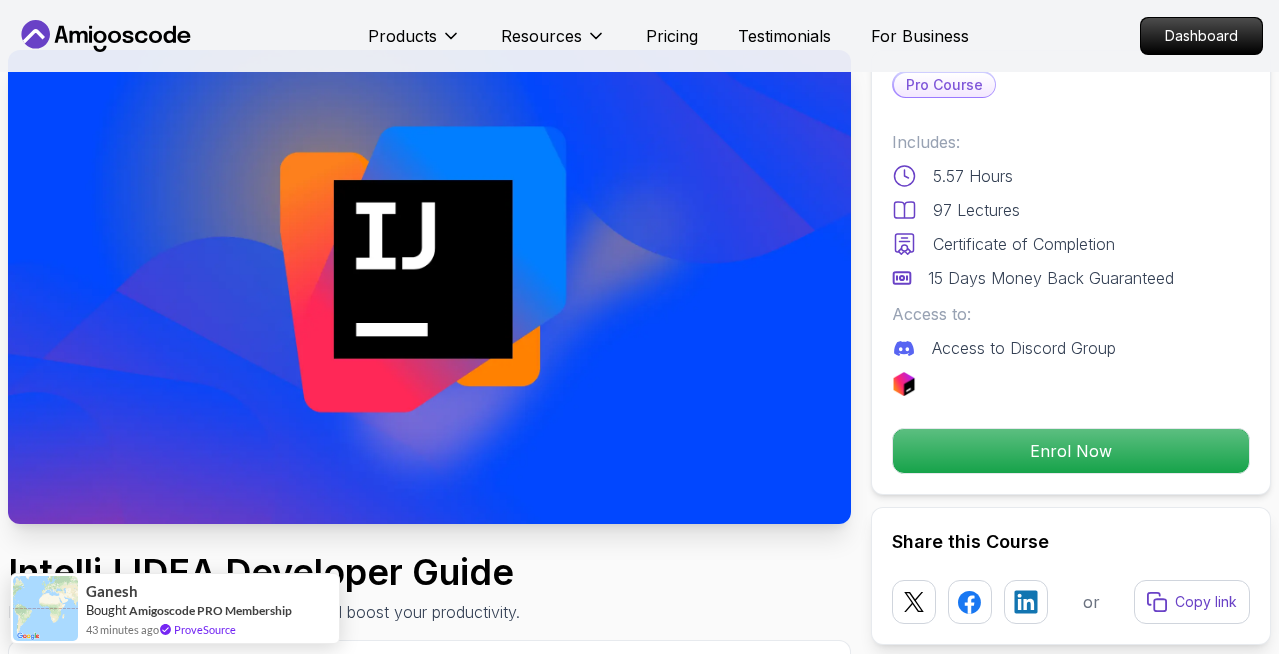 click on "Products Resources Pricing Testimonials For Business Dashboard Products Resources Pricing Testimonials For Business Dashboard IntelliJ IDEA Developer Guide Maximize IDE efficiency with IntelliJ IDEA and boost your productivity. Mama Samba Braima Djalo  /   Instructor Pro Course Includes: 5.57 Hours 97 Lectures Certificate of Completion 15 Days Money Back Guaranteed Access to: Access to Discord Group Enrol Now Share this Course or Copy link Got a Team of 5 or More? With one subscription, give your entire team access to all courses and features. Check our Business Plan Mama Samba Braima Djalo  /   Instructor What you will learn intellij java git terminal Getting Started with IntelliJ - Learn about IntelliJ versions, free licenses, and how to set up your development environment. Navigating IntelliJ - Explore the new vs classic UI, menus, editor features, and IntelliJ tips to get up and running quickly. Become a Power User with IntelliJ IDEA
Mastering IntelliJ IDEA
Why This Course Is a Must" at bounding box center [639, 4434] 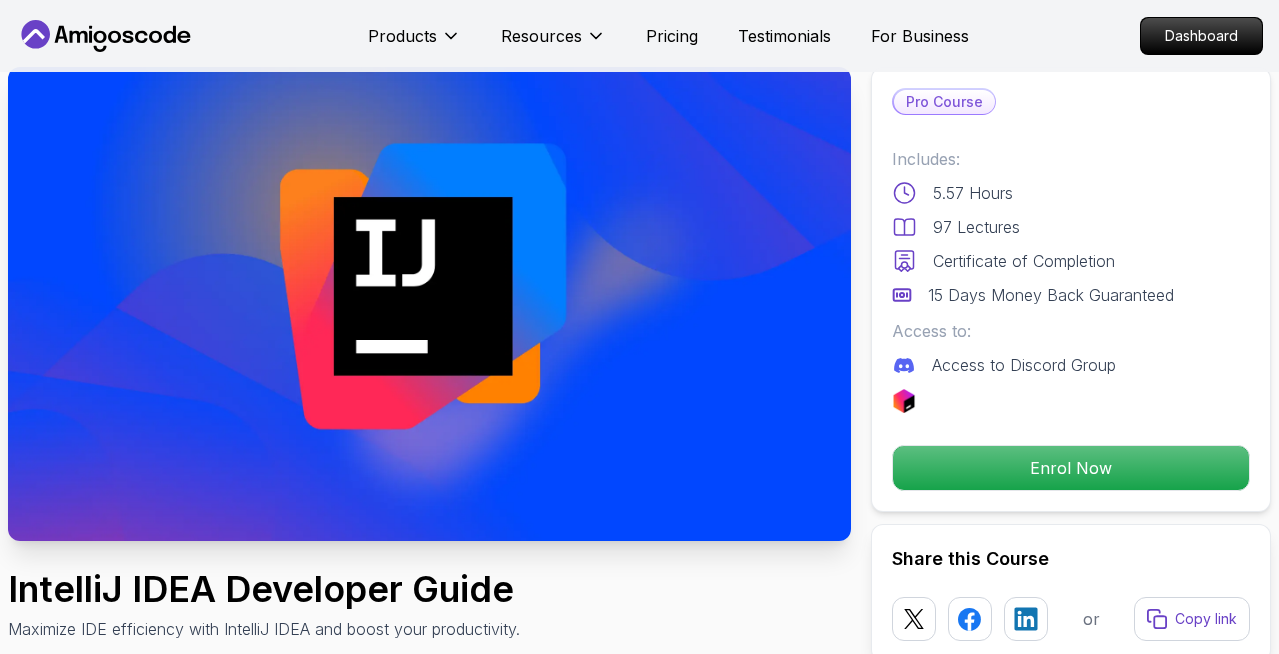 scroll, scrollTop: 88, scrollLeft: 0, axis: vertical 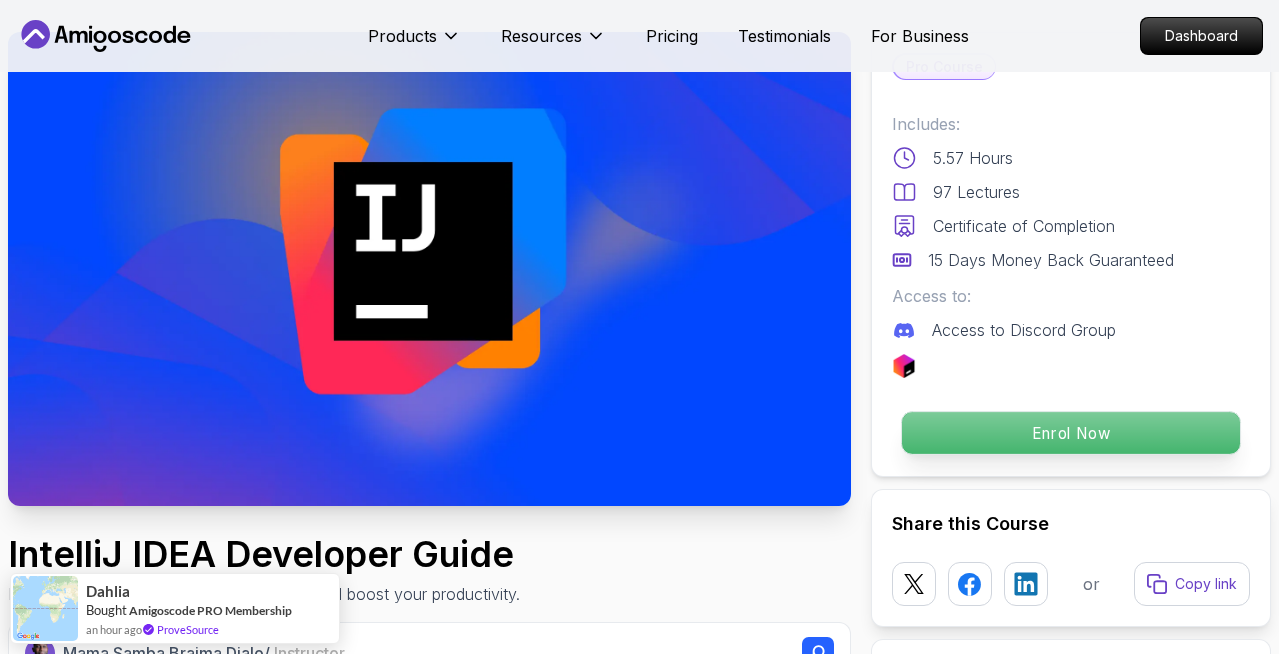 click on "Enrol Now" at bounding box center [1071, 433] 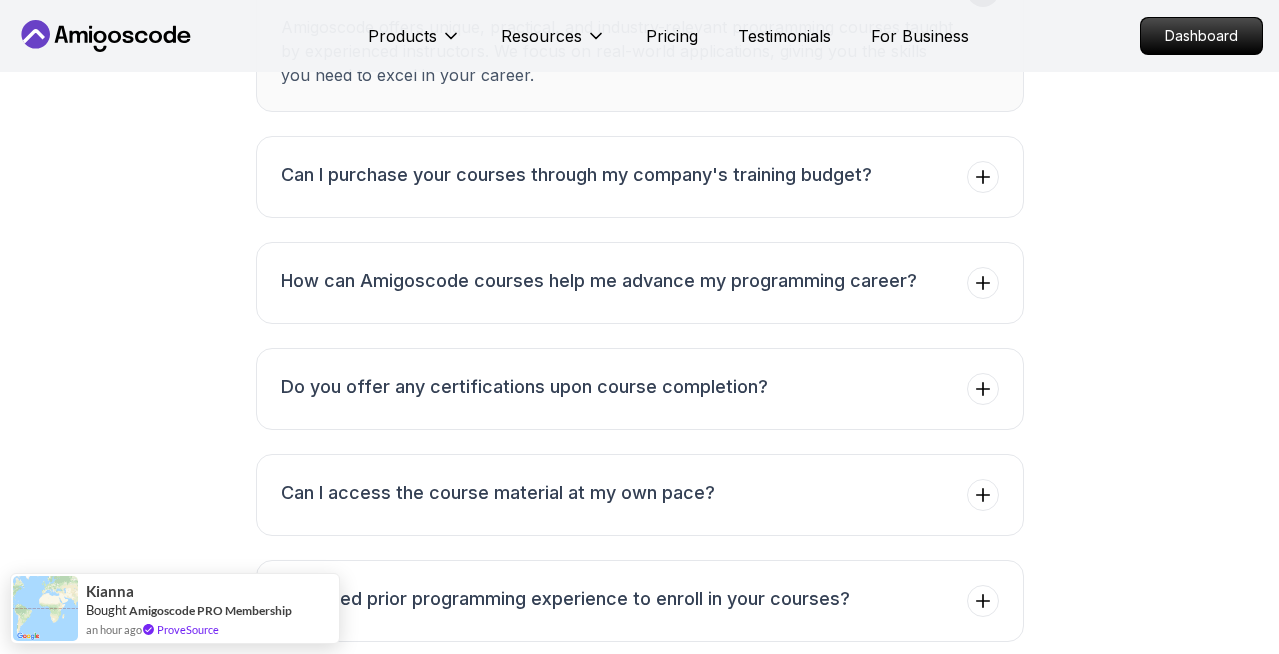 scroll, scrollTop: 6187, scrollLeft: 0, axis: vertical 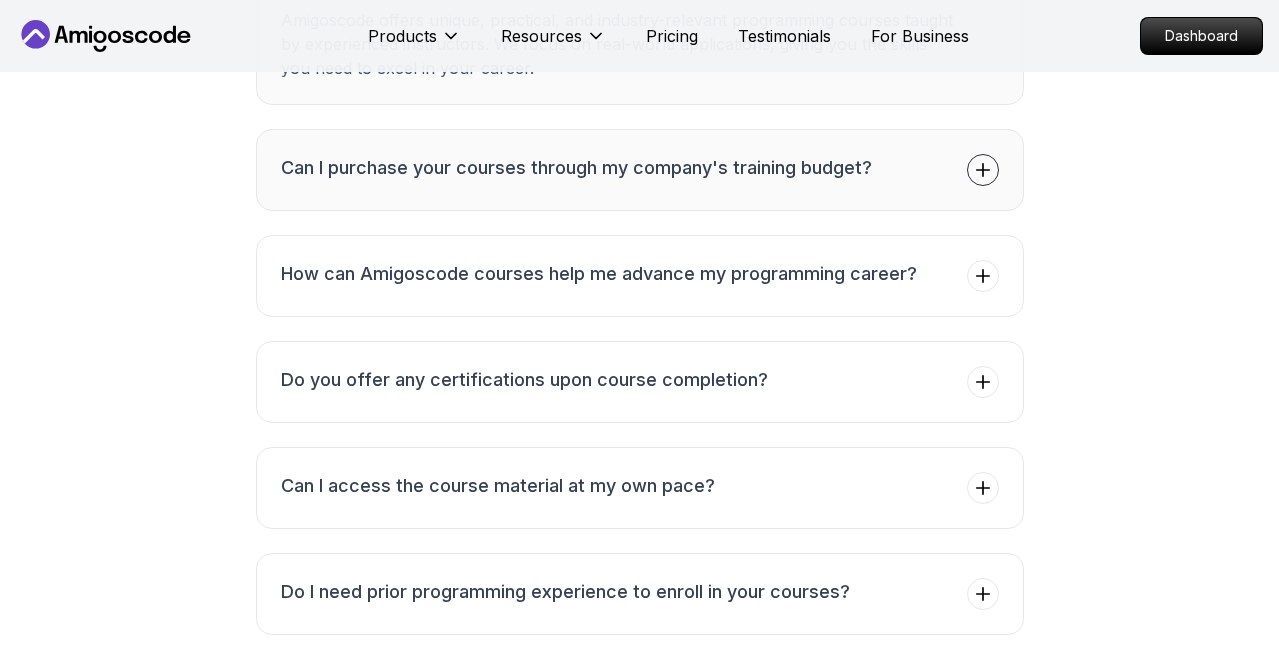 click on "Can I purchase your courses through my company's training budget?" at bounding box center [576, 168] 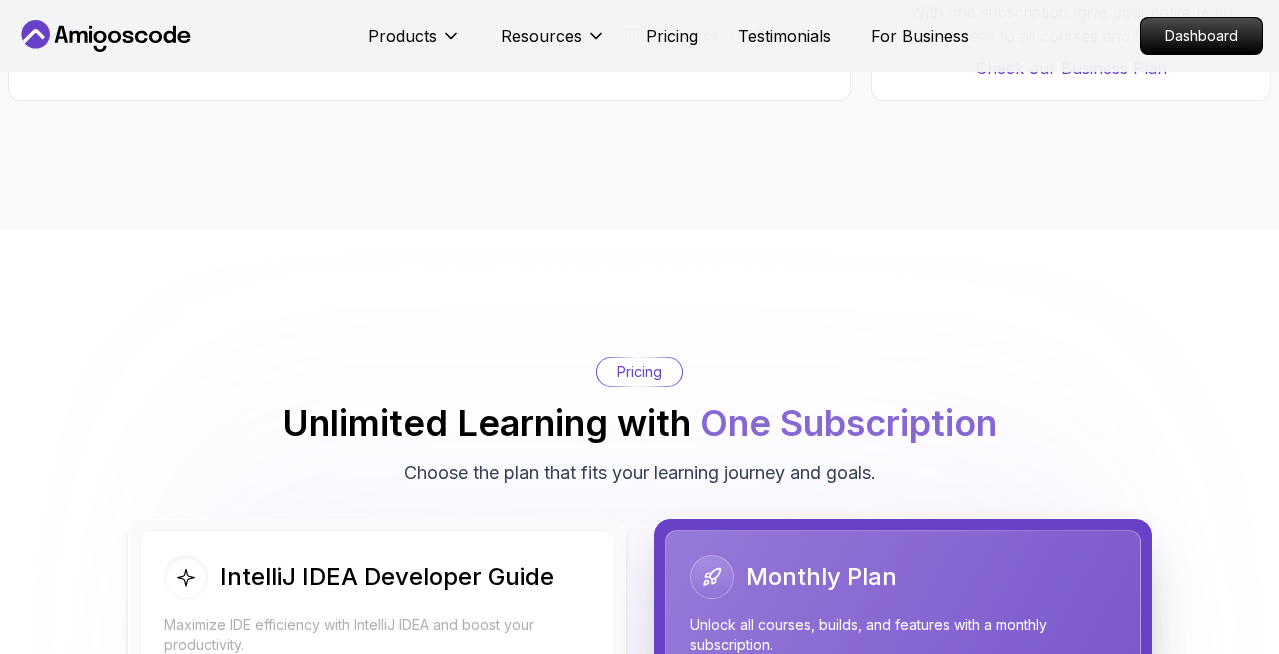 scroll, scrollTop: 4637, scrollLeft: 0, axis: vertical 